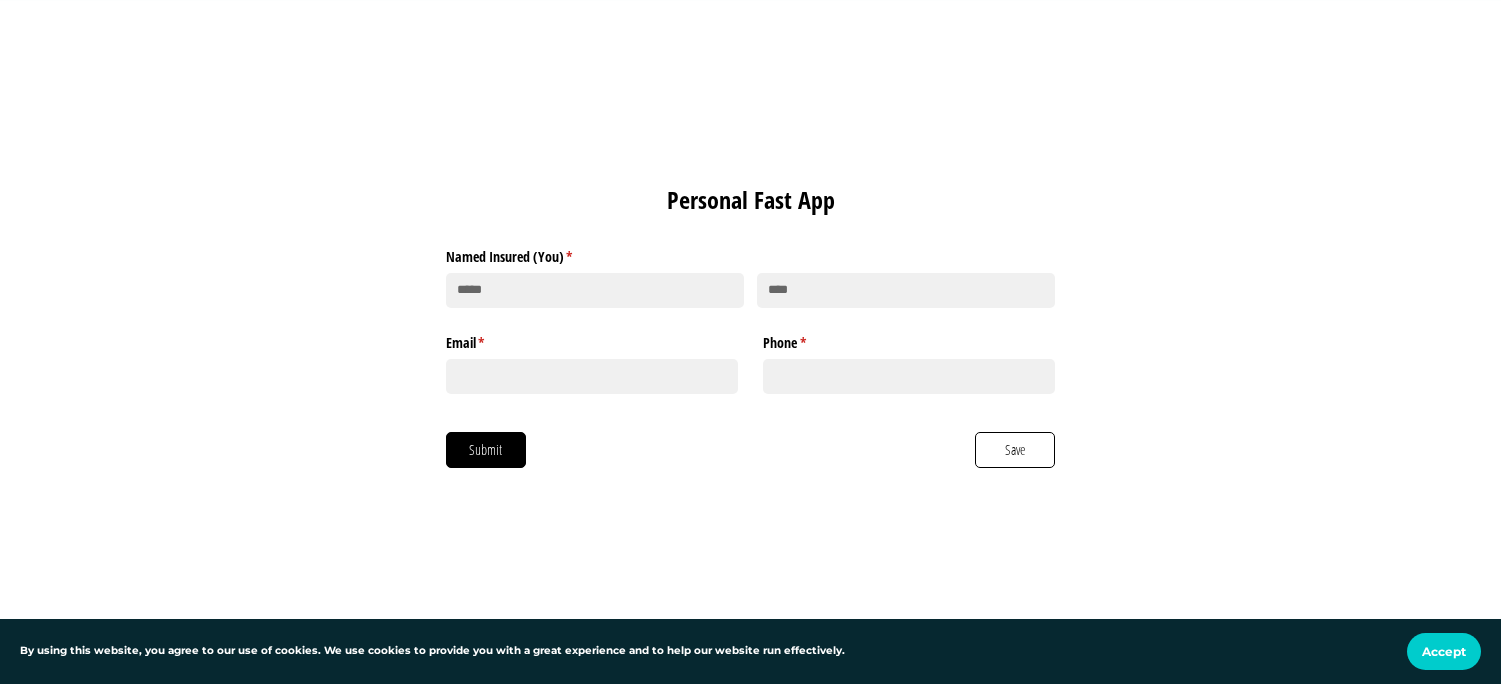 scroll, scrollTop: 100, scrollLeft: 0, axis: vertical 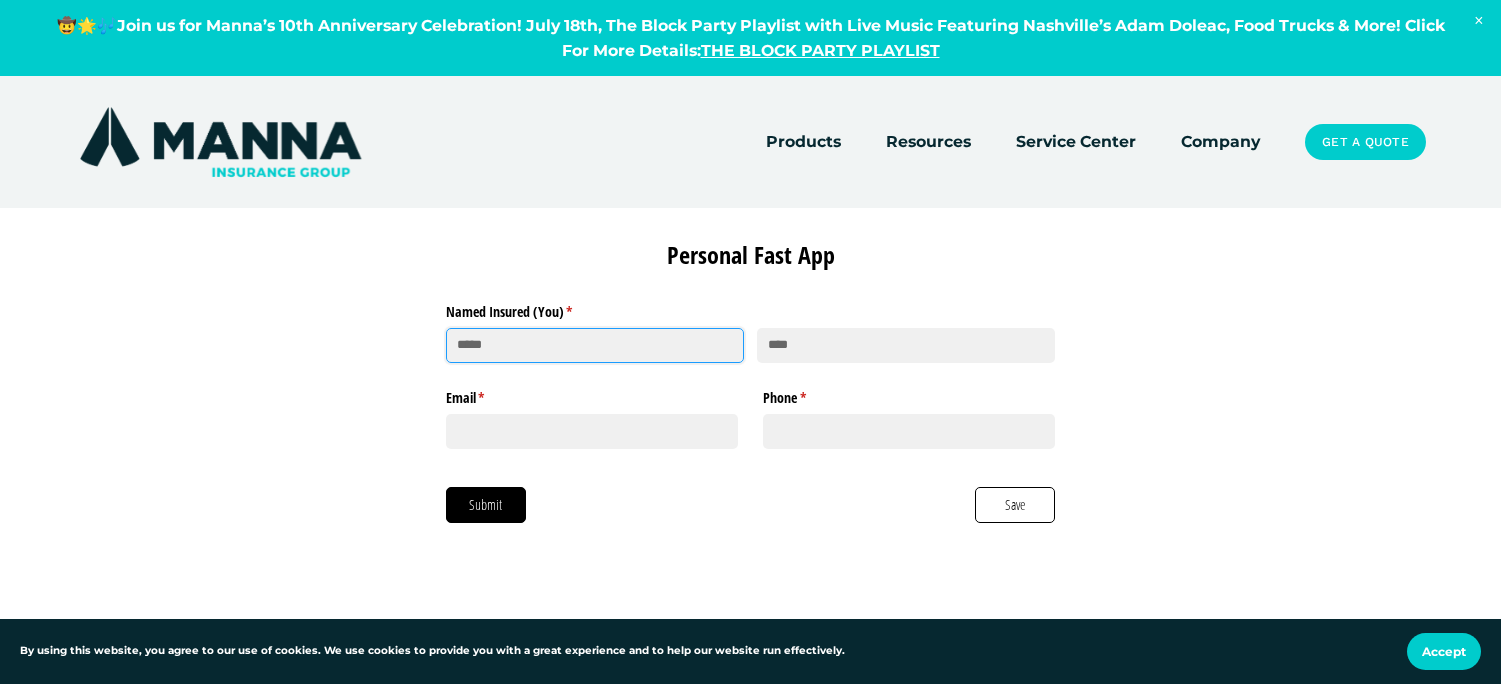 click 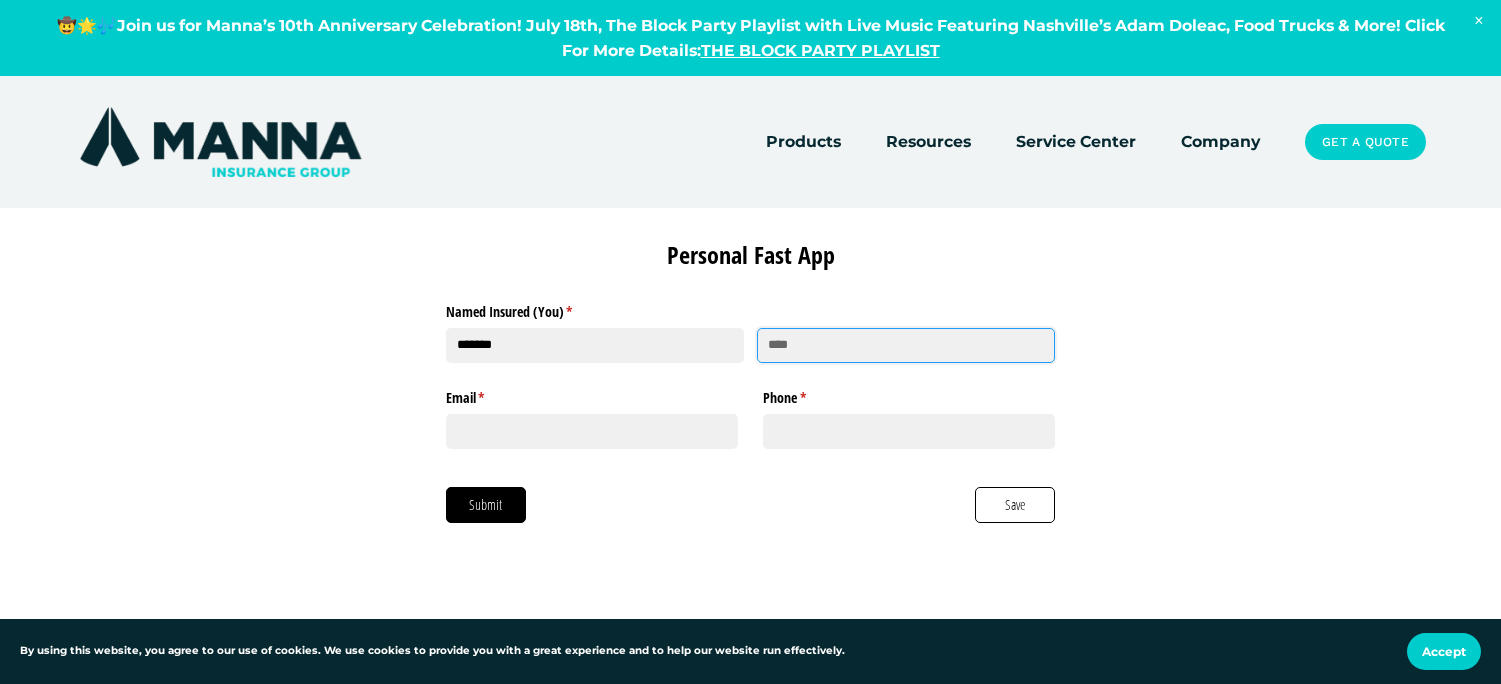 type on "******" 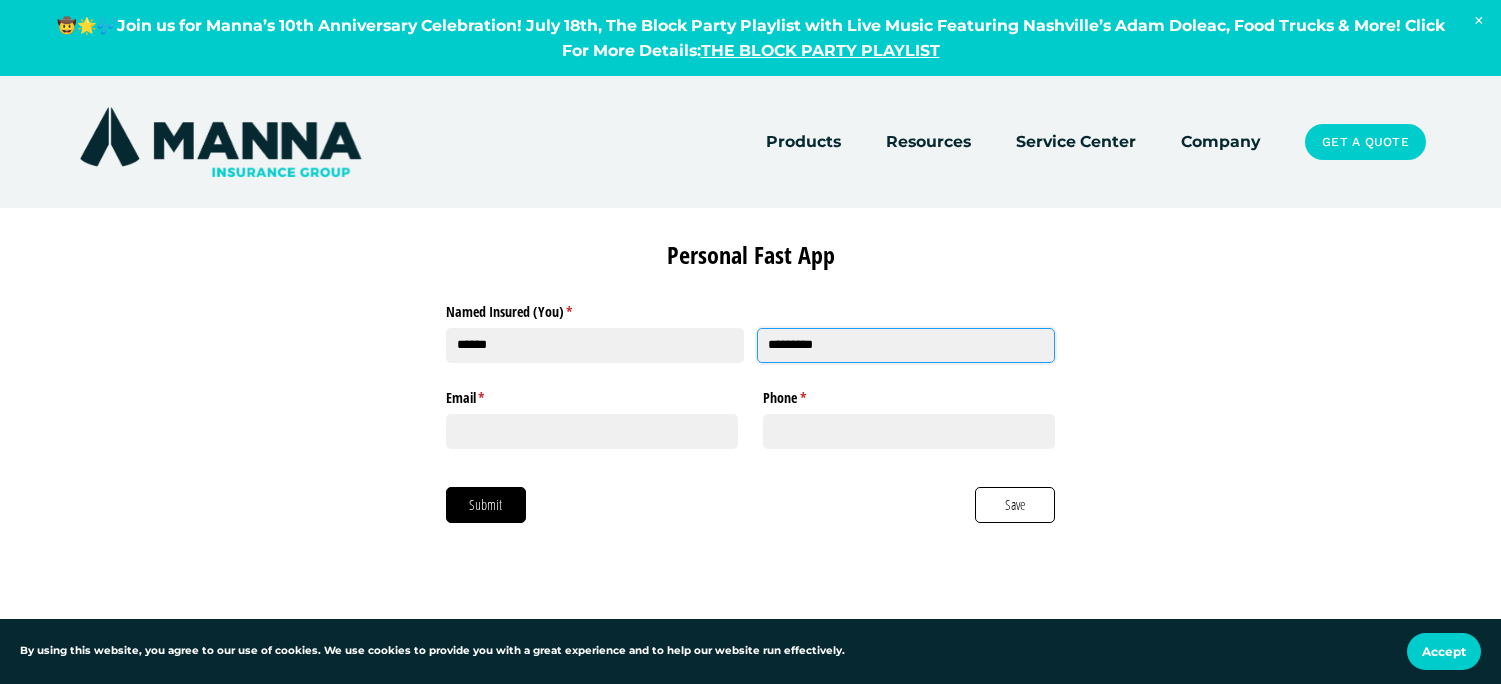 type on "*********" 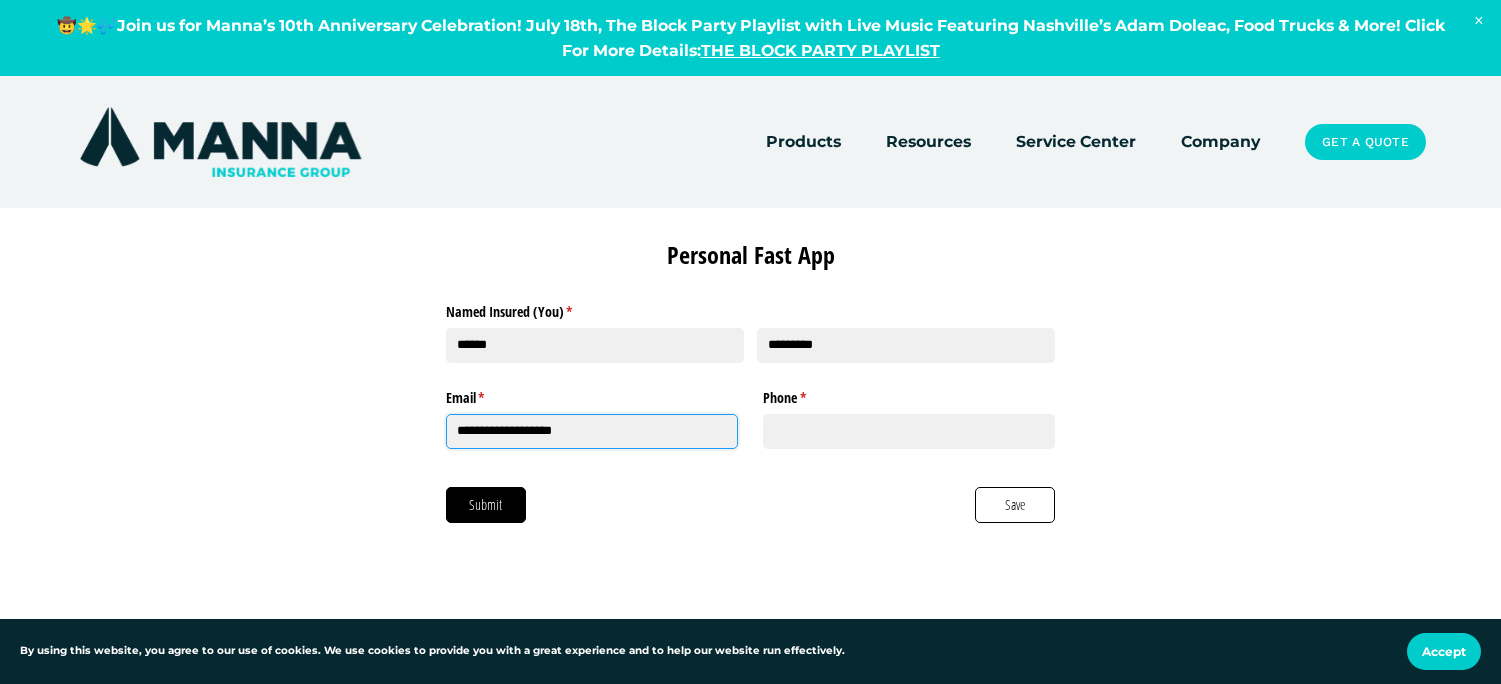 type on "**********" 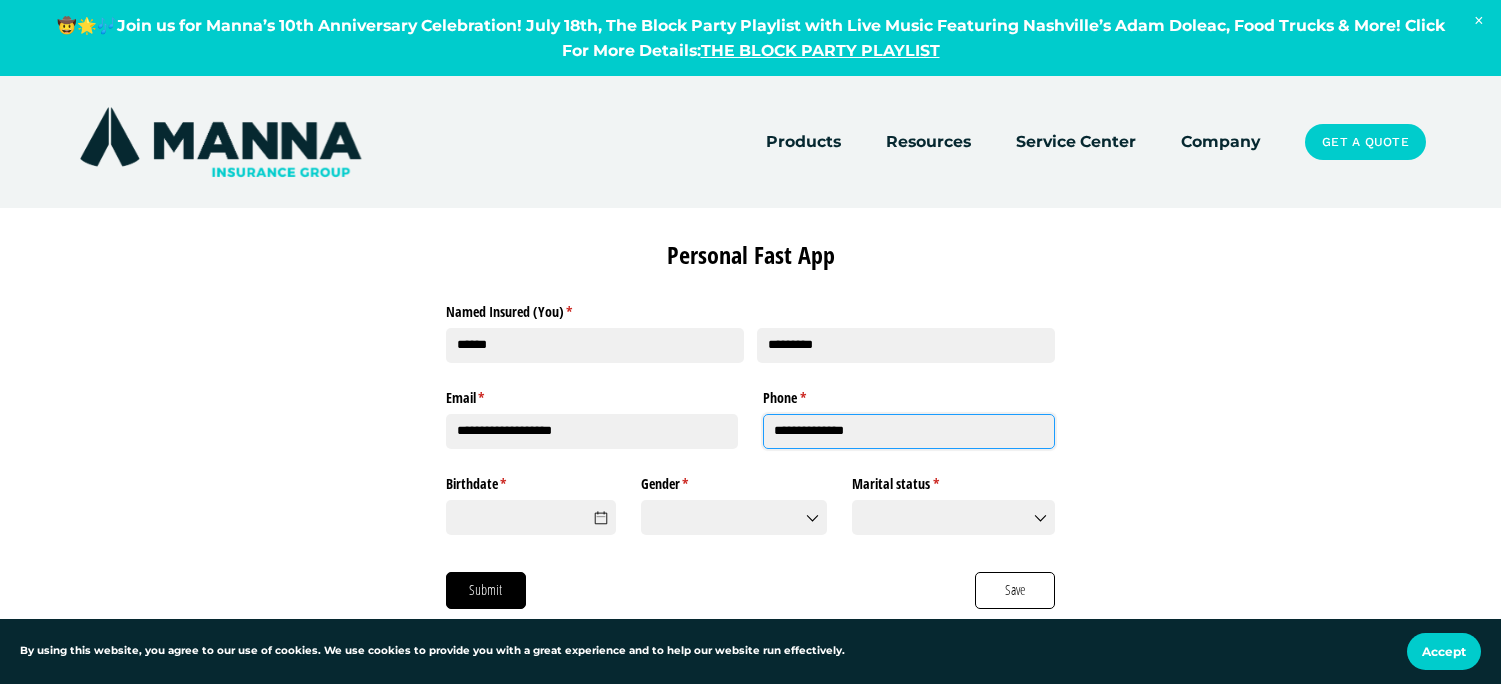 type on "**********" 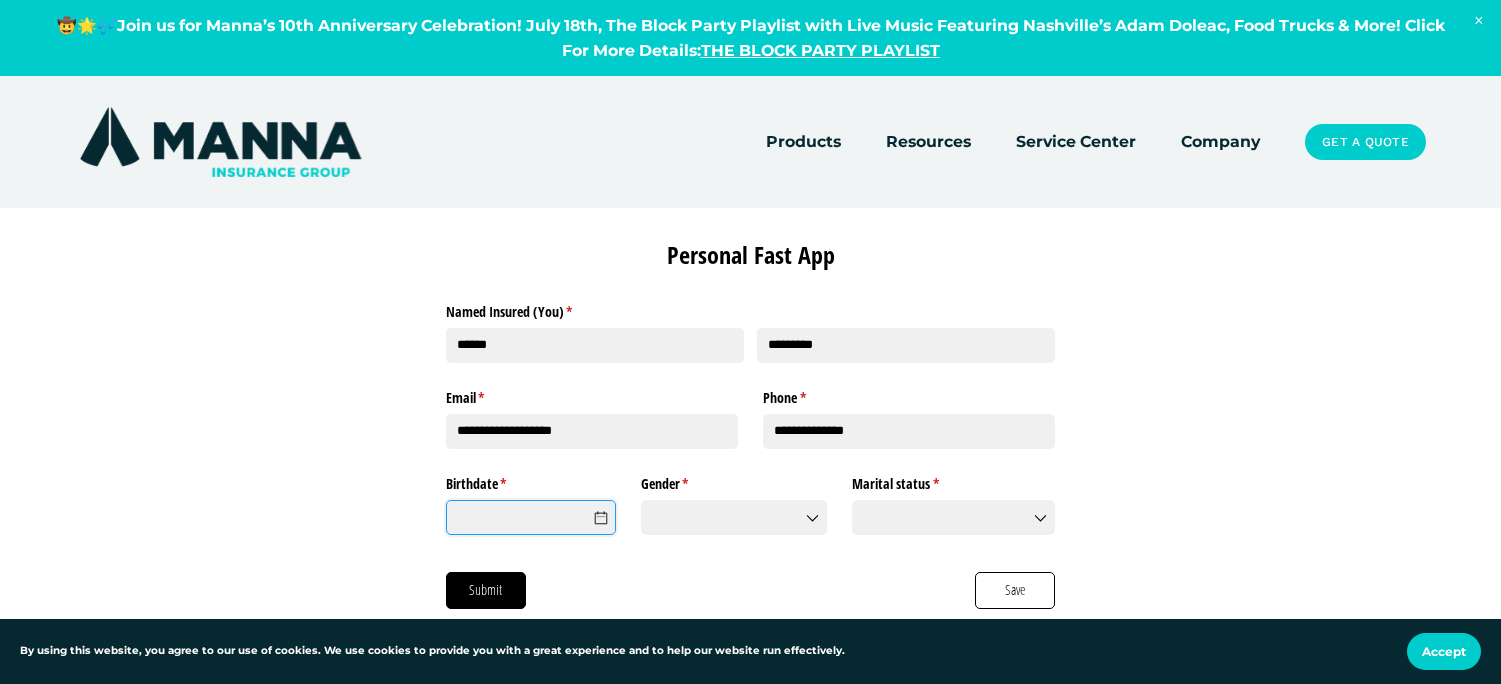 click on "Birthdate *   (required)" 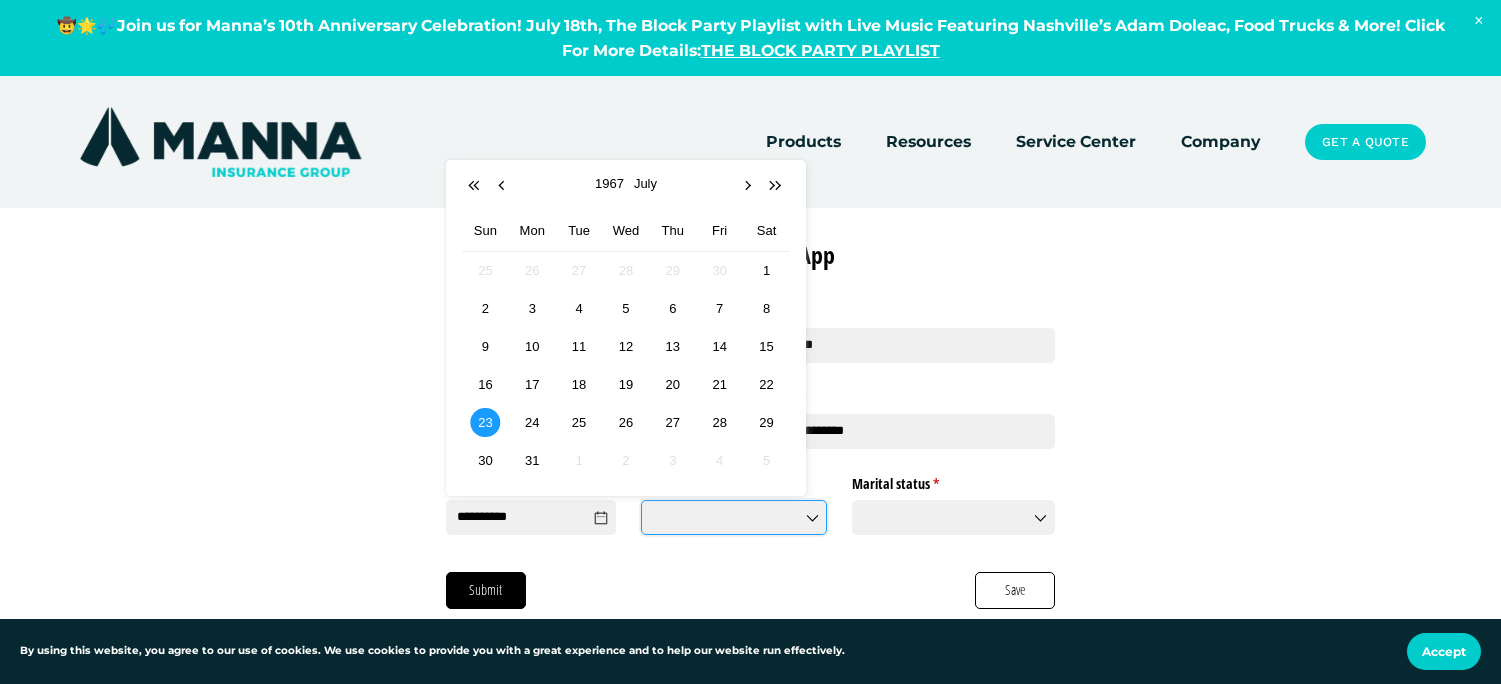 type on "*********" 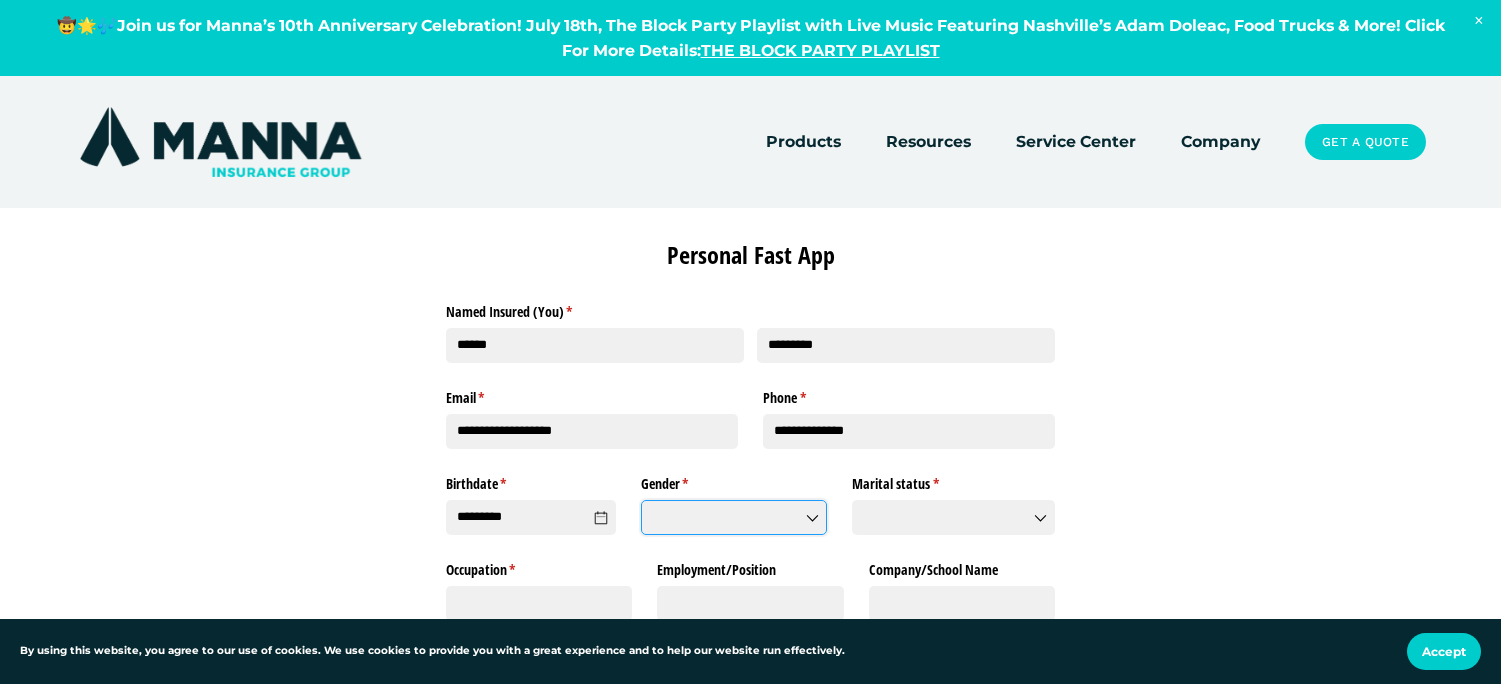 click on "Gender *   (required)" 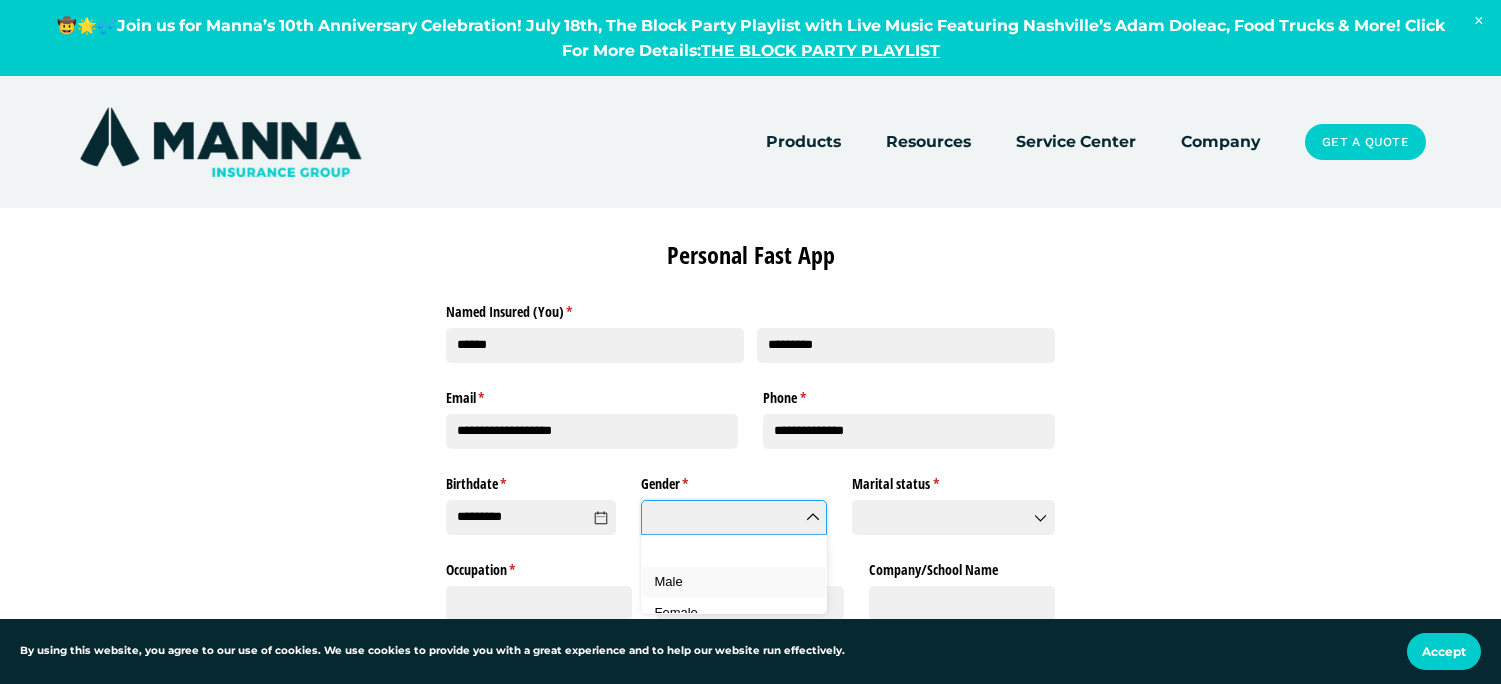 click on "Male" at bounding box center [742, 582] 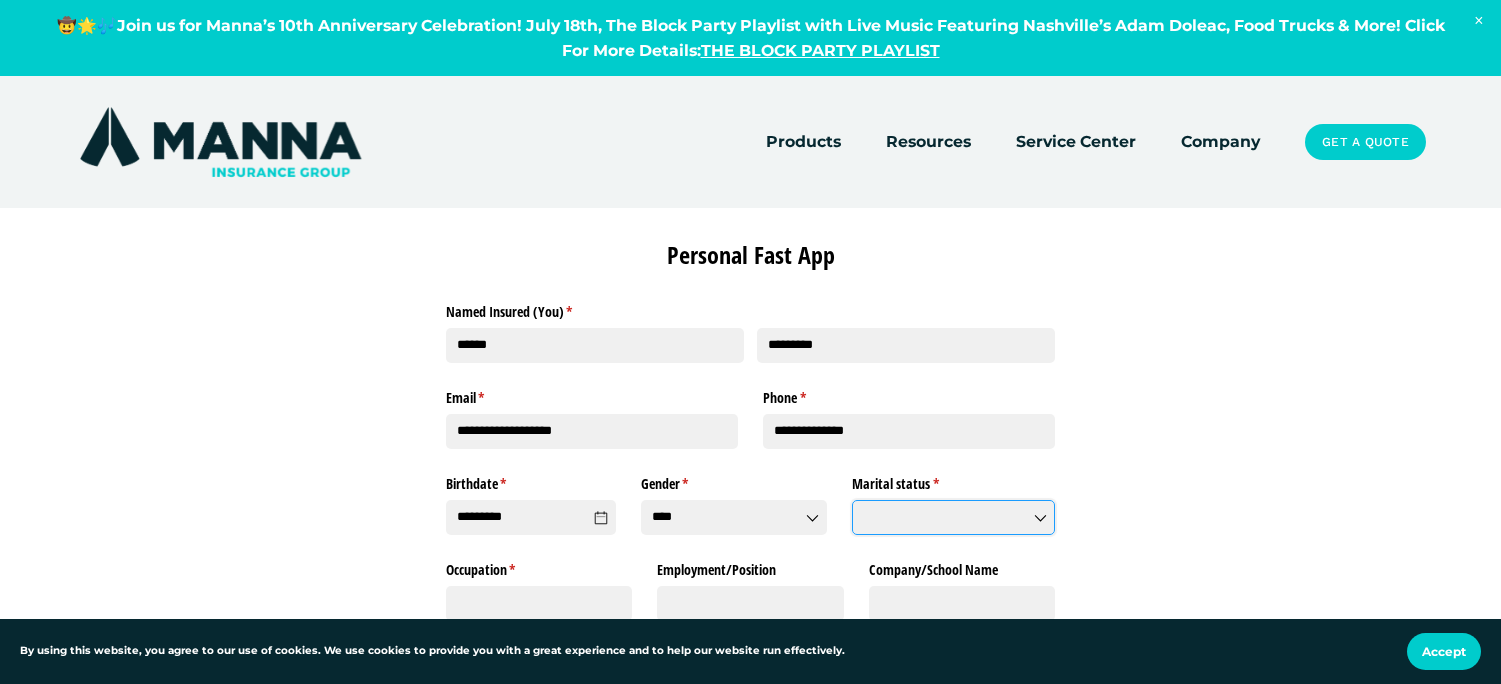 click on "Marital status *   (required)" 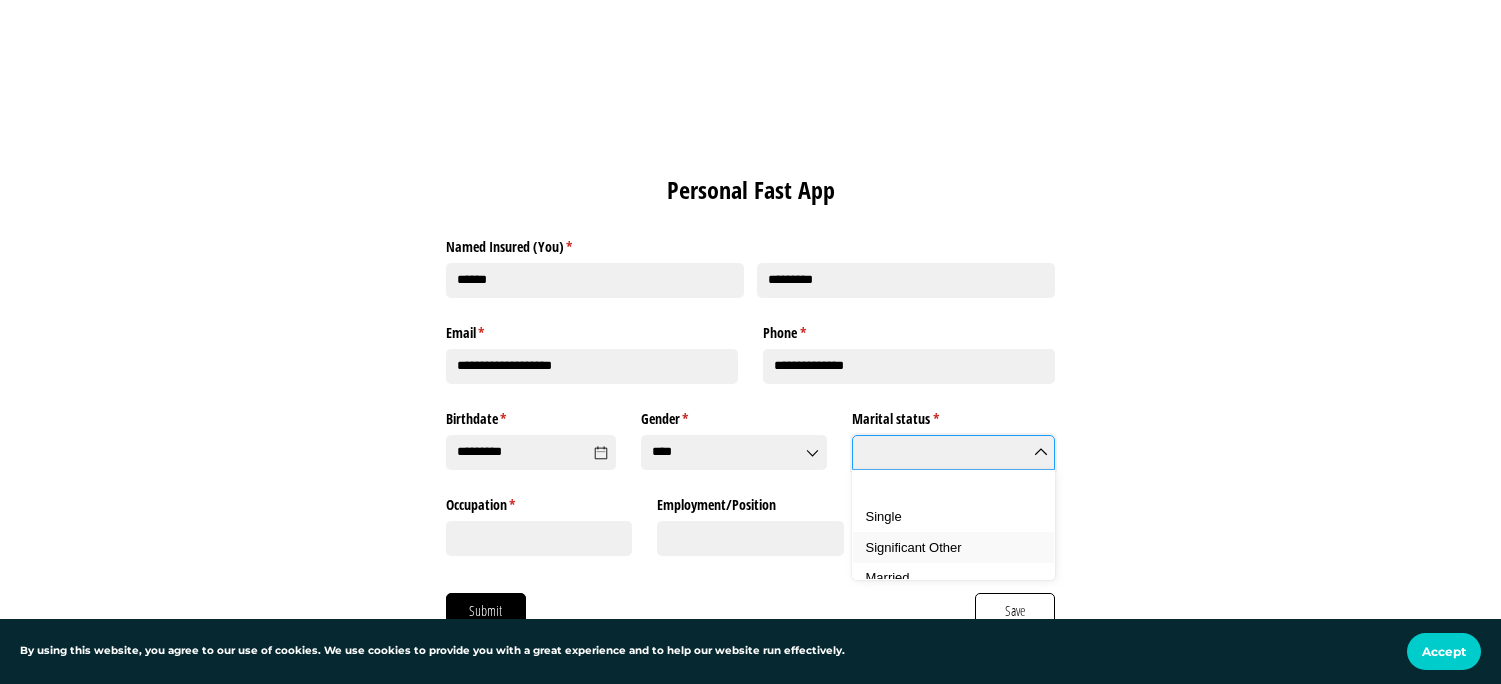 scroll, scrollTop: 200, scrollLeft: 0, axis: vertical 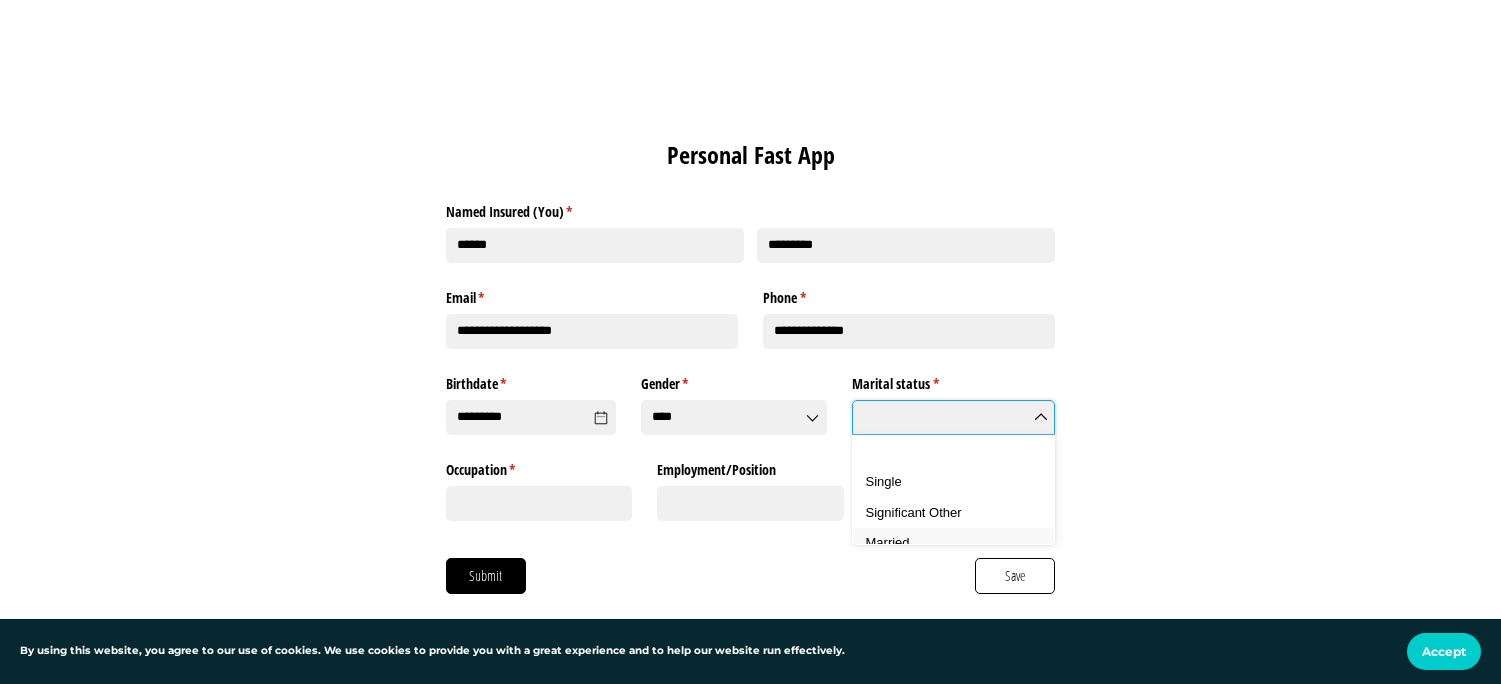click on "Married" at bounding box center [888, 542] 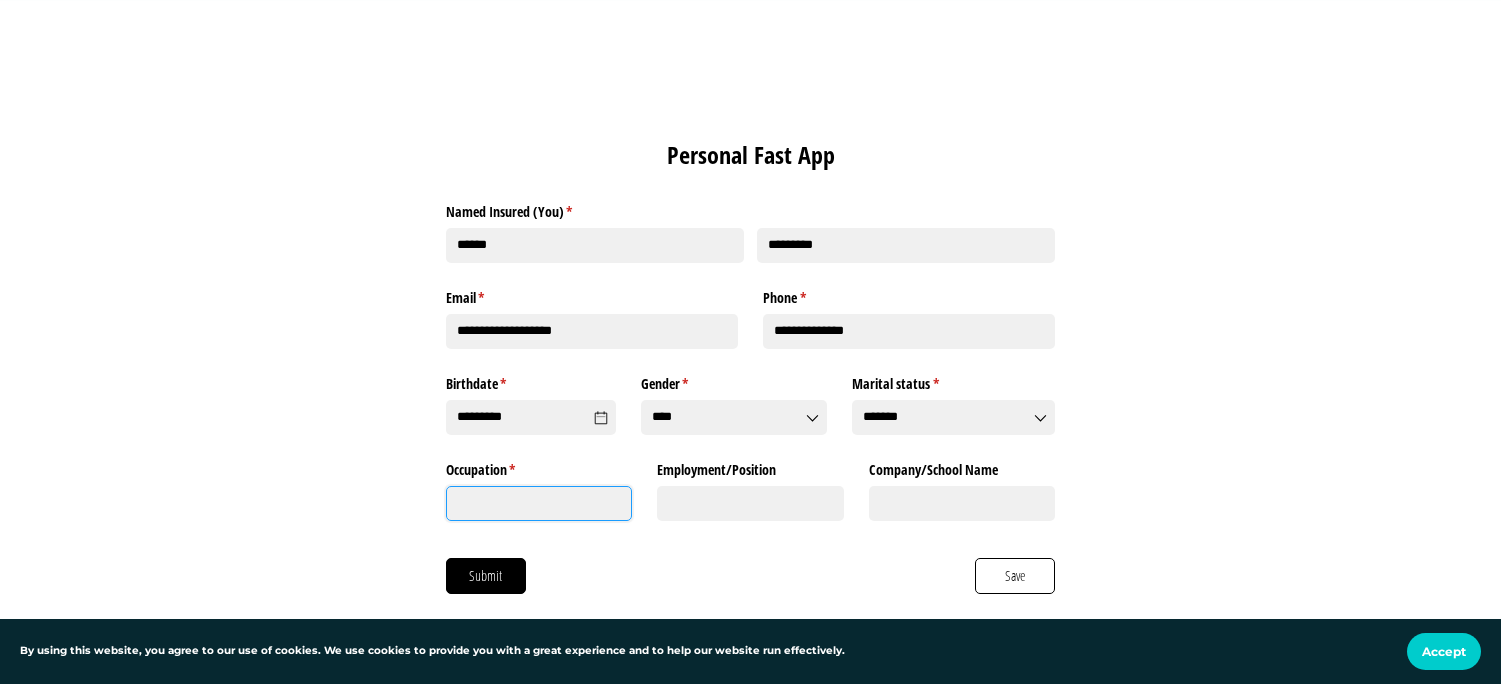 click on "Occupation *   (required)" 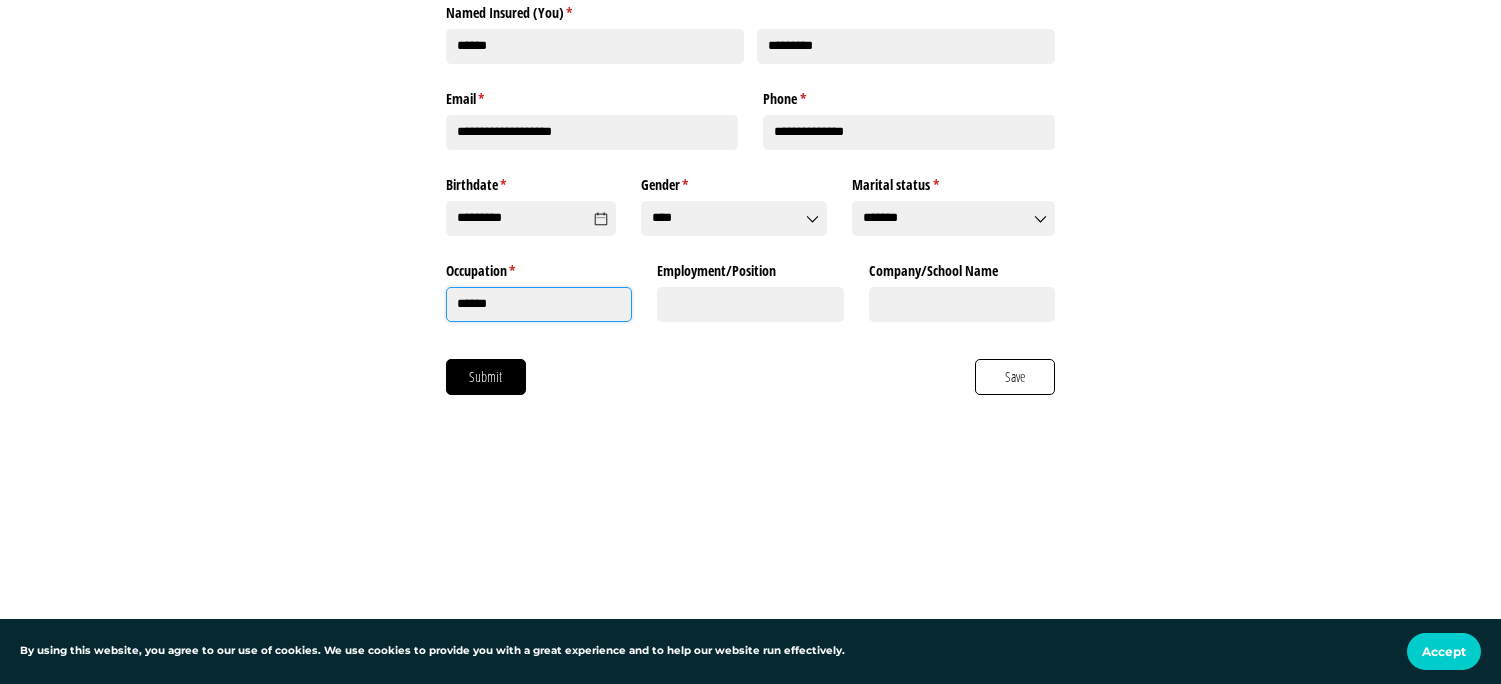 scroll, scrollTop: 400, scrollLeft: 0, axis: vertical 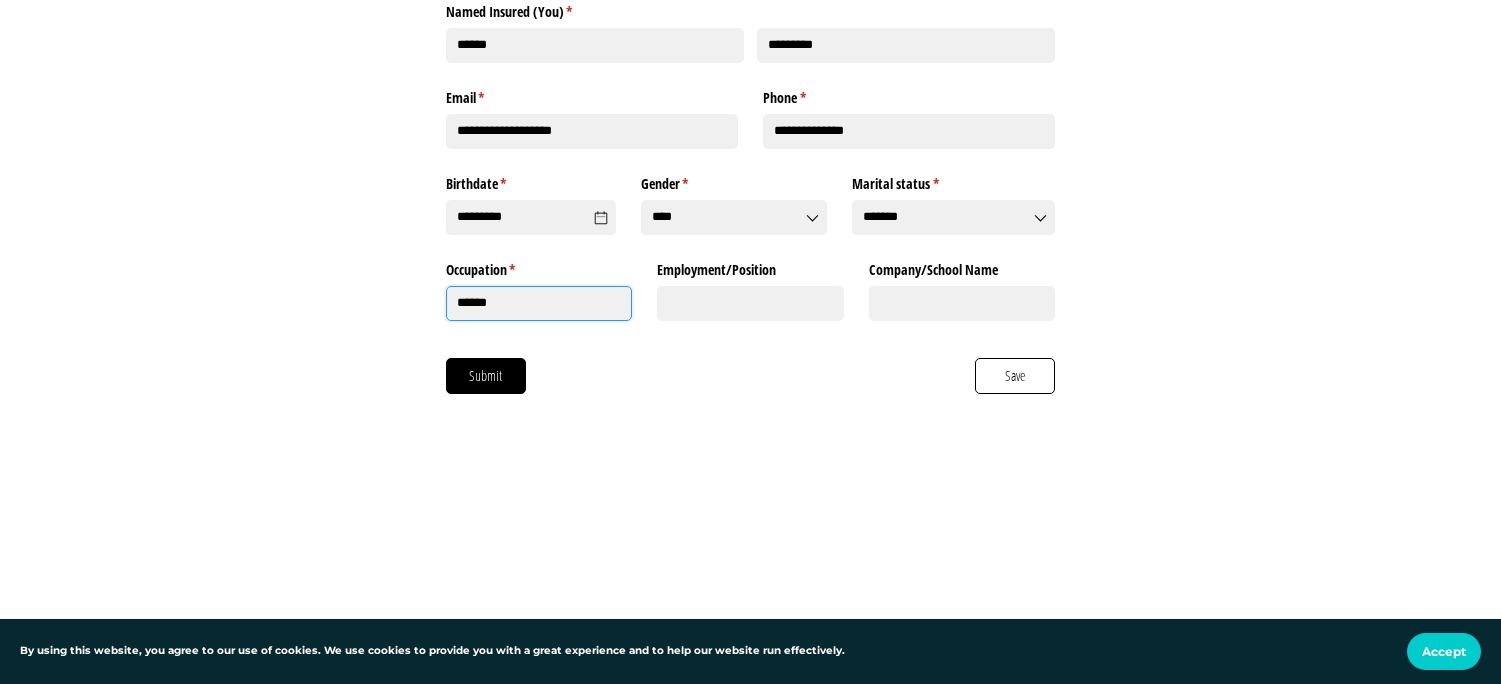 type on "******" 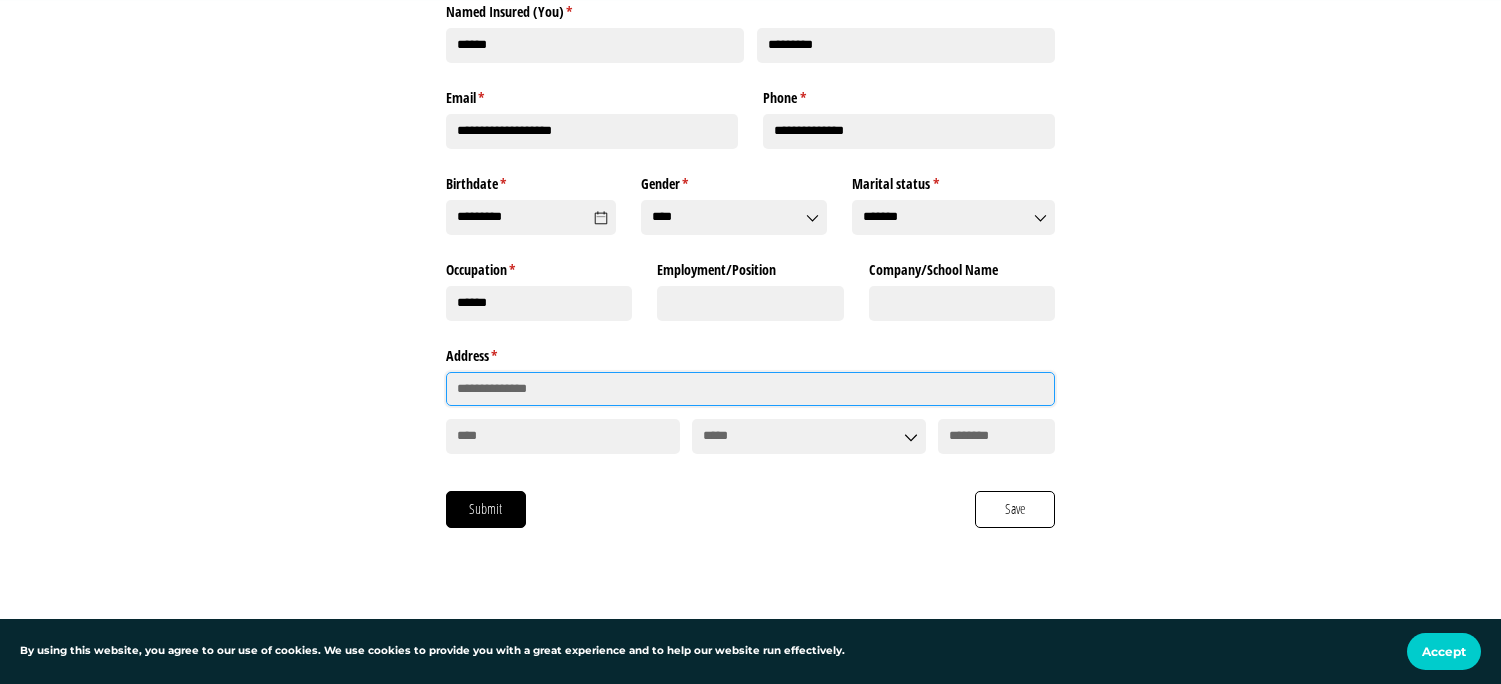 click 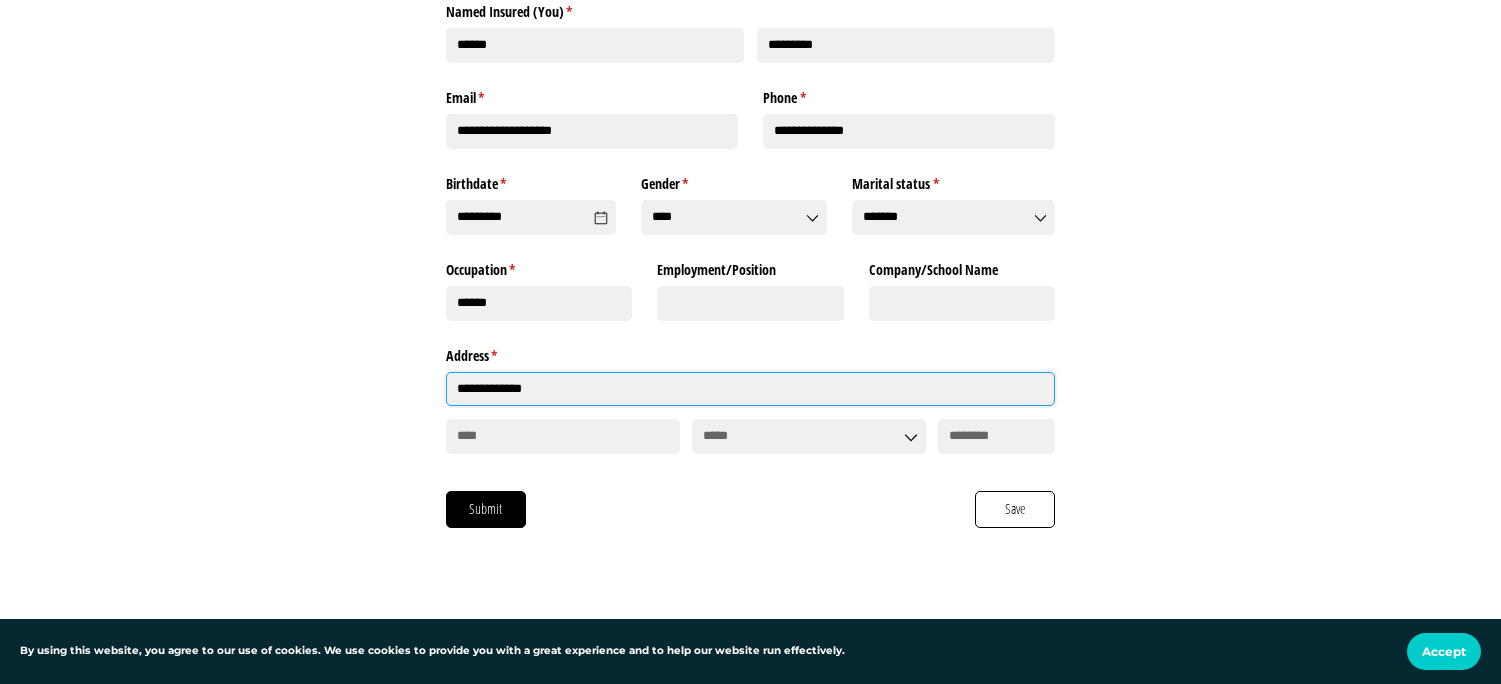 type on "**********" 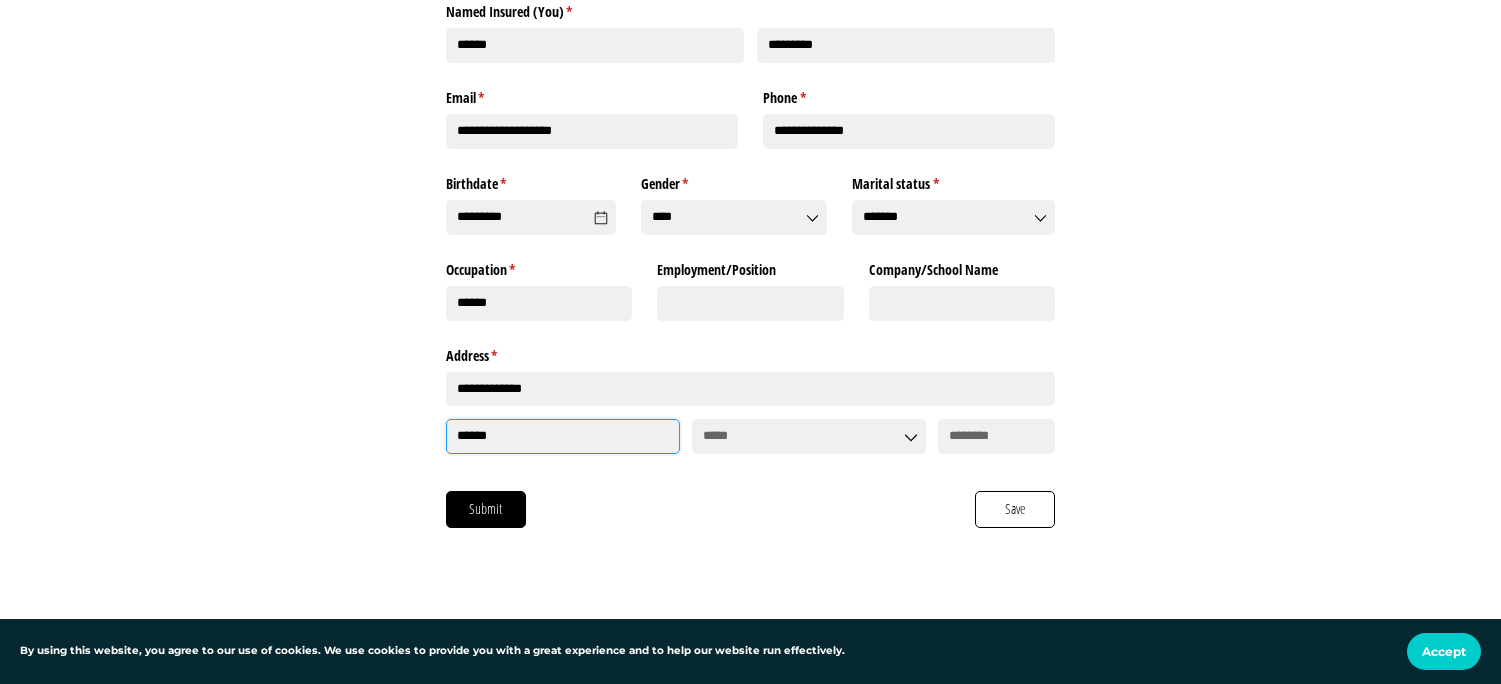 type on "******" 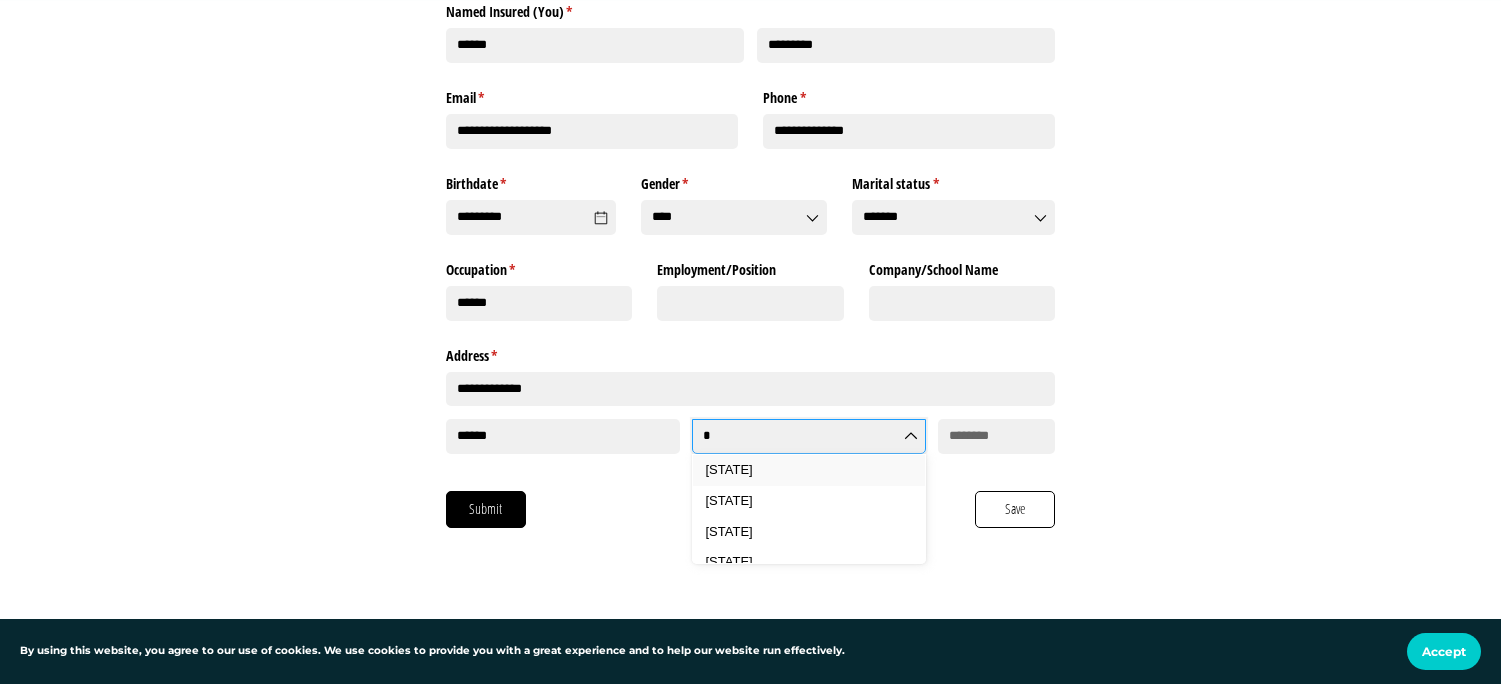 click on "[STATE]" at bounding box center (816, 470) 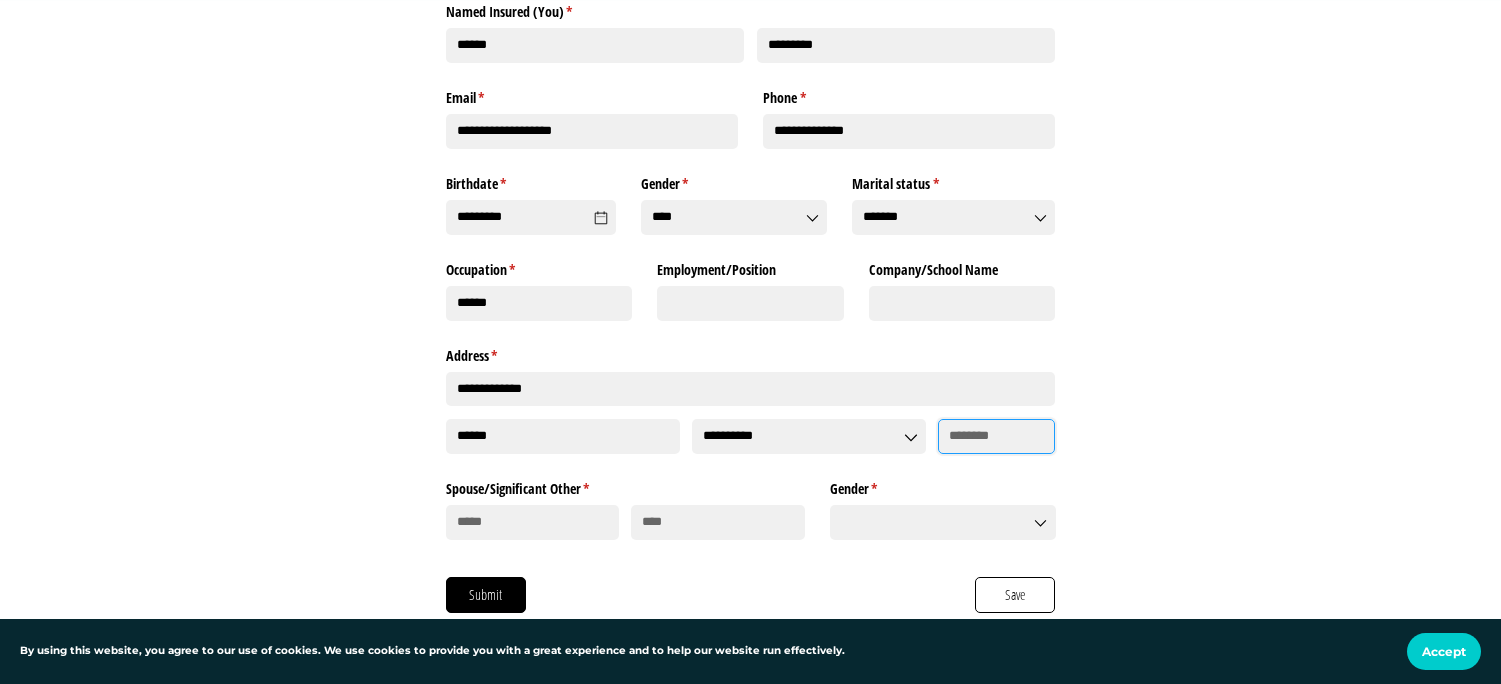 click 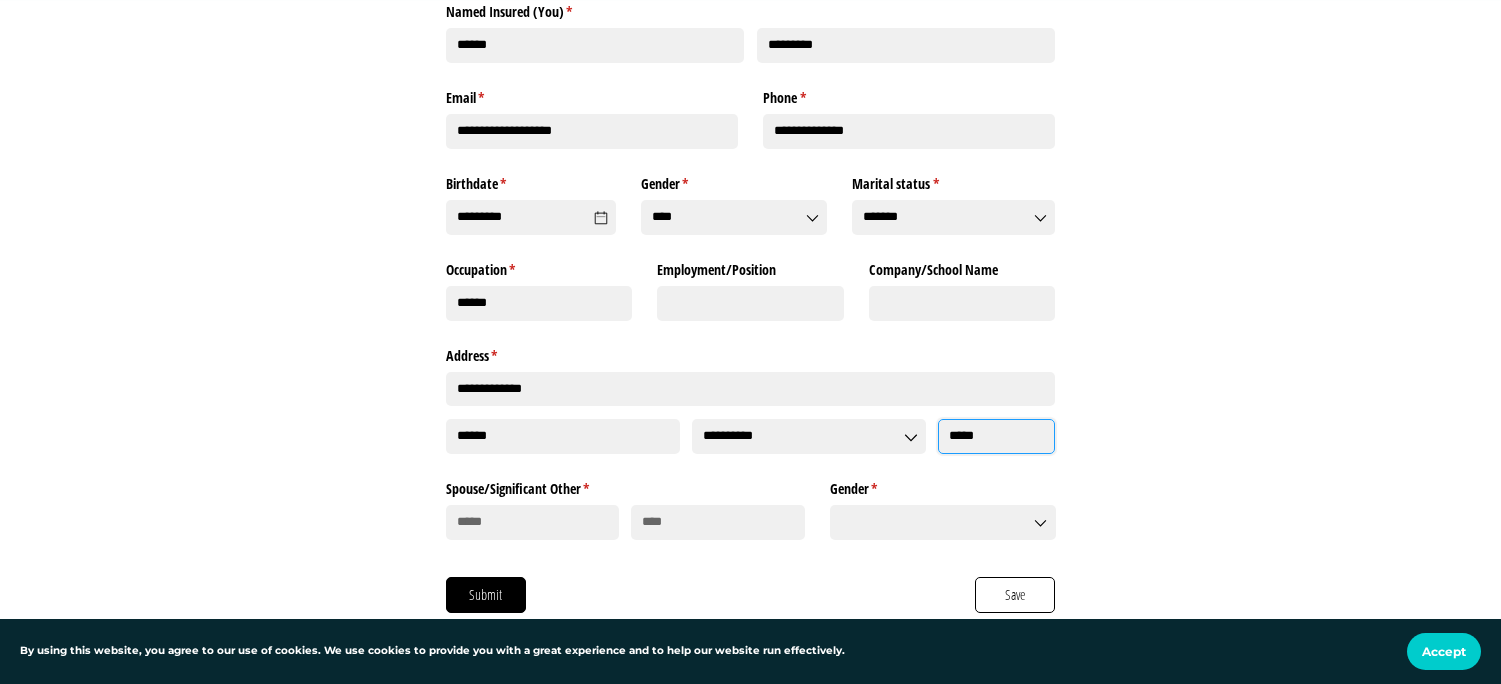 type on "*****" 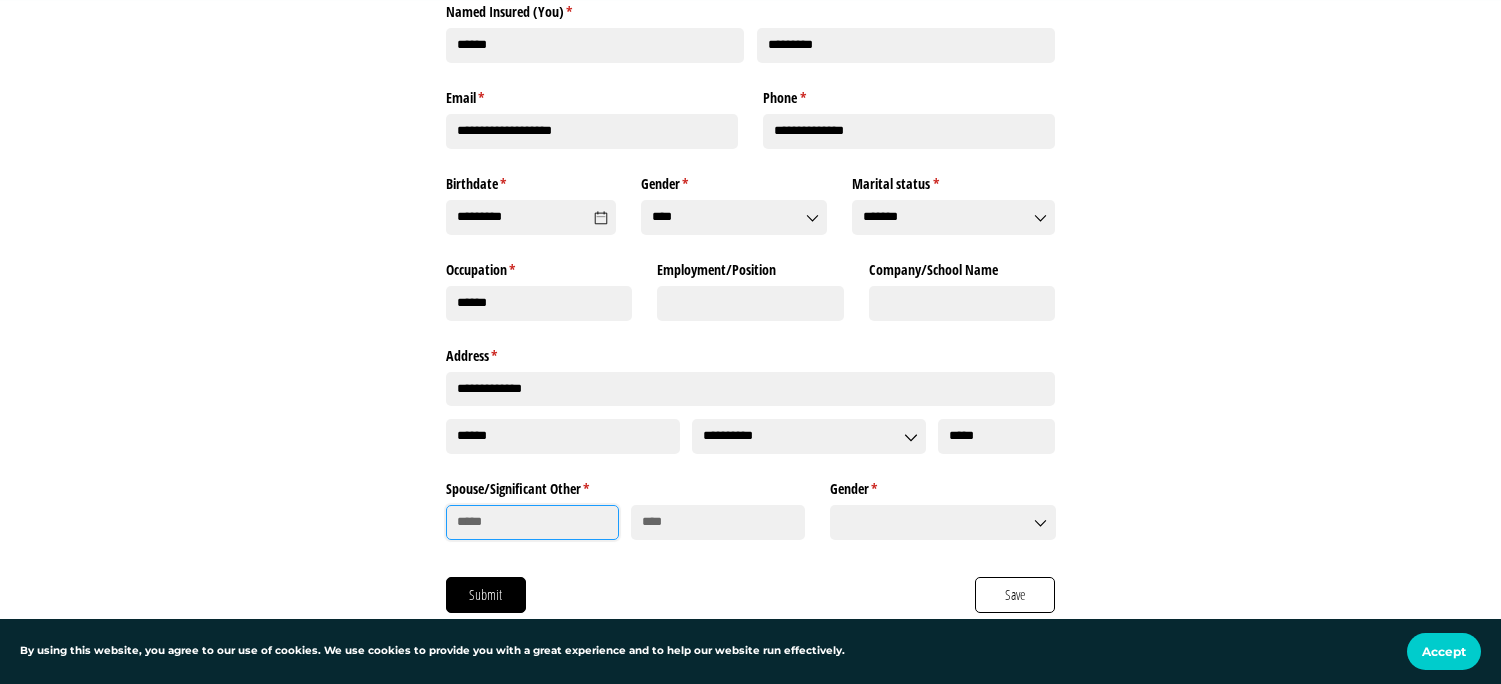 click 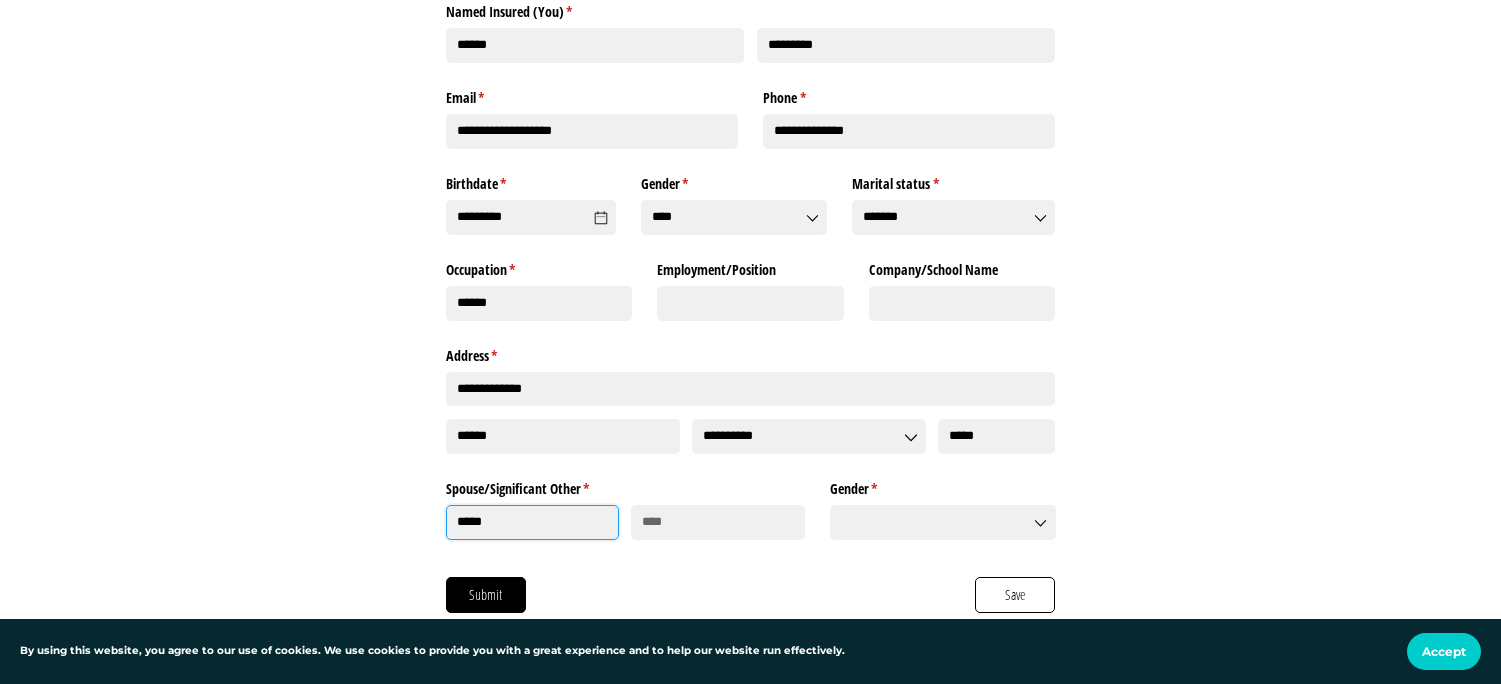 type on "*****" 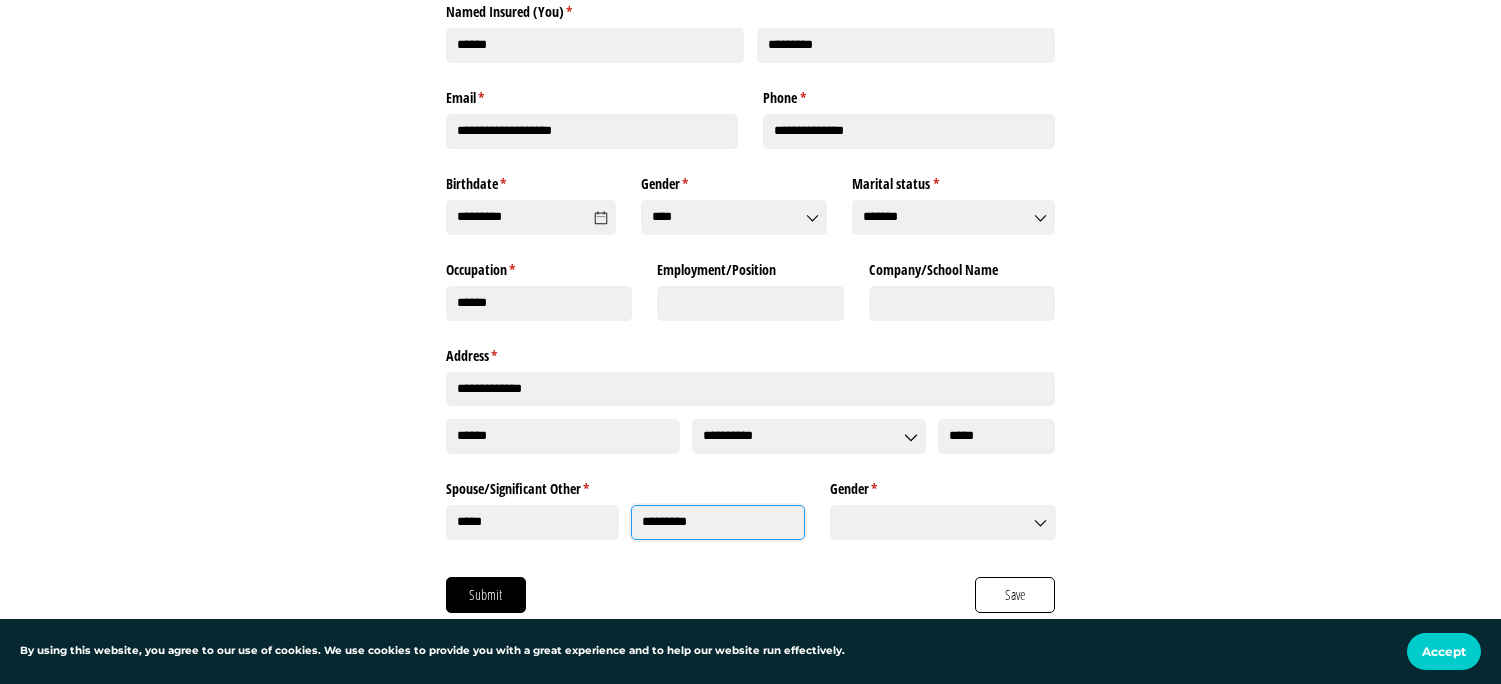 type on "*********" 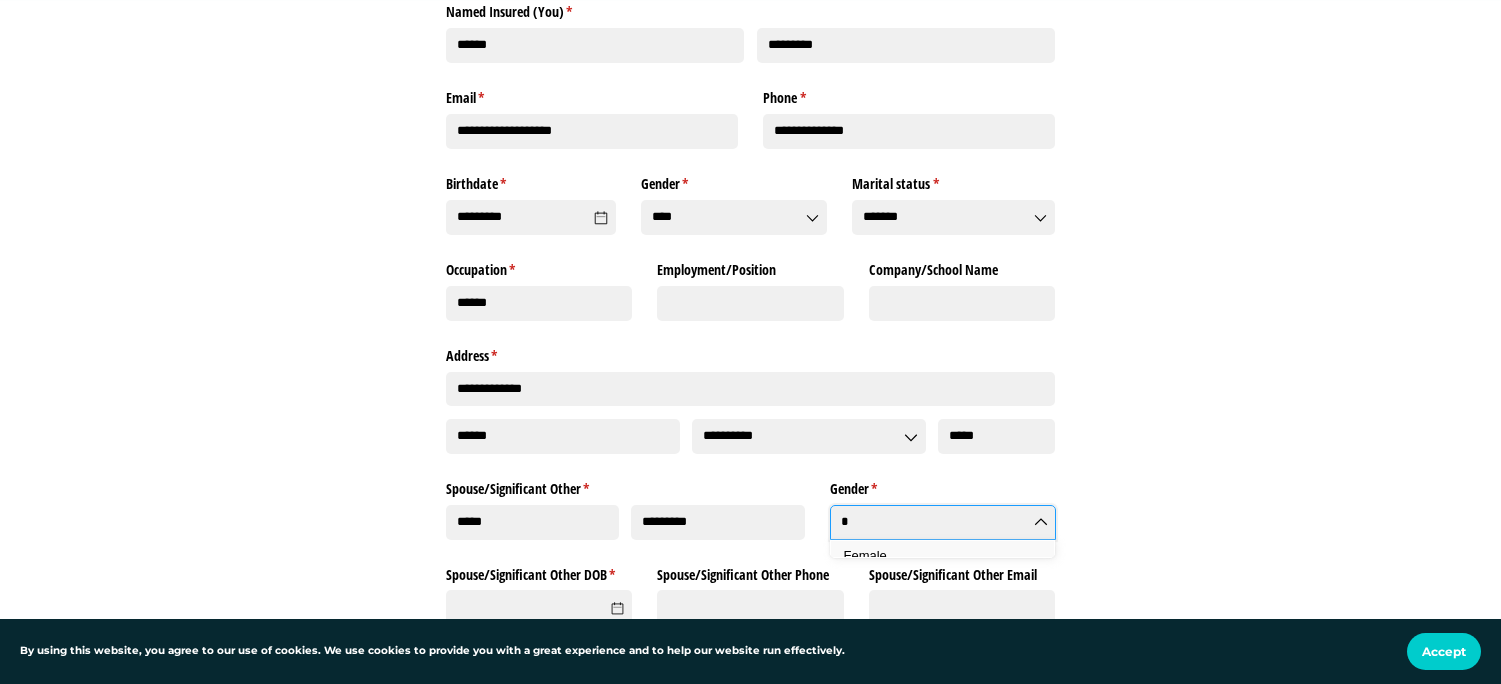 click on "Female" at bounding box center (865, 555) 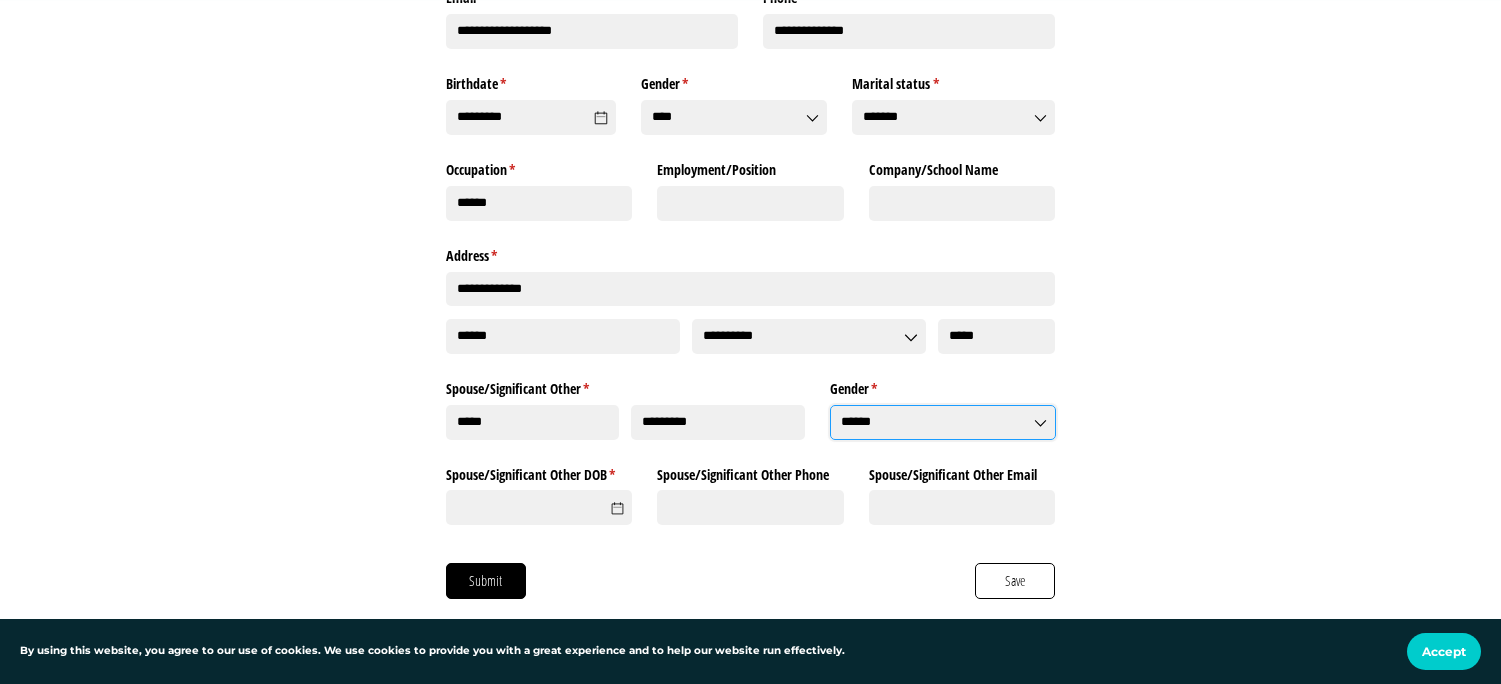scroll, scrollTop: 600, scrollLeft: 0, axis: vertical 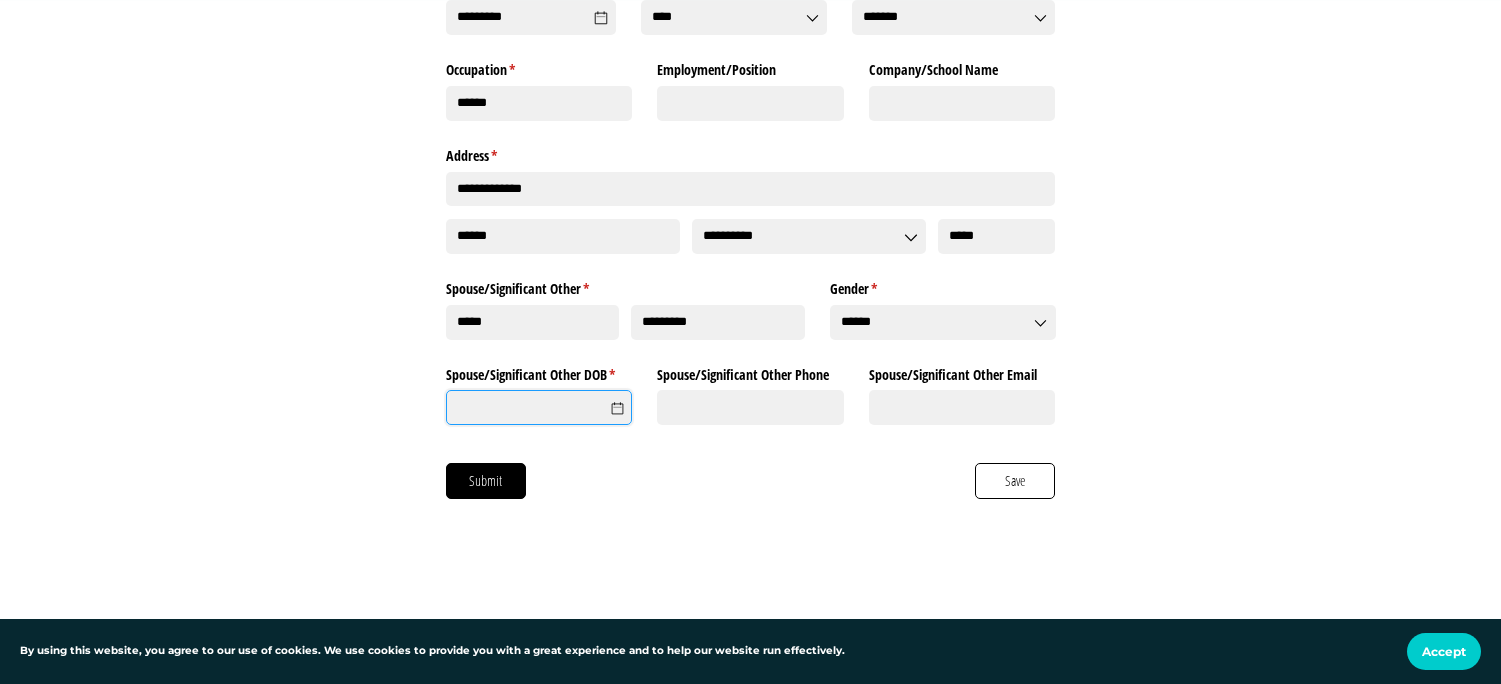 click on "Spouse/​Significant Other DOB *   (required)" 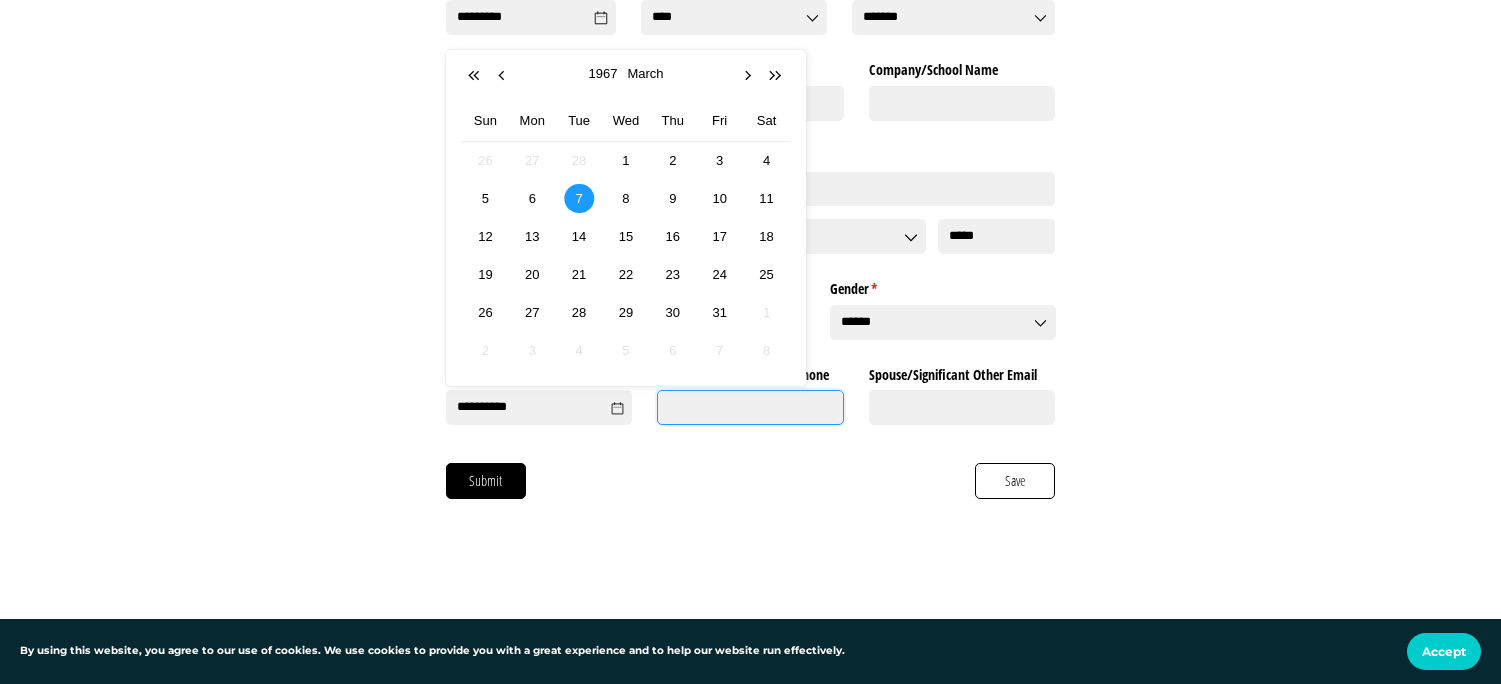 type on "********" 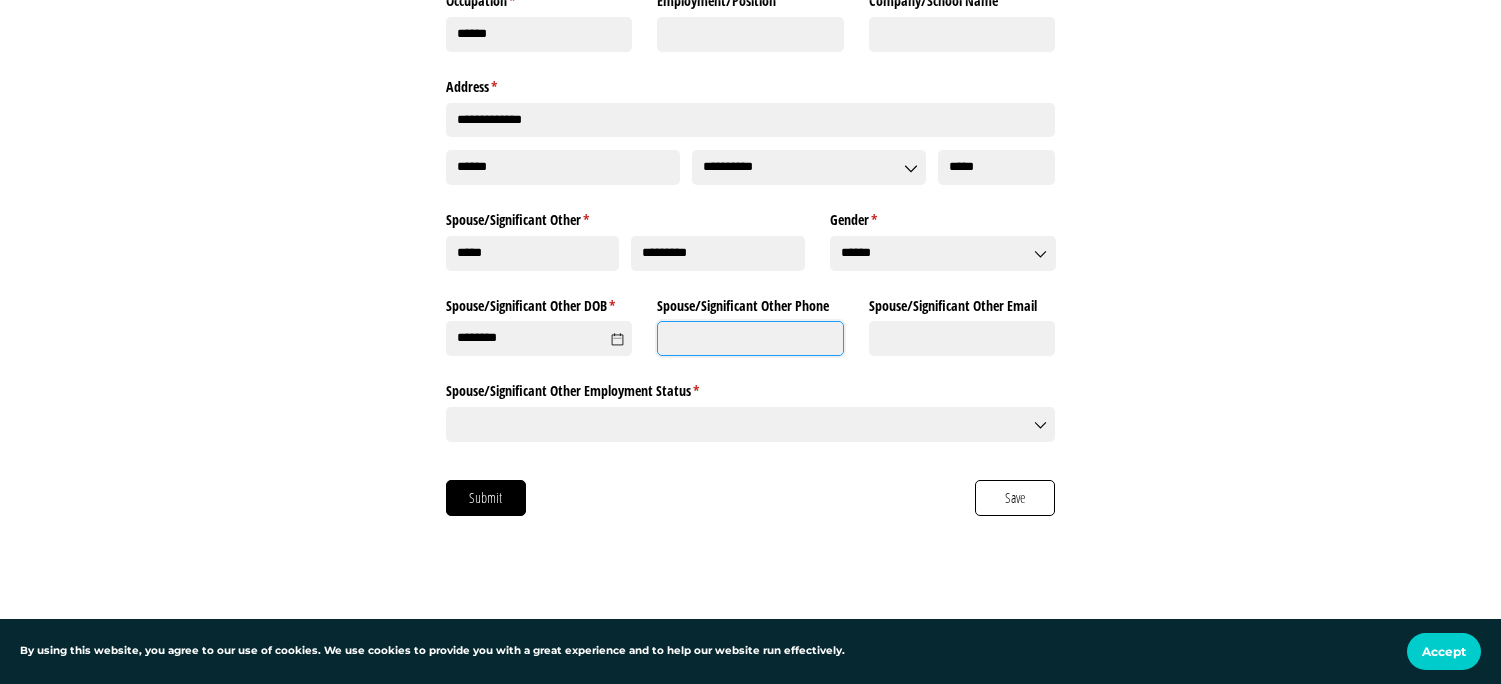 scroll, scrollTop: 700, scrollLeft: 0, axis: vertical 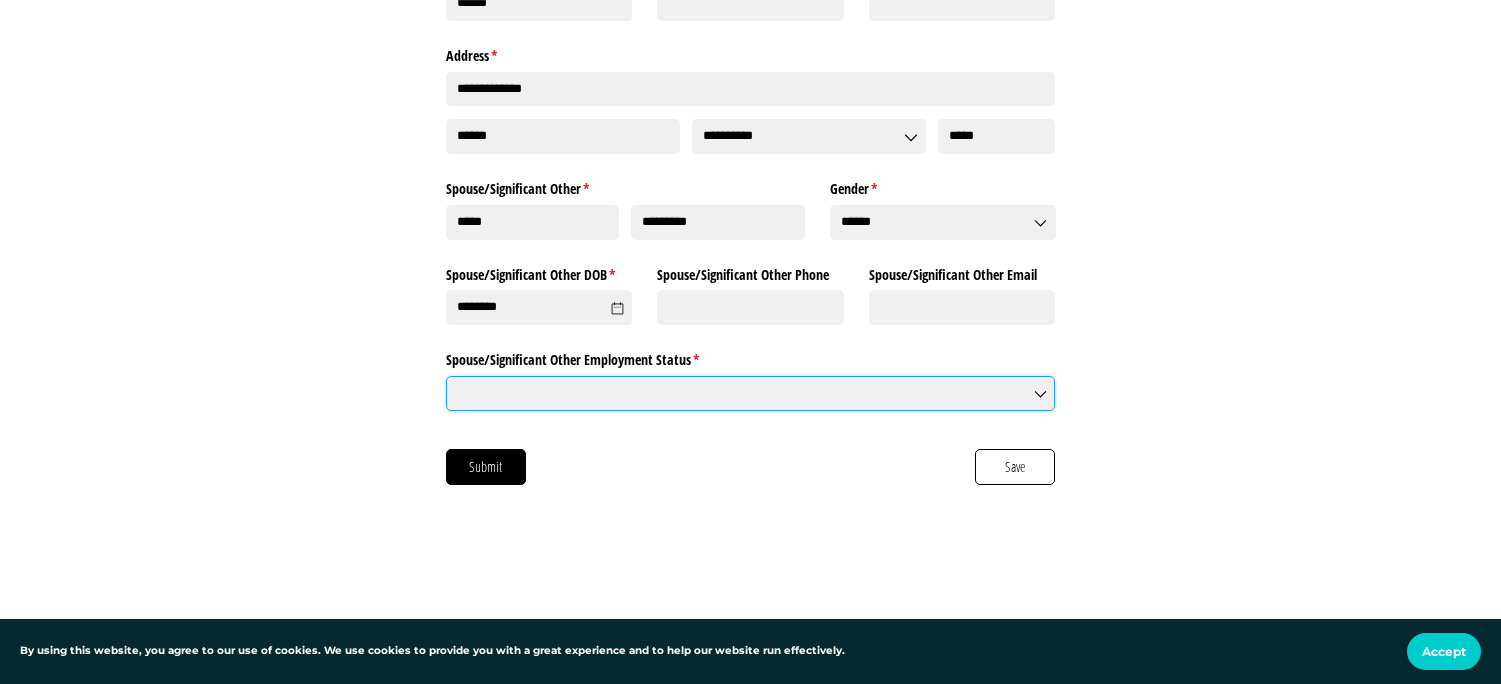 click on "Spouse/​Significant Other Employment Status *   (required)" 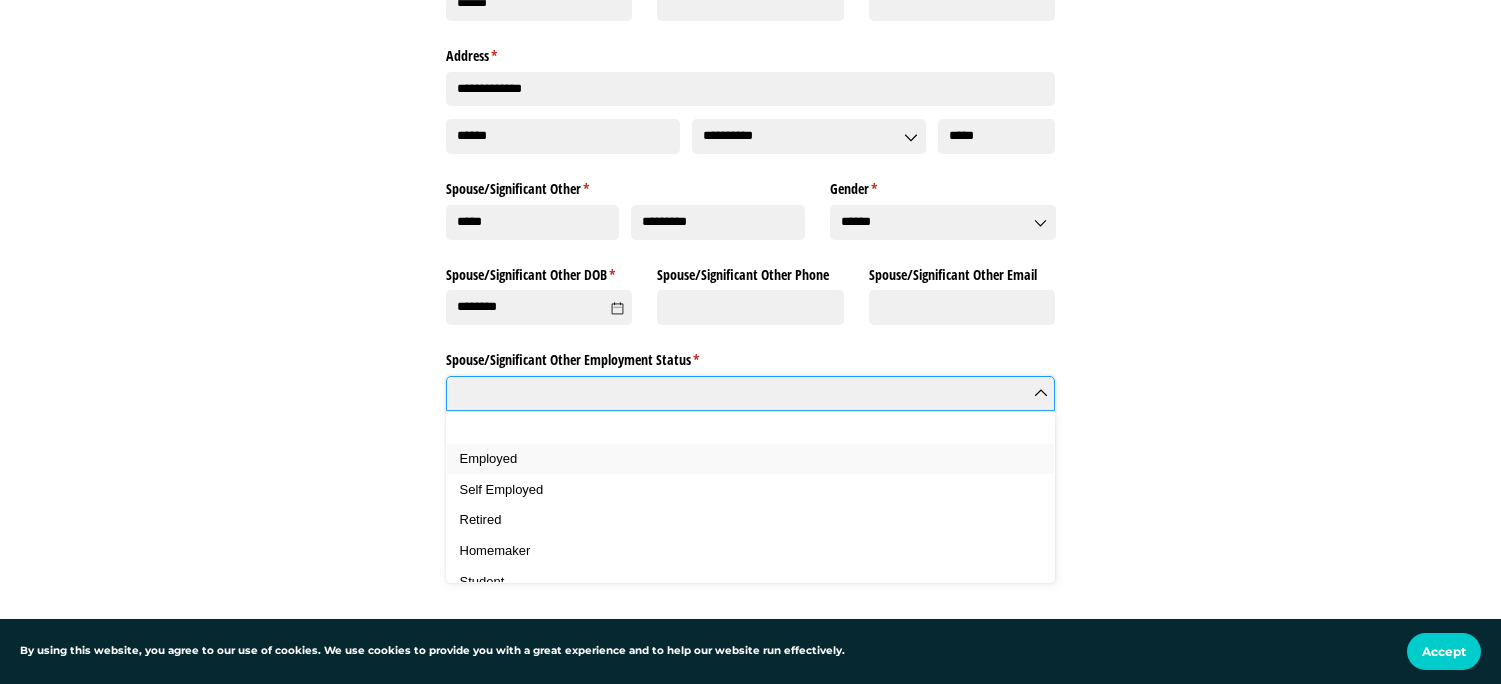 click on "Employed" at bounding box center (489, 458) 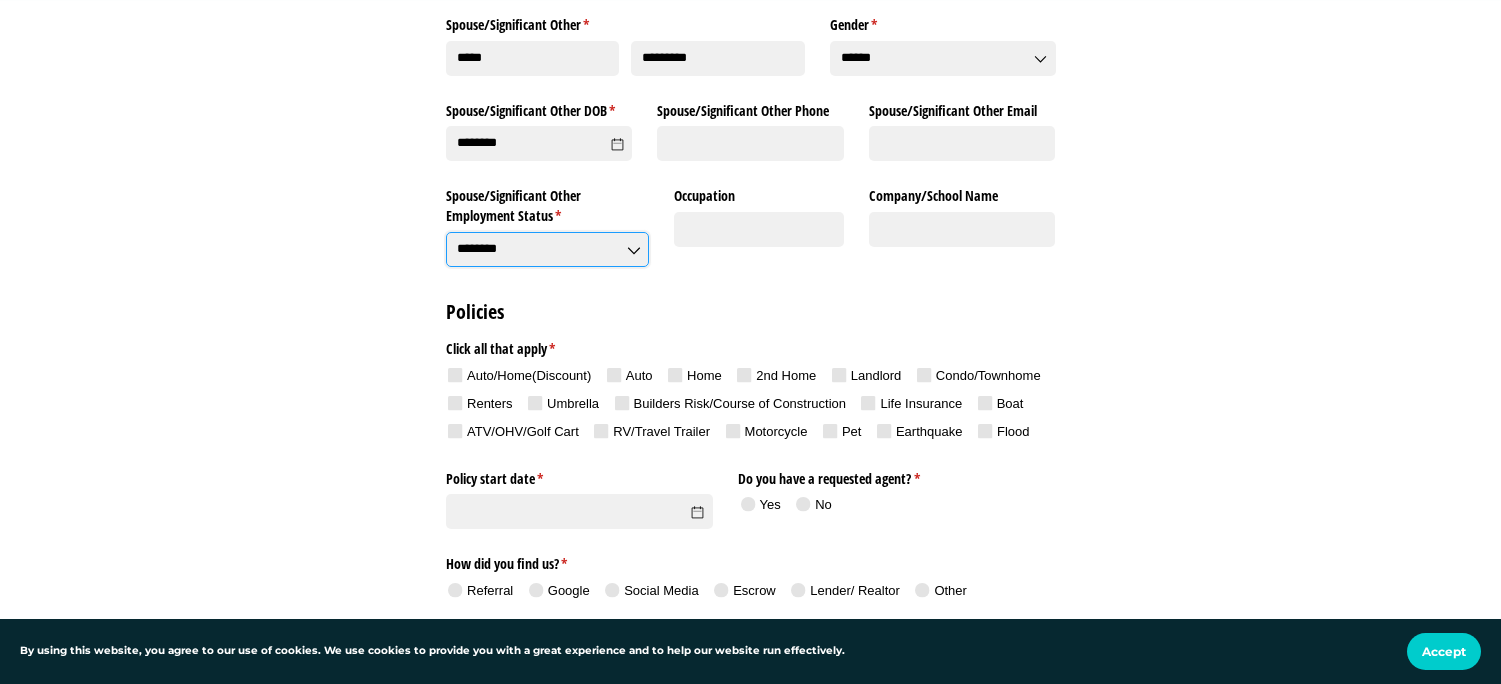 scroll, scrollTop: 900, scrollLeft: 0, axis: vertical 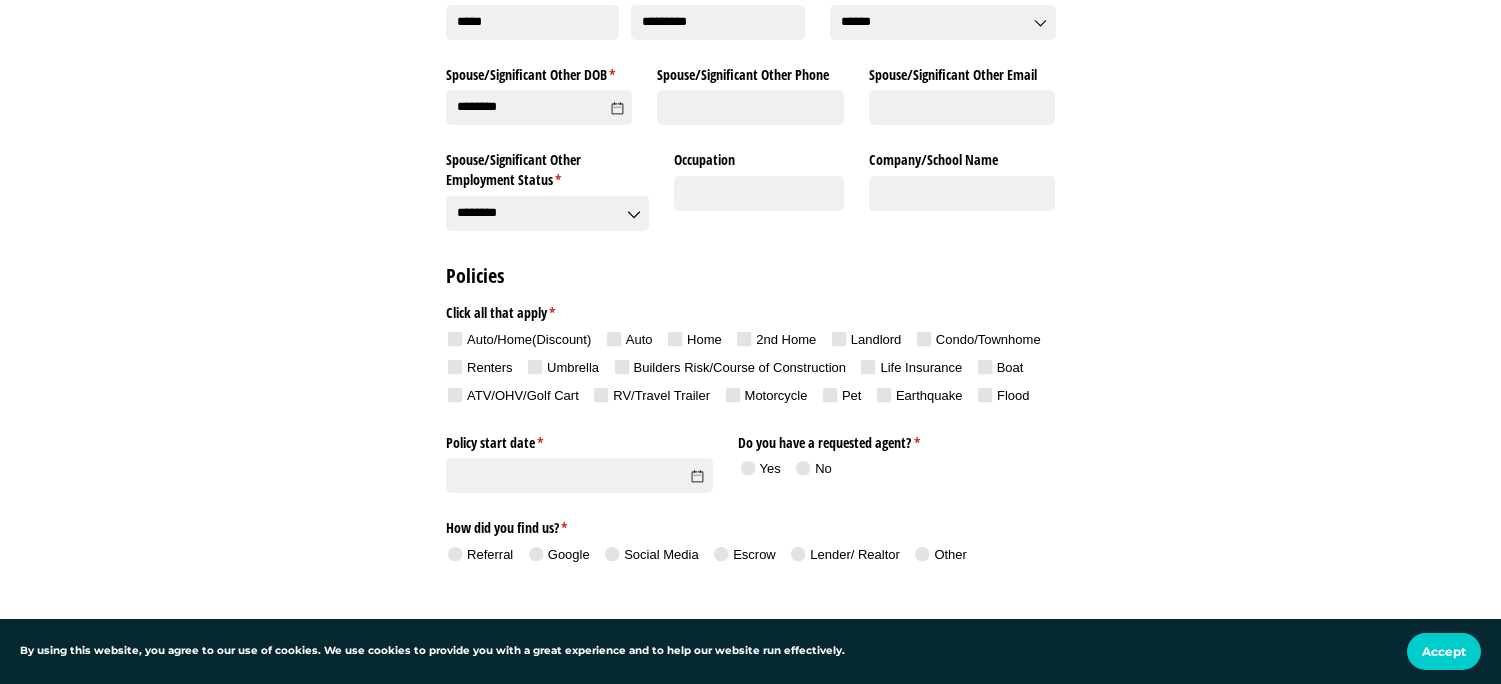 click 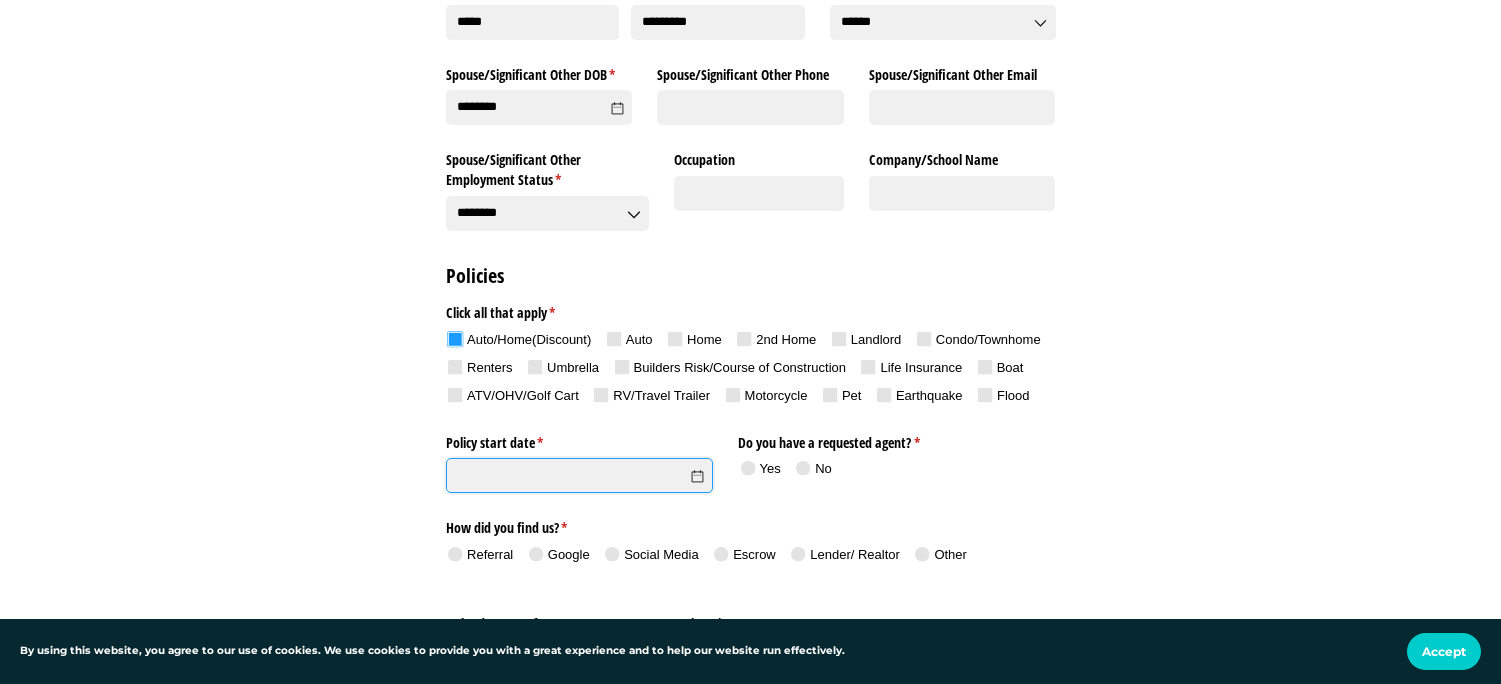 click on "Policy start date *   (required)" 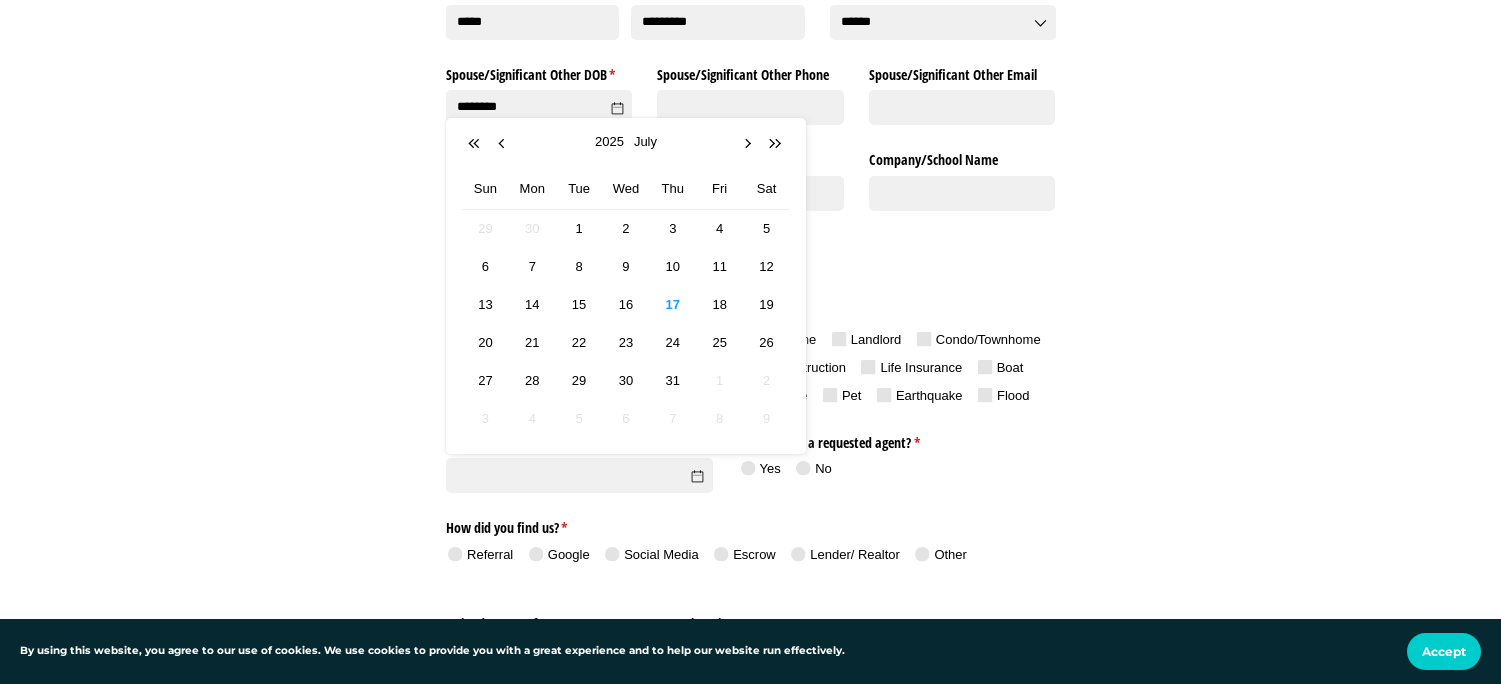 click on "Yes
No" 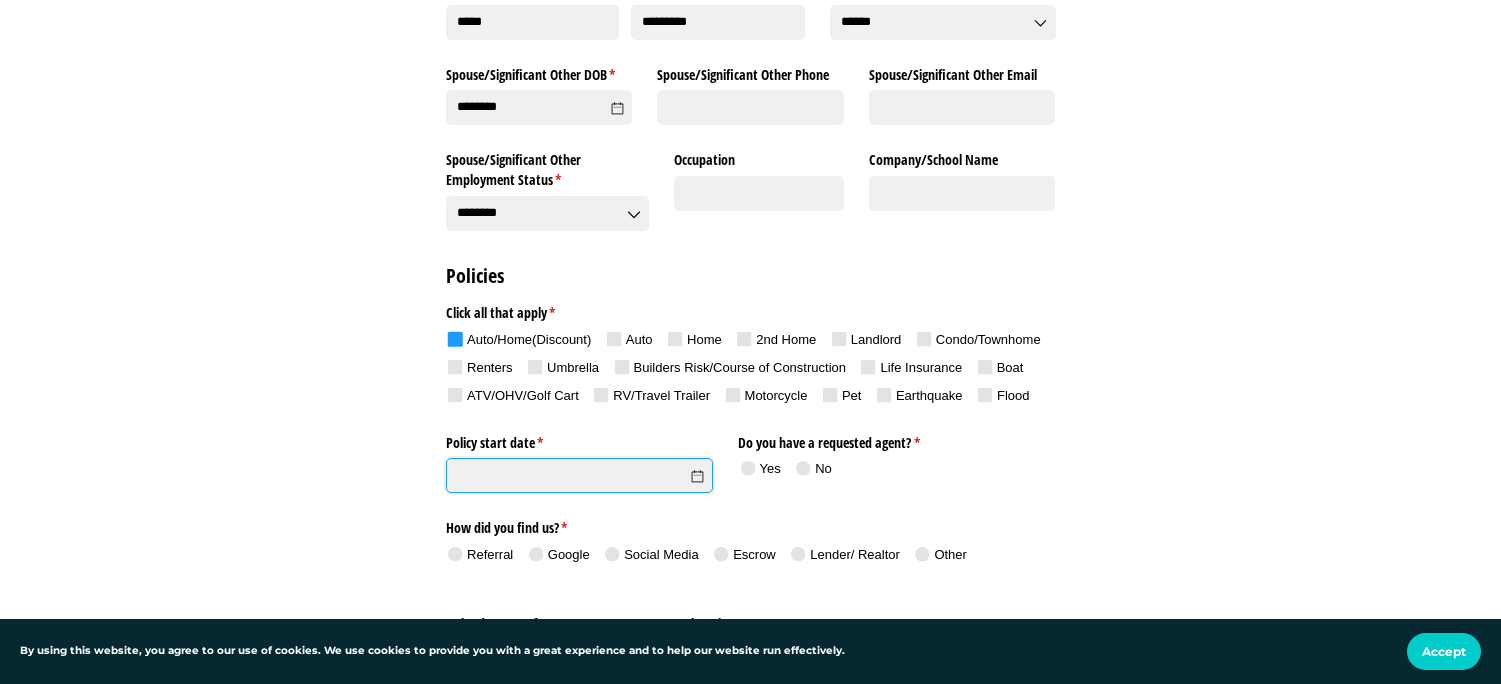 click on "Policy start date *   (required)" 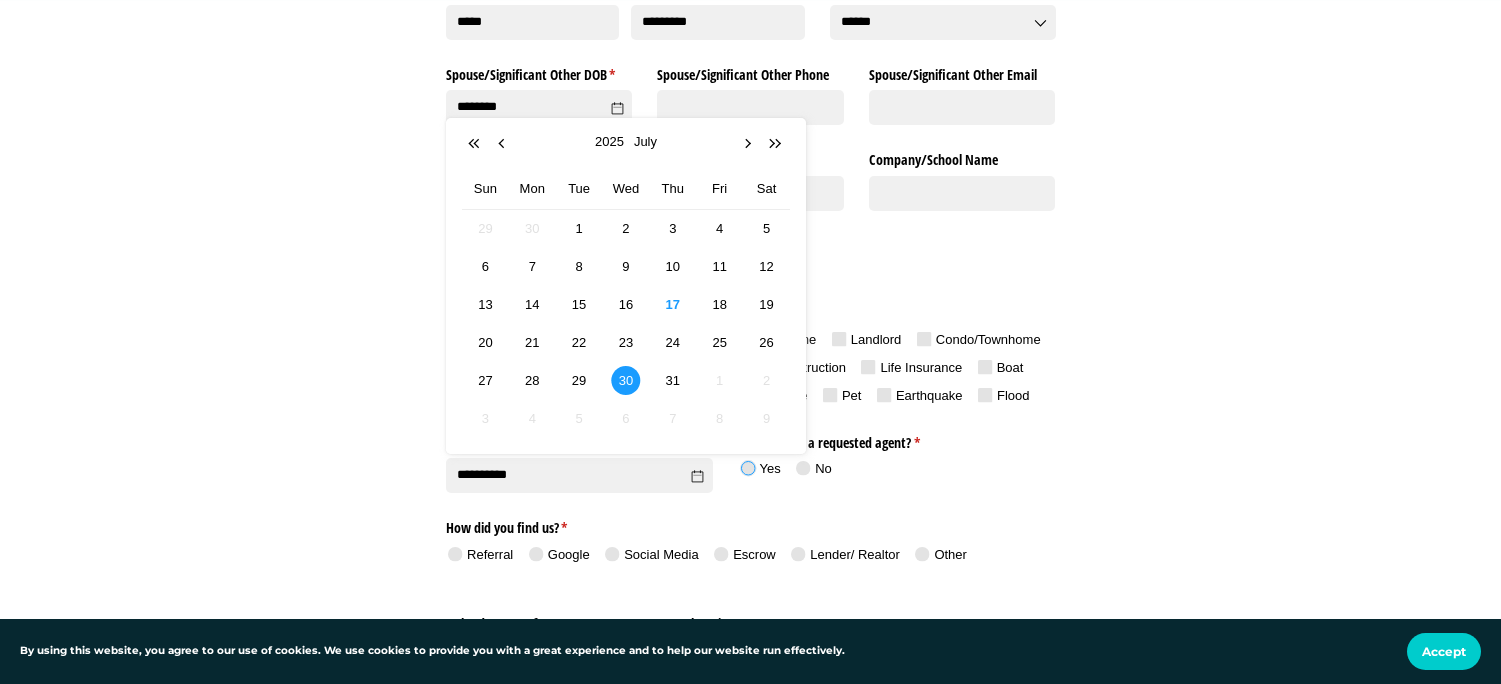 type on "*********" 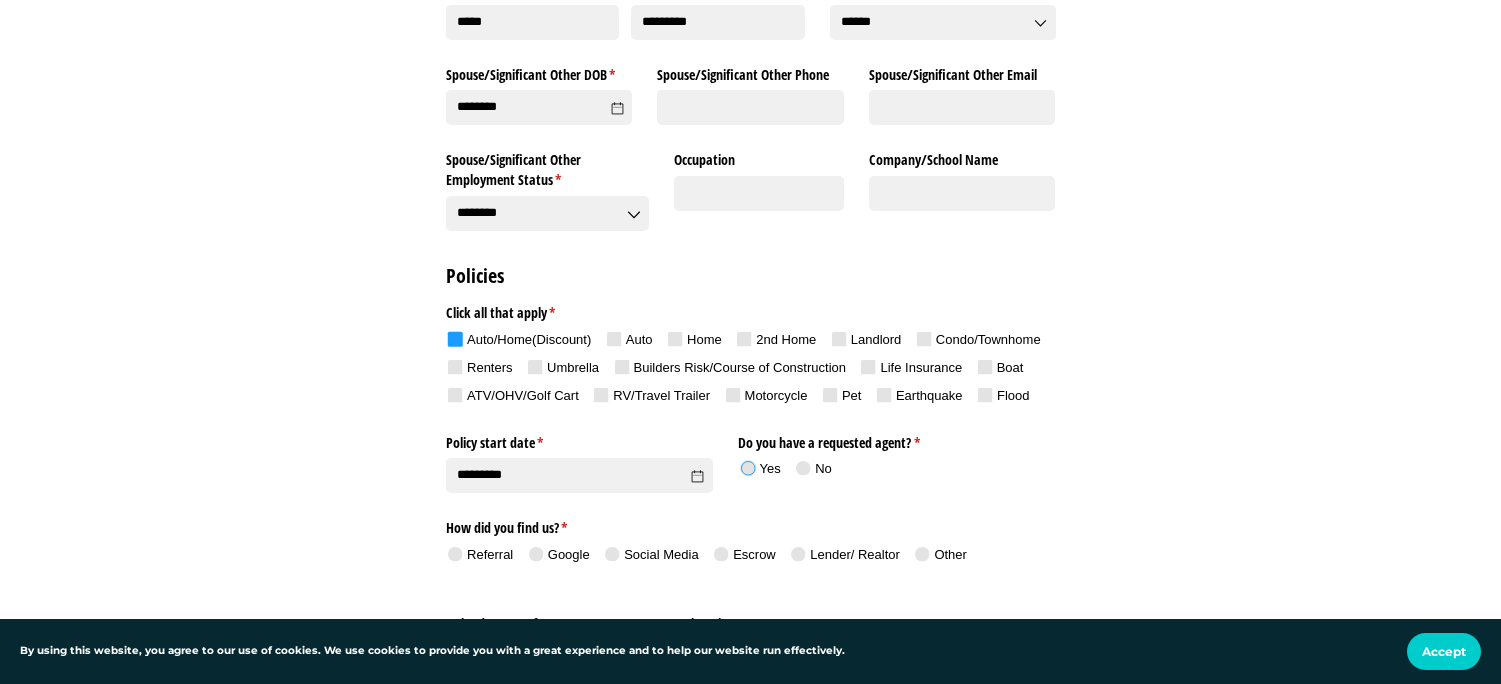 click 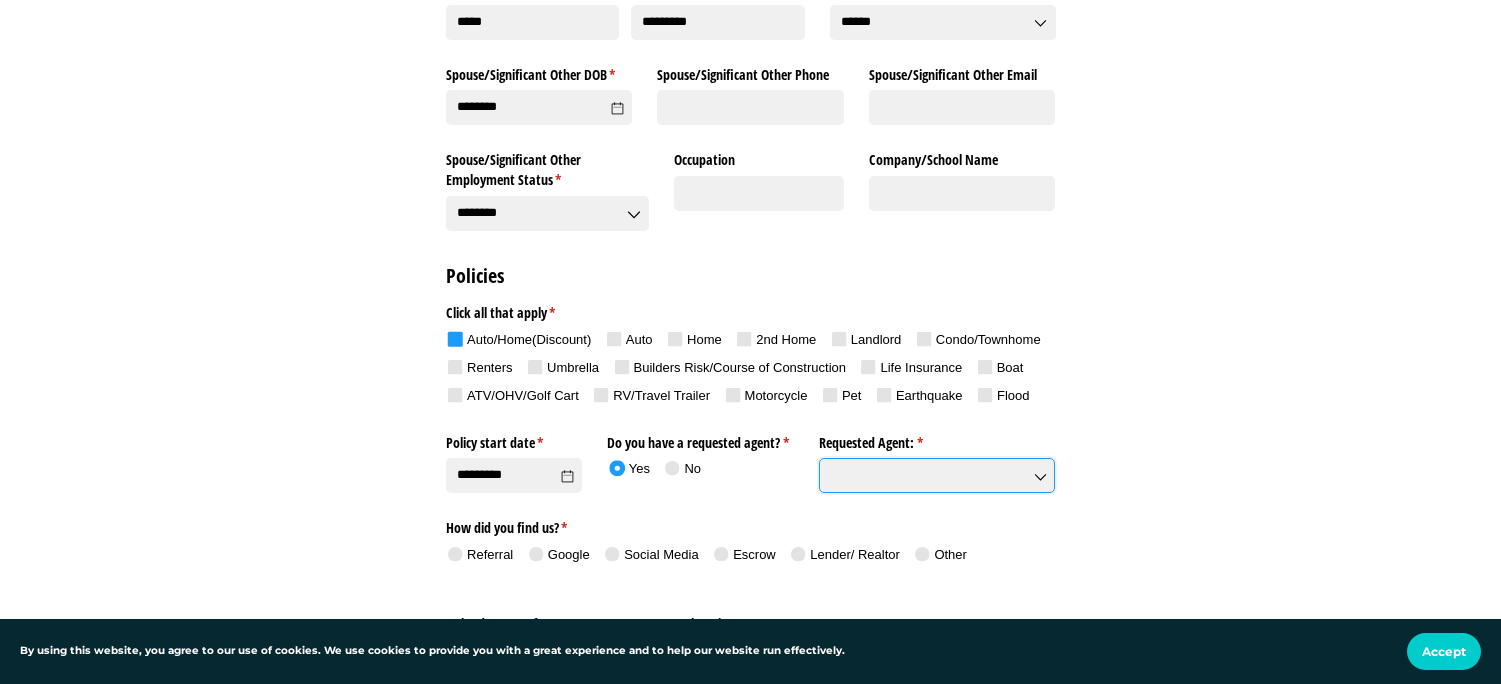 click on "Requested Agent: *   (required)" 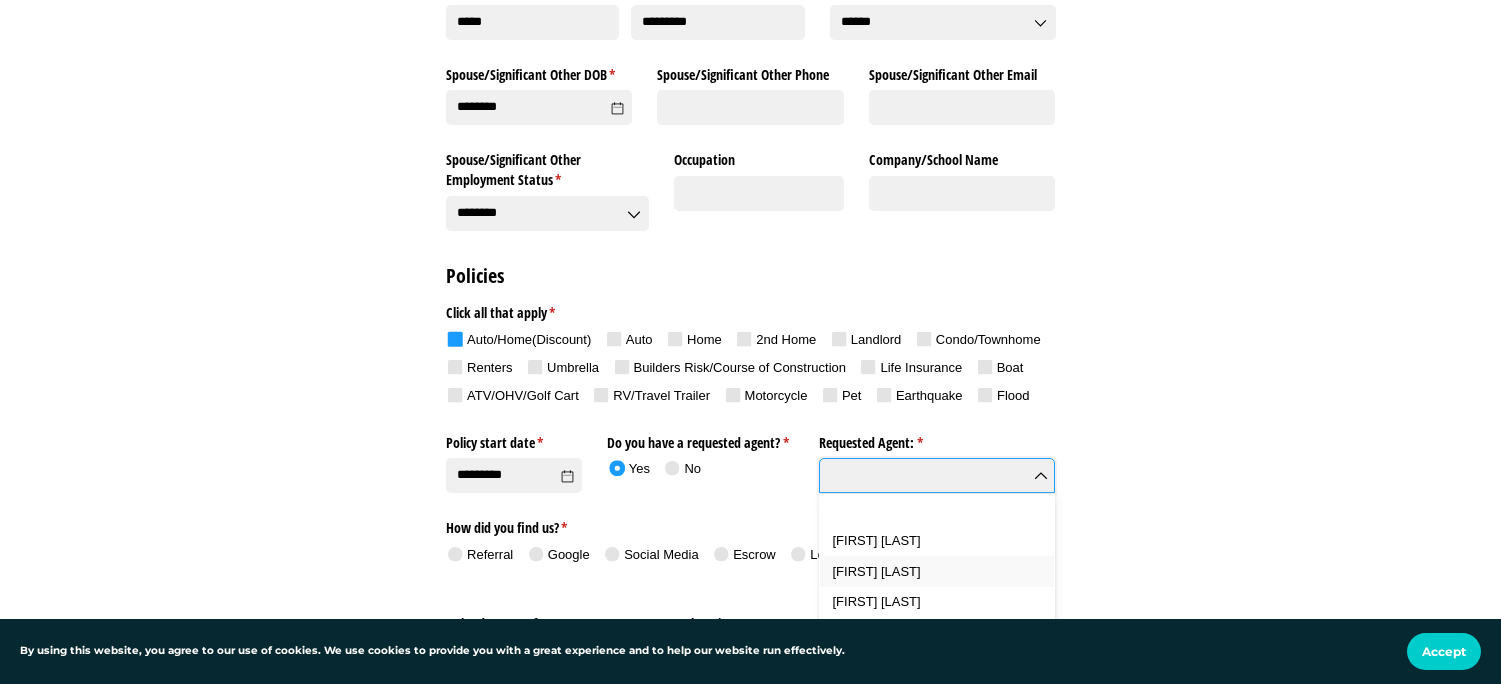 click on "[FIRST] [LAST]" at bounding box center [877, 571] 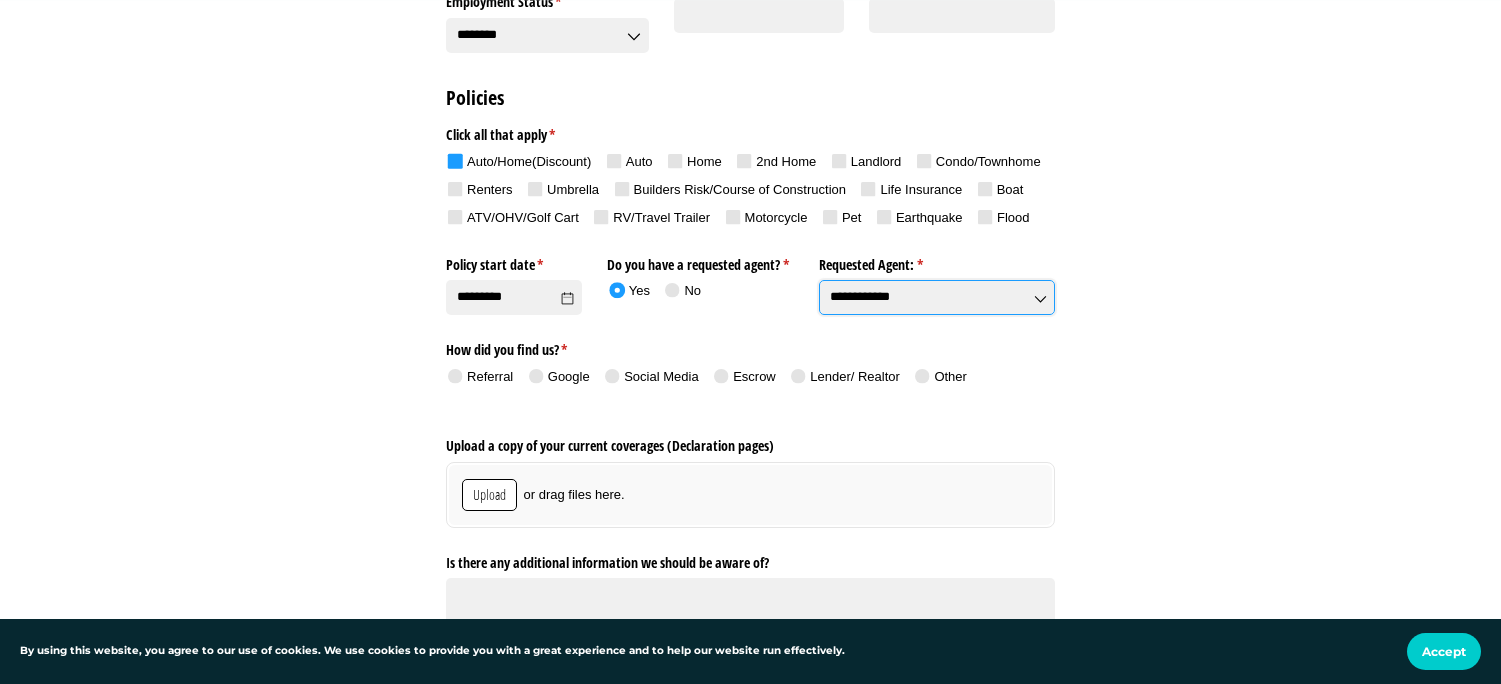 scroll, scrollTop: 1100, scrollLeft: 0, axis: vertical 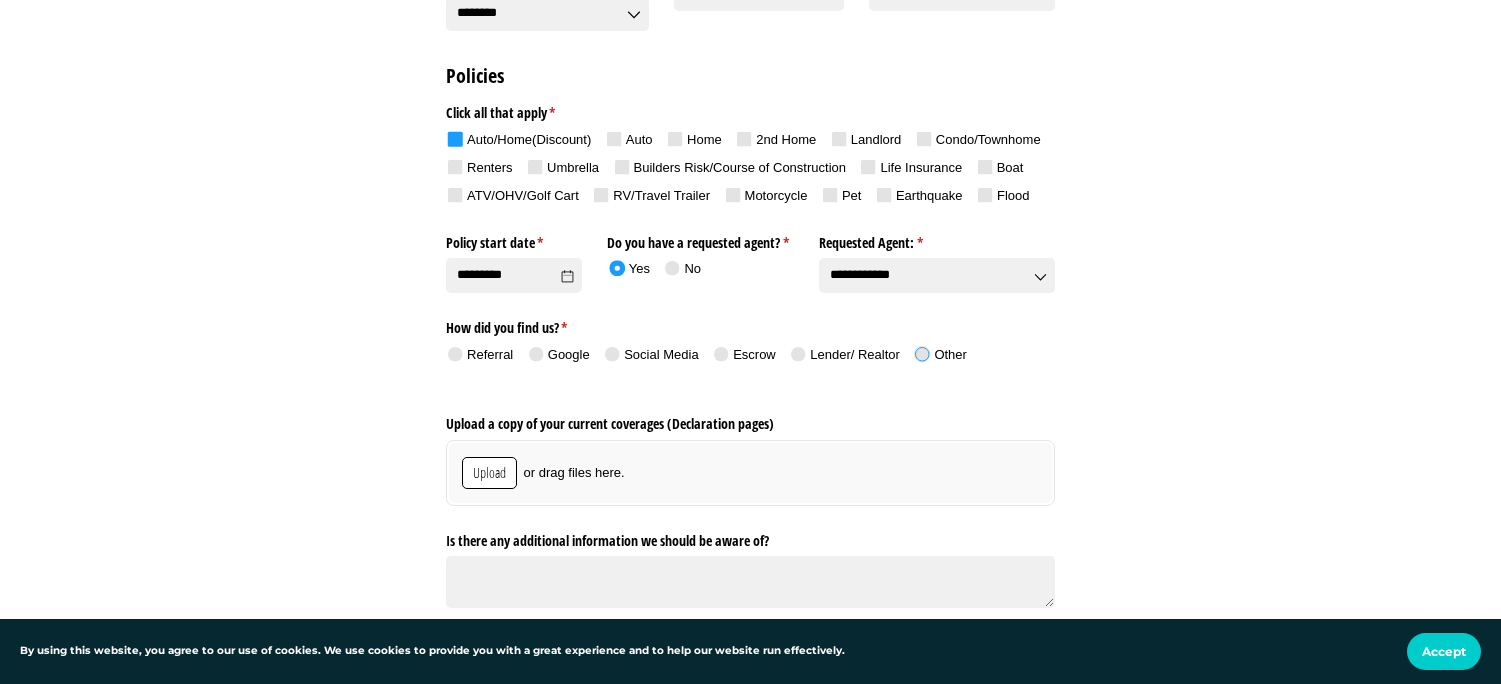 click 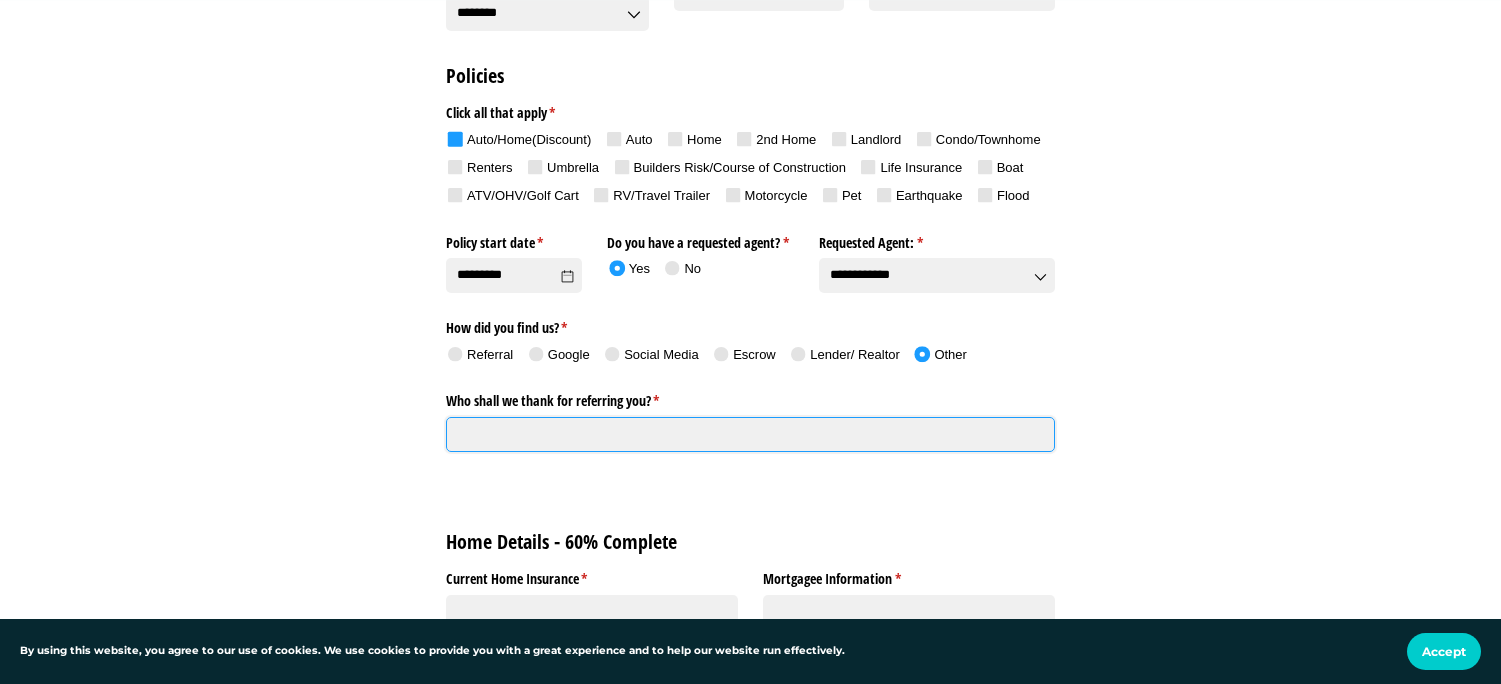 click on "Who shall we thank for referring you? *   (required)" 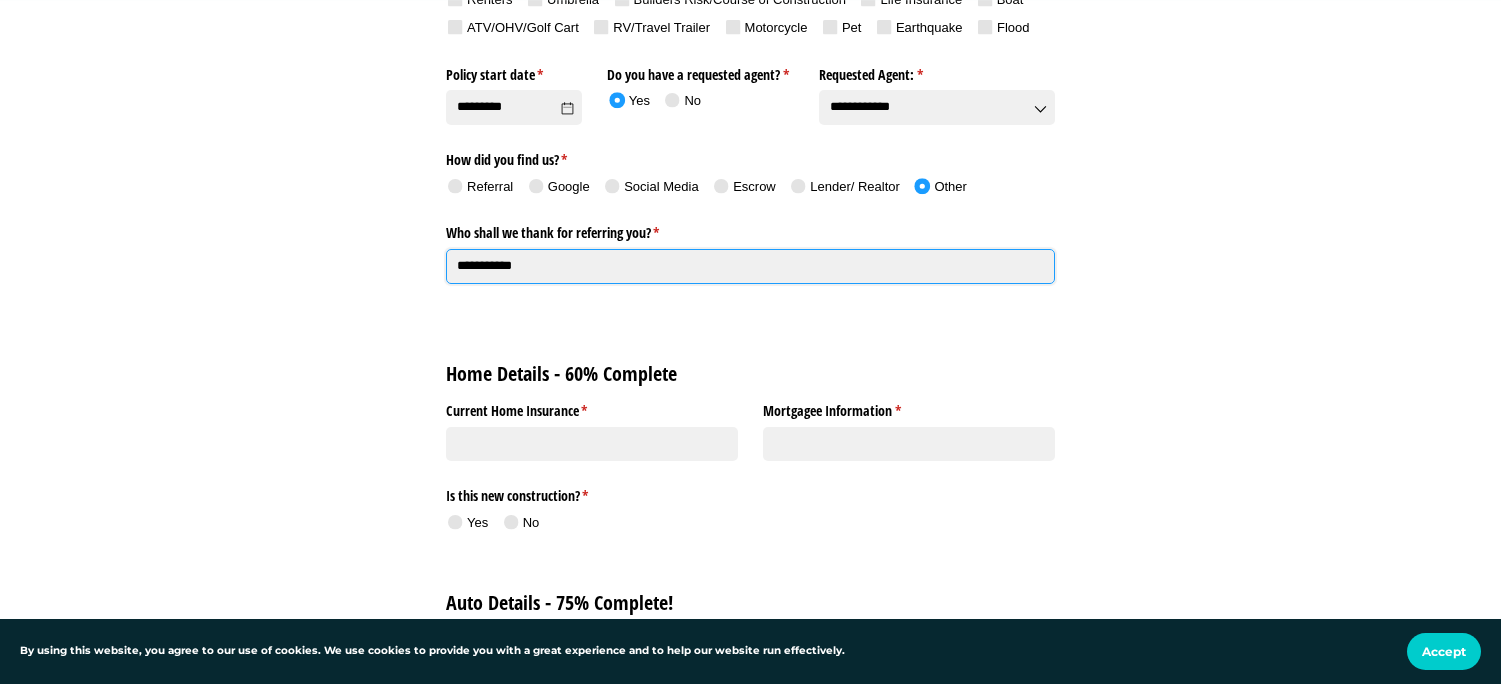 scroll, scrollTop: 1300, scrollLeft: 0, axis: vertical 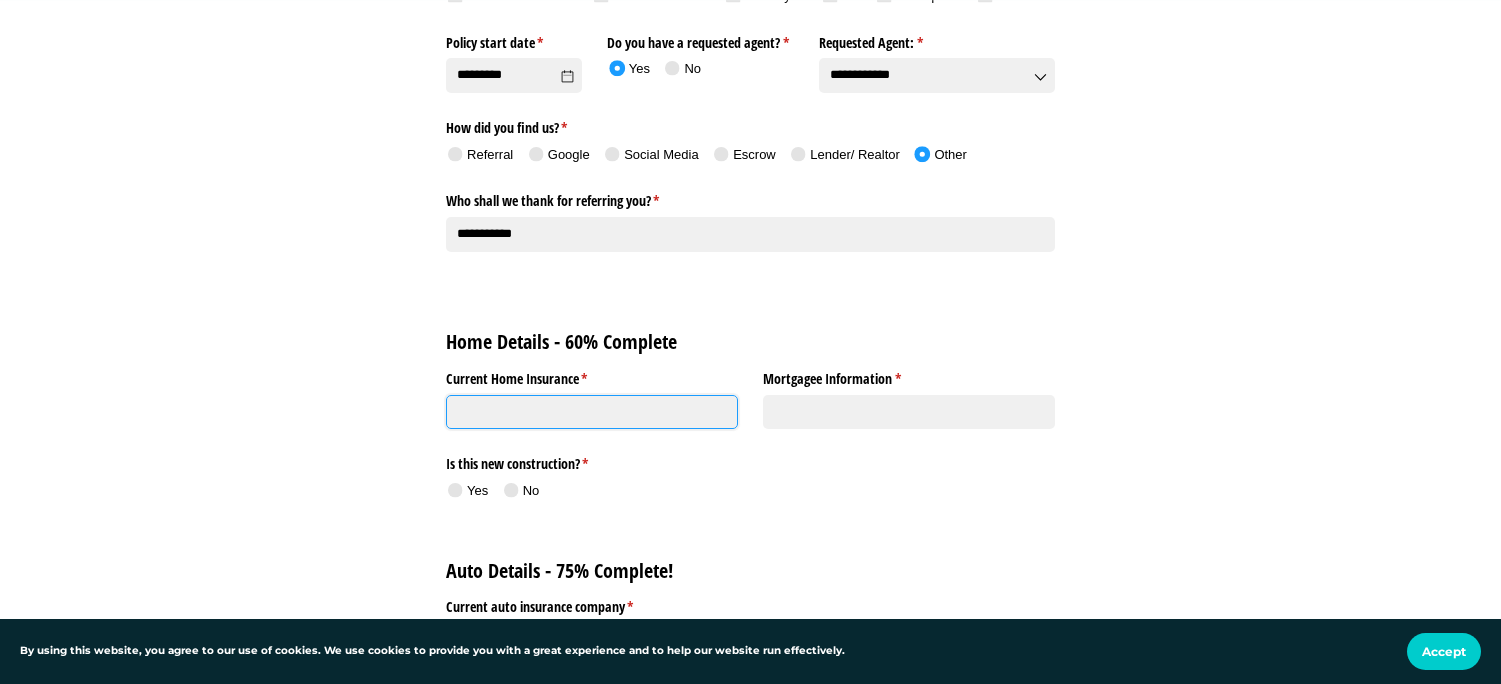 type on "**********" 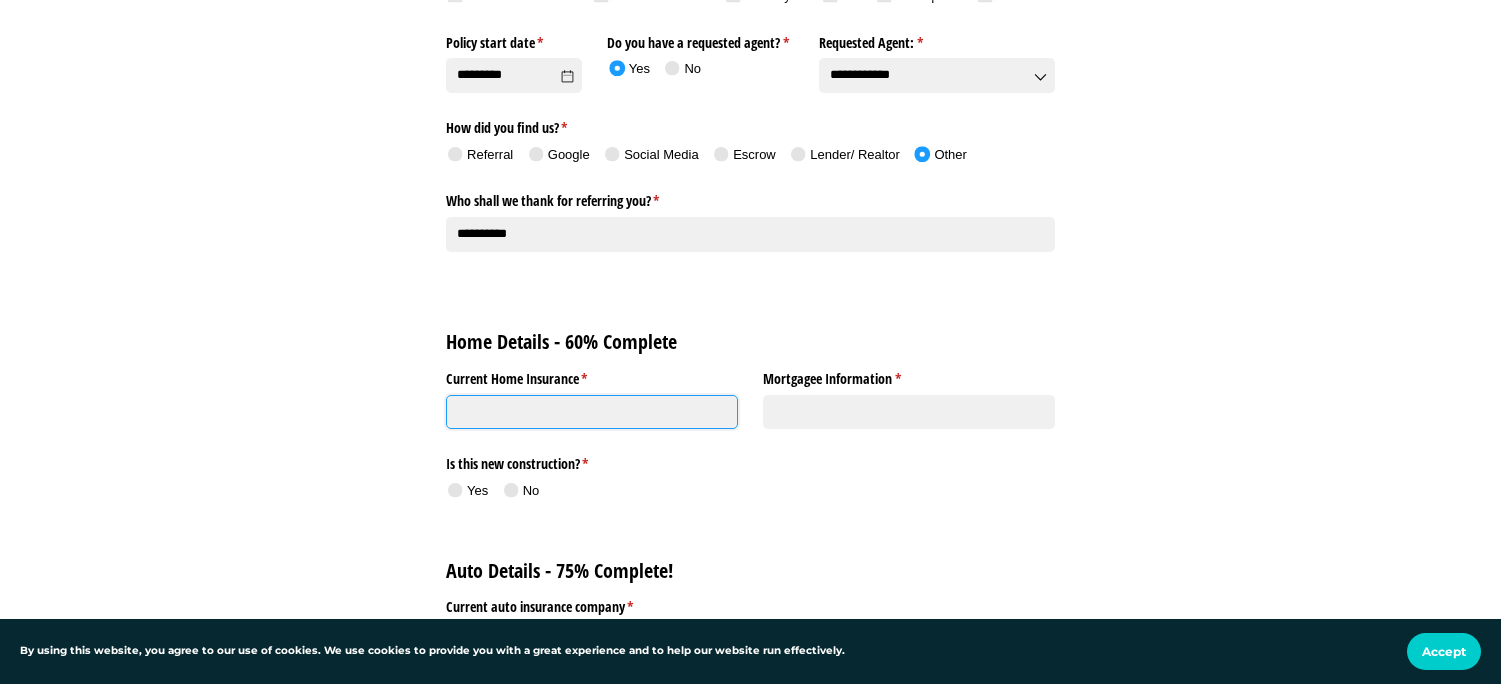 click on "Current Home Insurance *   (required)" 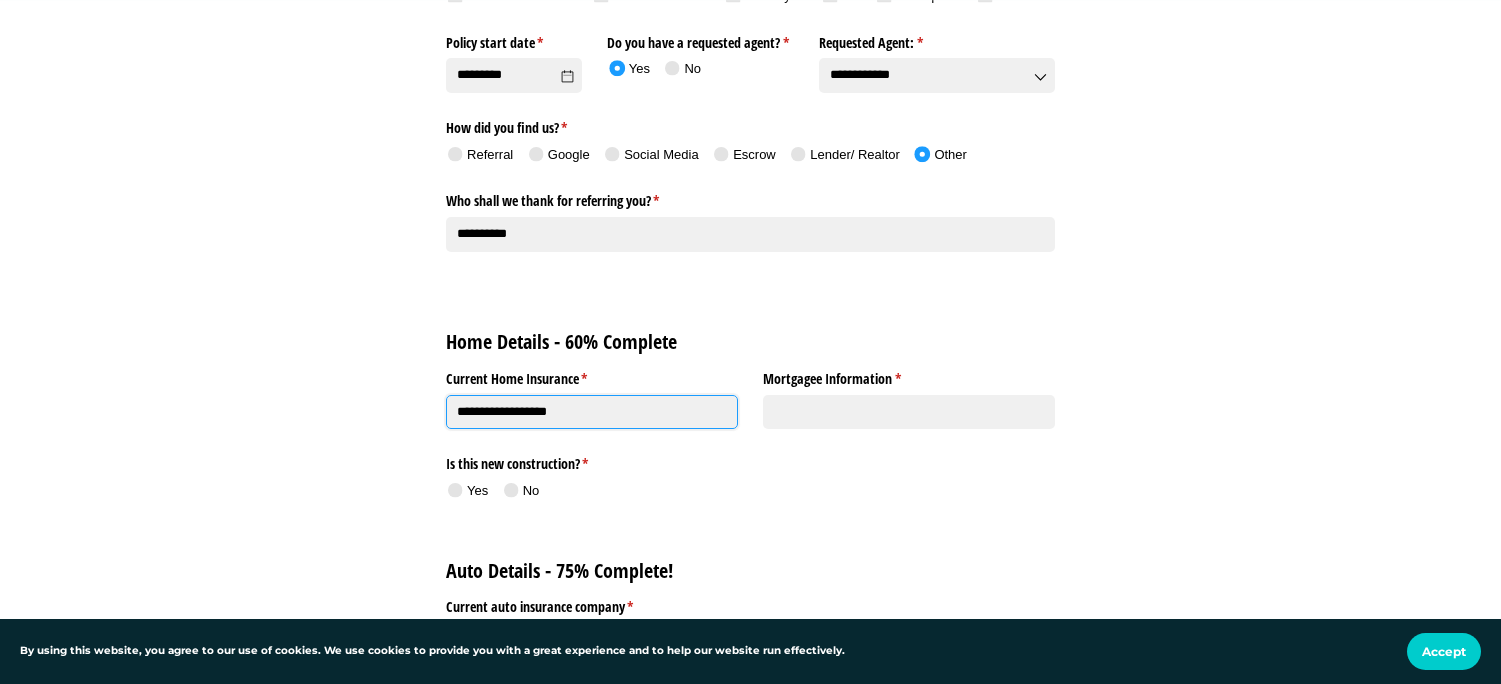type on "**********" 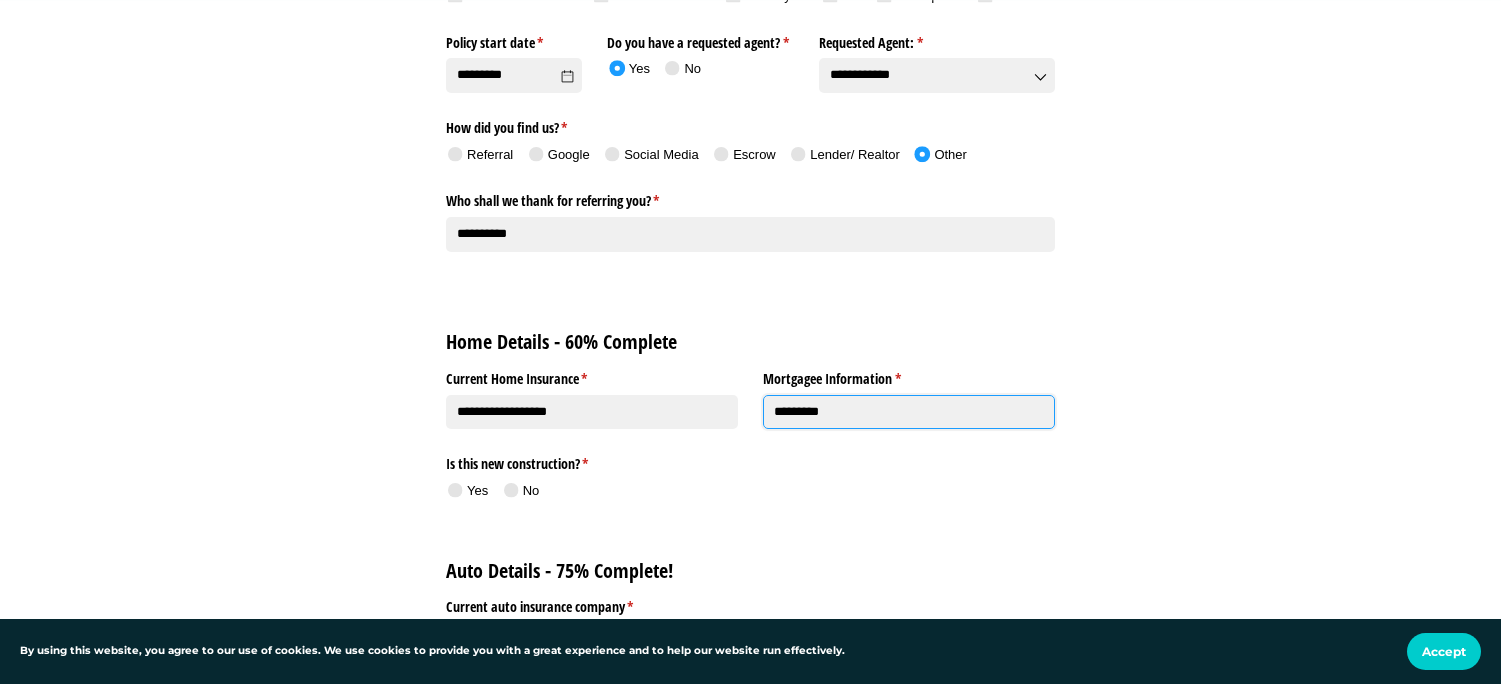 type on "*********" 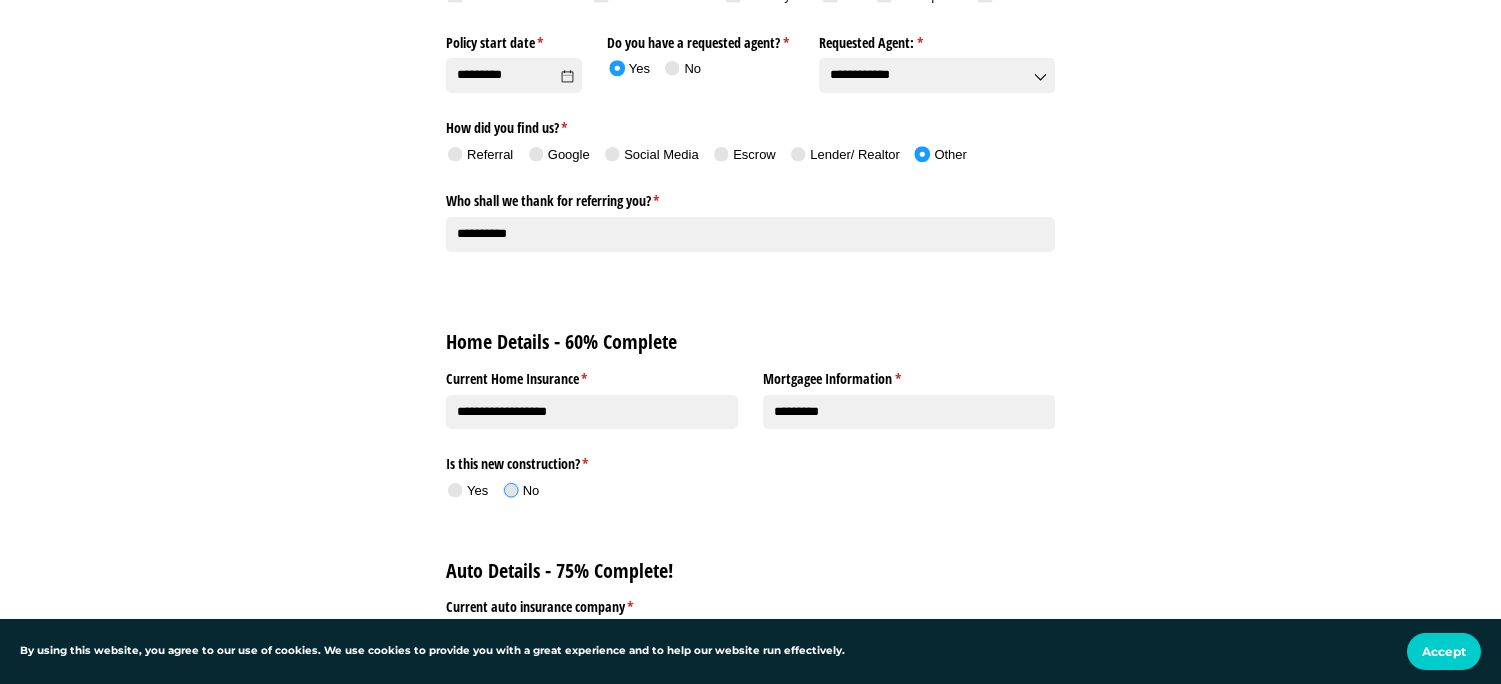 click 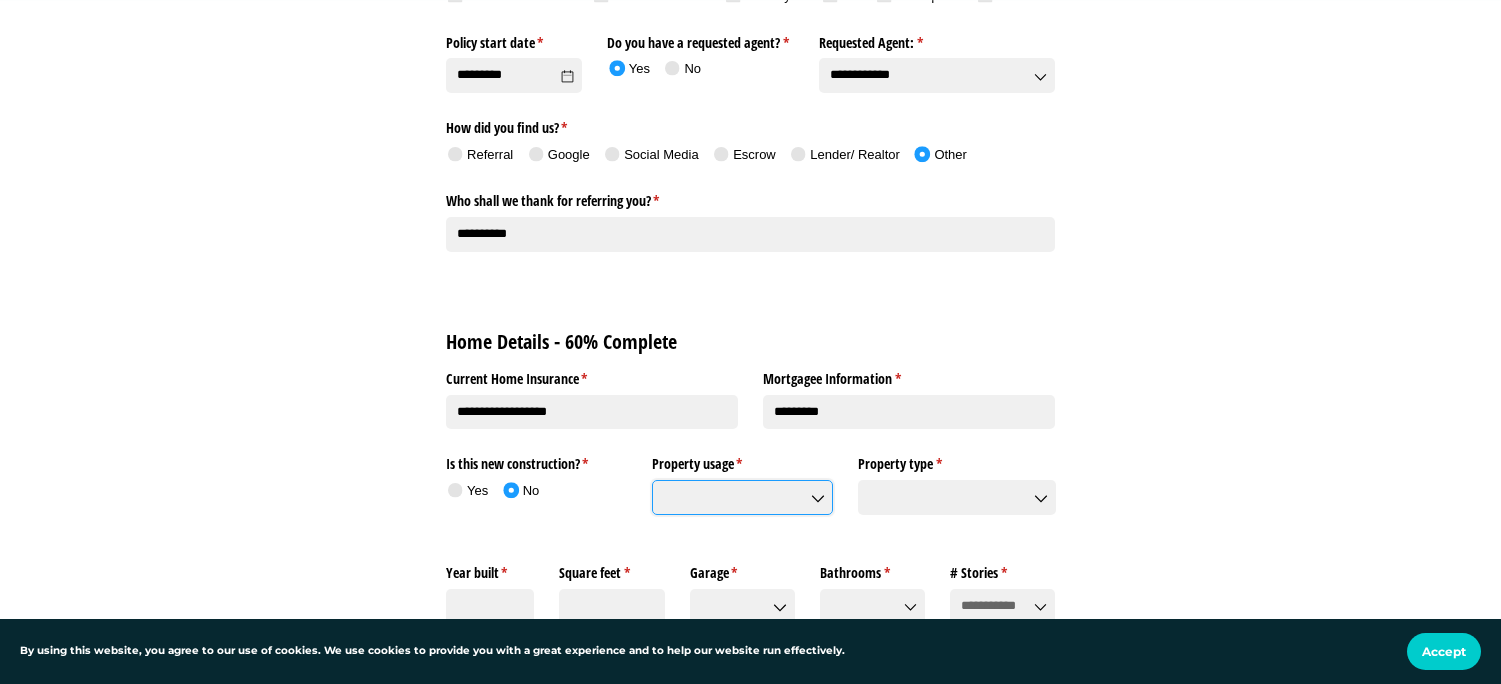 click on "Property usage *   (required)" 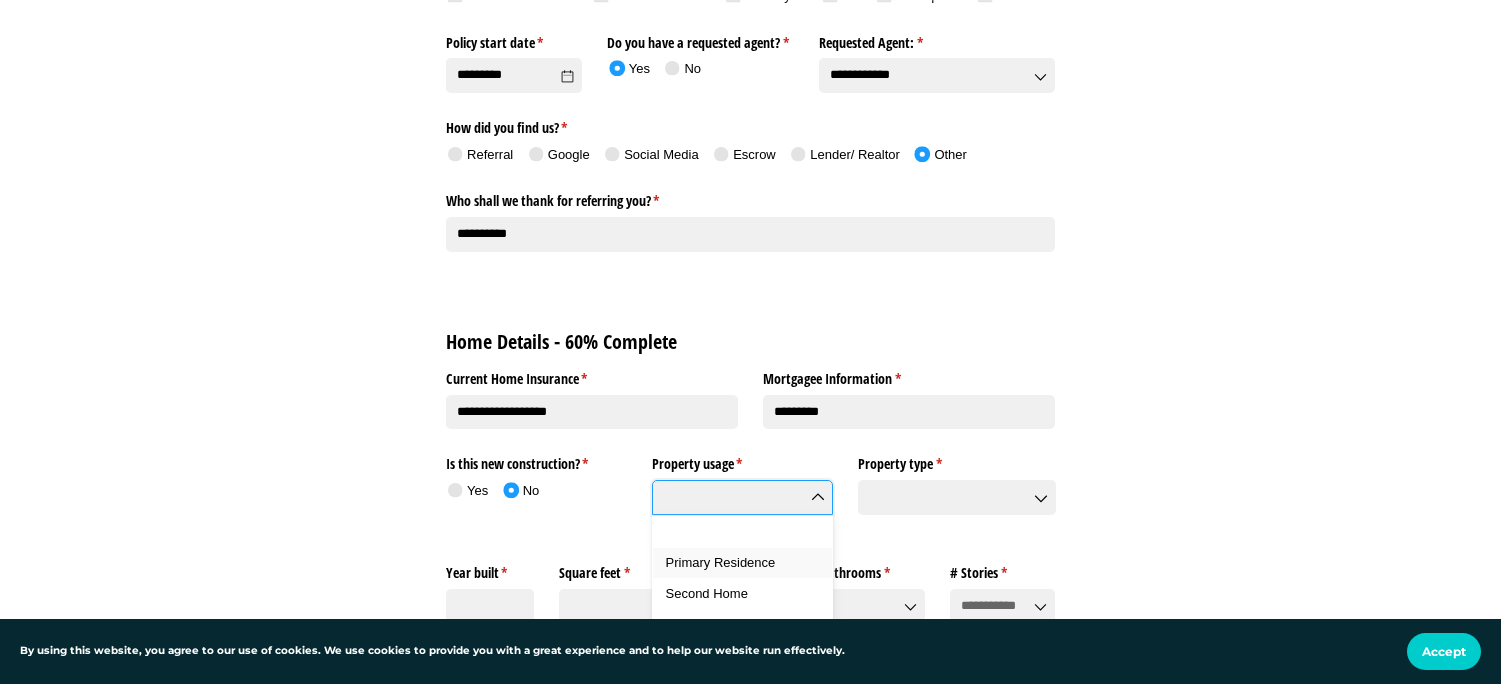 click on "Primary Residence" at bounding box center [750, 563] 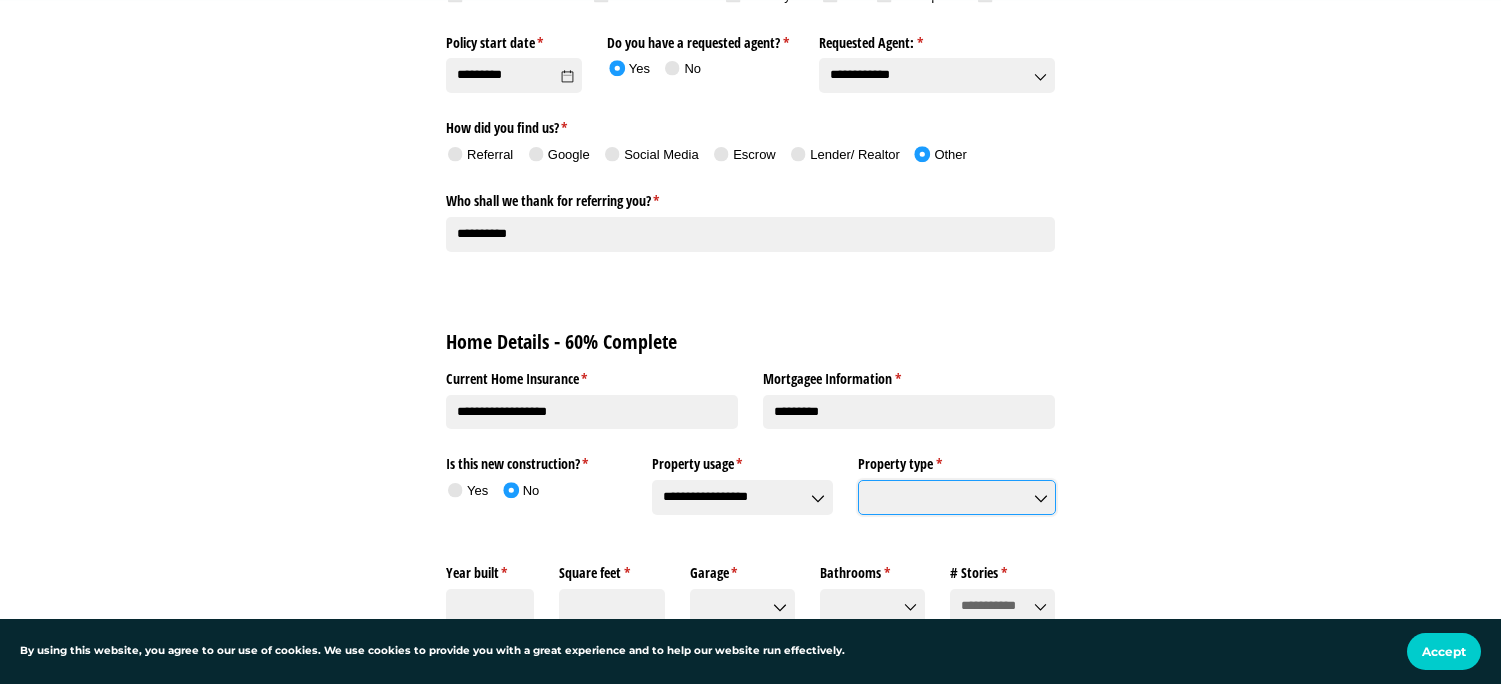 click on "Property type *   (required)" 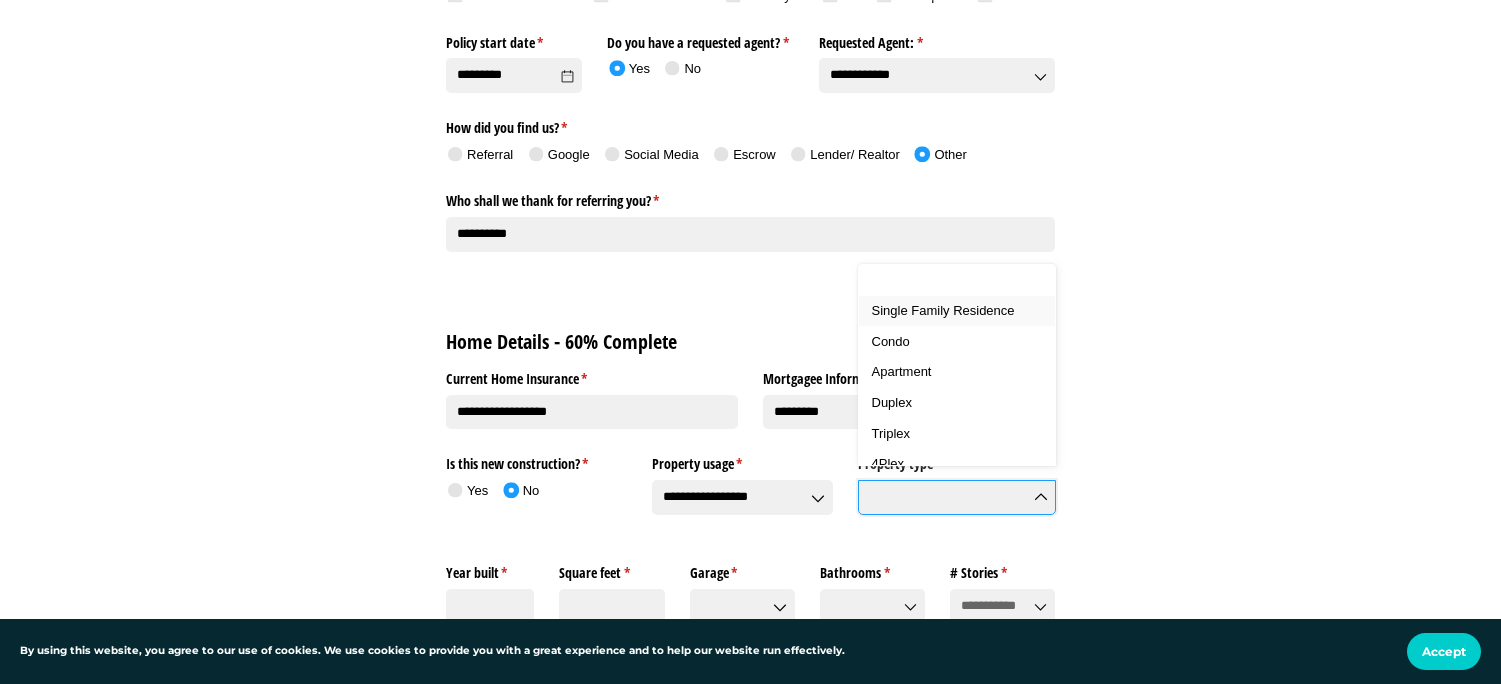 click on "Single Family Residence" at bounding box center [943, 310] 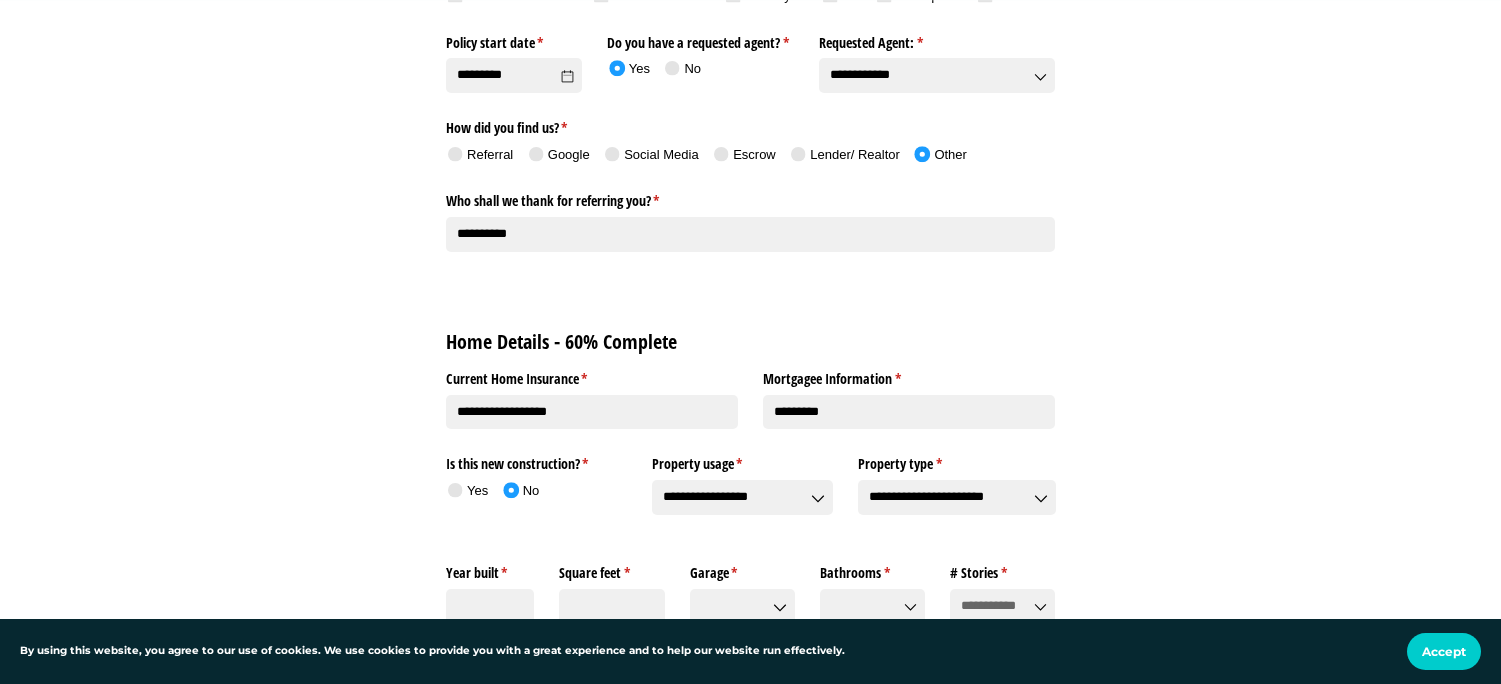 click on "Personal Fast App
Named Insured (You) *   (required)       [NAME]
Email *   (required)     [EMAIL]
Phone *   (required)     [PHONE]
Birthdate *   (required)     [DATE]
Gender *   (required)     [GENDER]
Marital status *   (required)     [MARITAL_STATUS]
Occupation *   (required)     [OCCUPATION]
Employment/​Position
Company/​School Name
Address *   (required)     [ADDRESS]       [CITY]   [STATE]     [POSTAL_CODE]
Spouse/​Significant Other *   (required)       [NAME]
Gender *   (required)     [GENDER]
Spouse/​Significant Other DOB *   (required)     [DATE]" at bounding box center [750, 164] 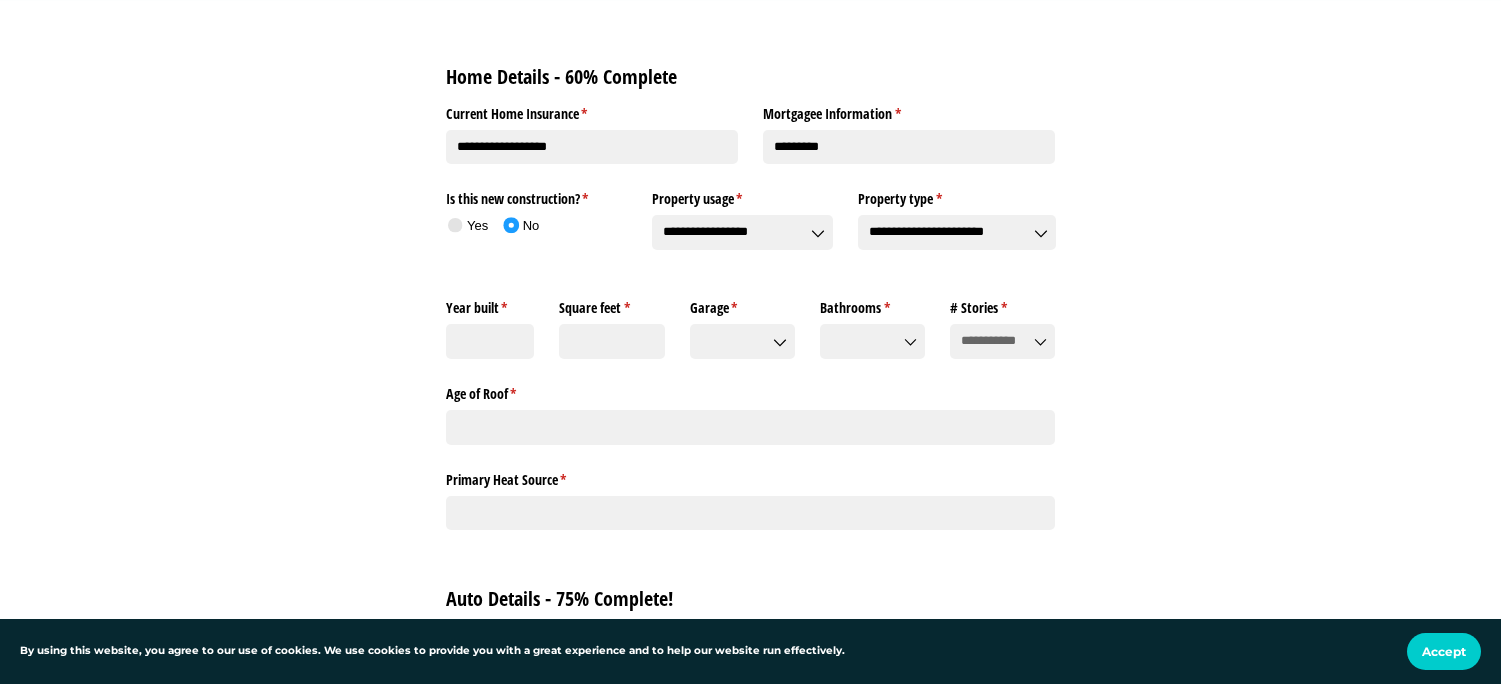 scroll, scrollTop: 1600, scrollLeft: 0, axis: vertical 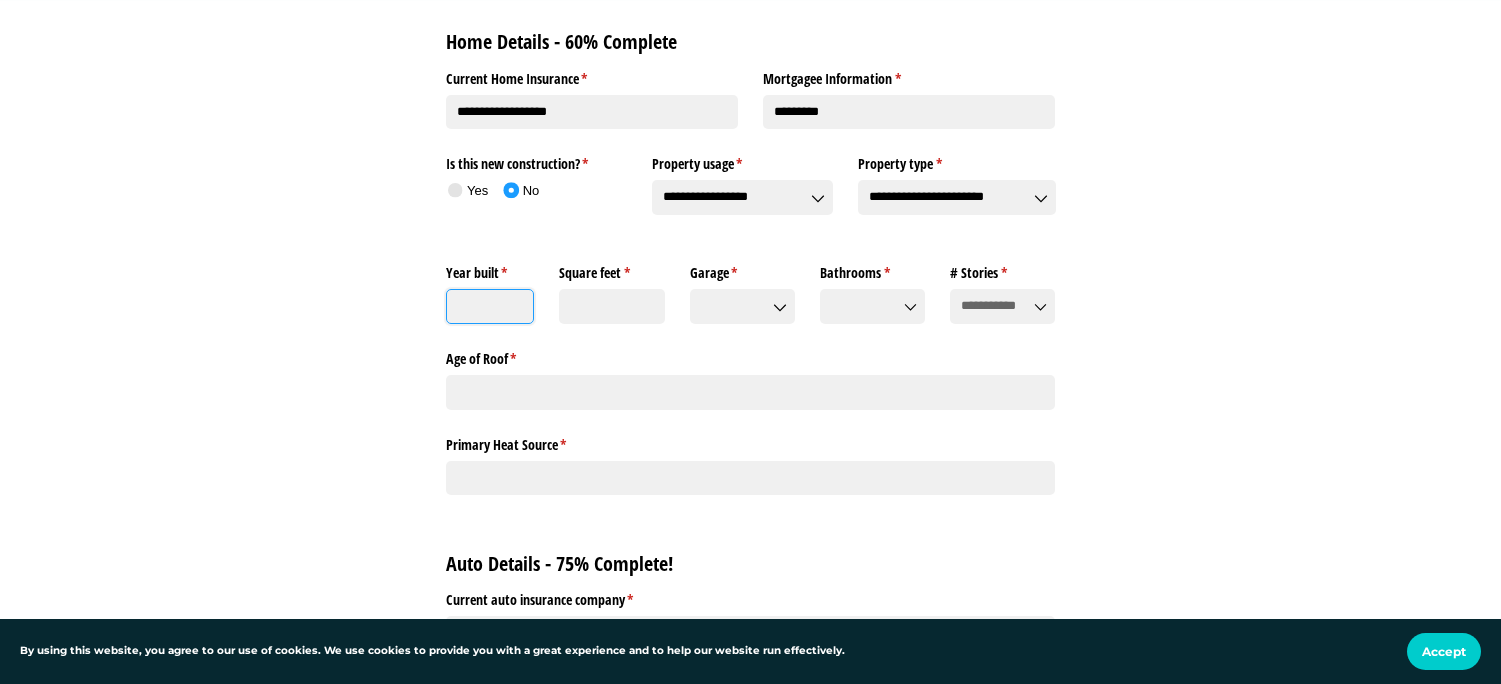 click on "Year built *   (required)" 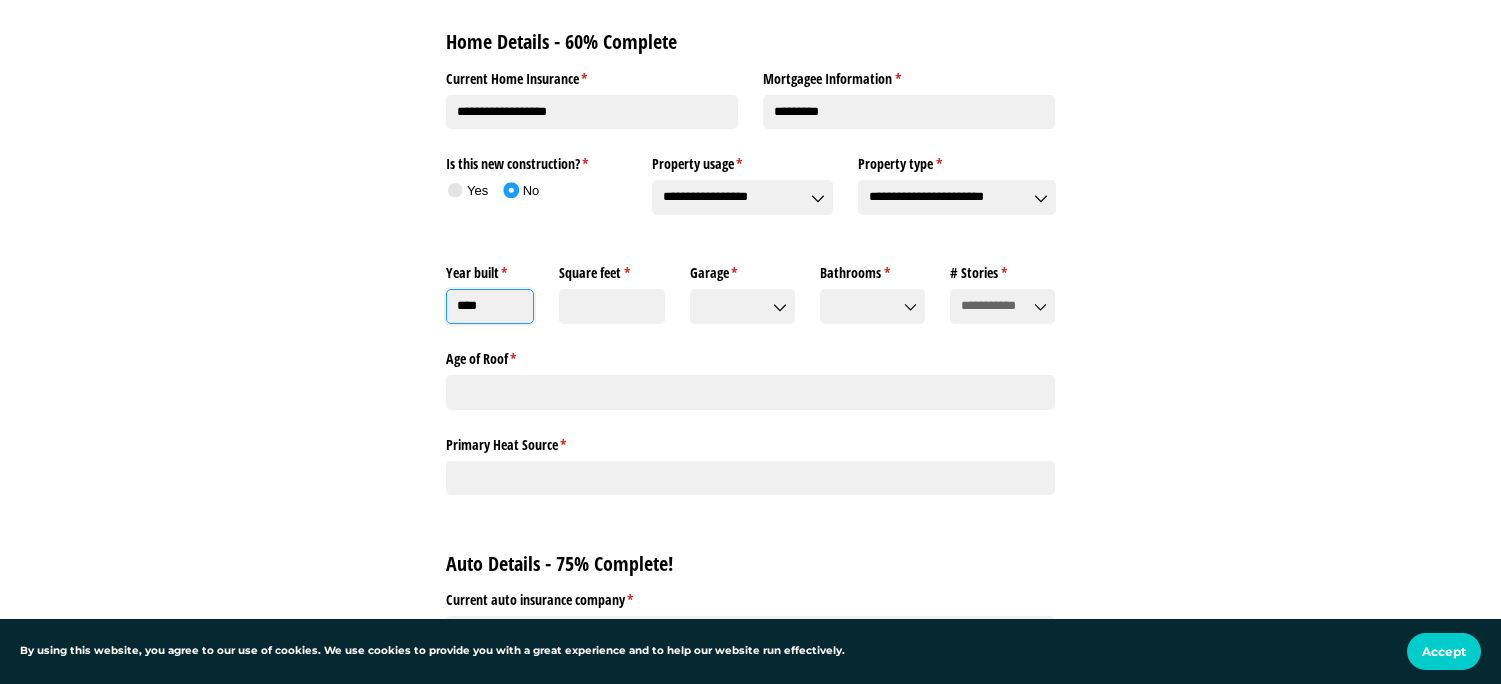 type on "****" 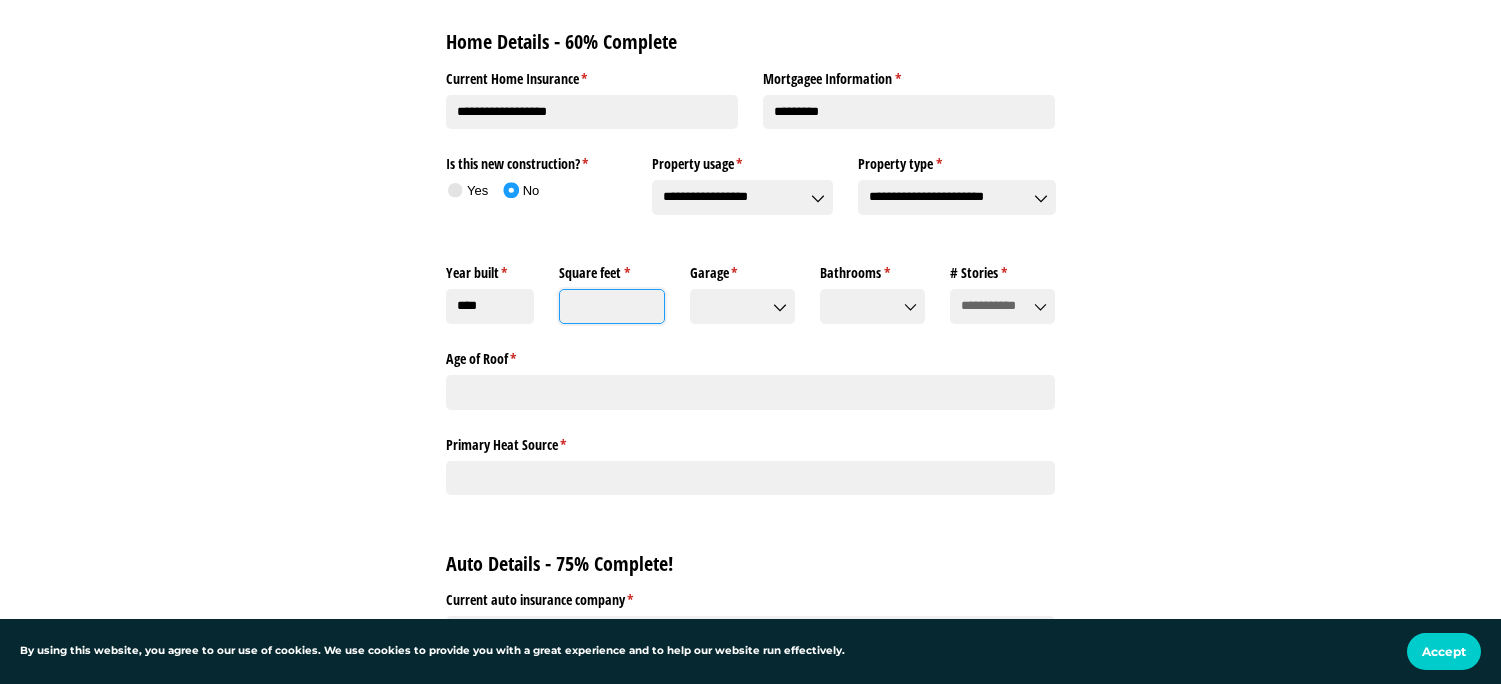 click on "Square feet *   (required)" 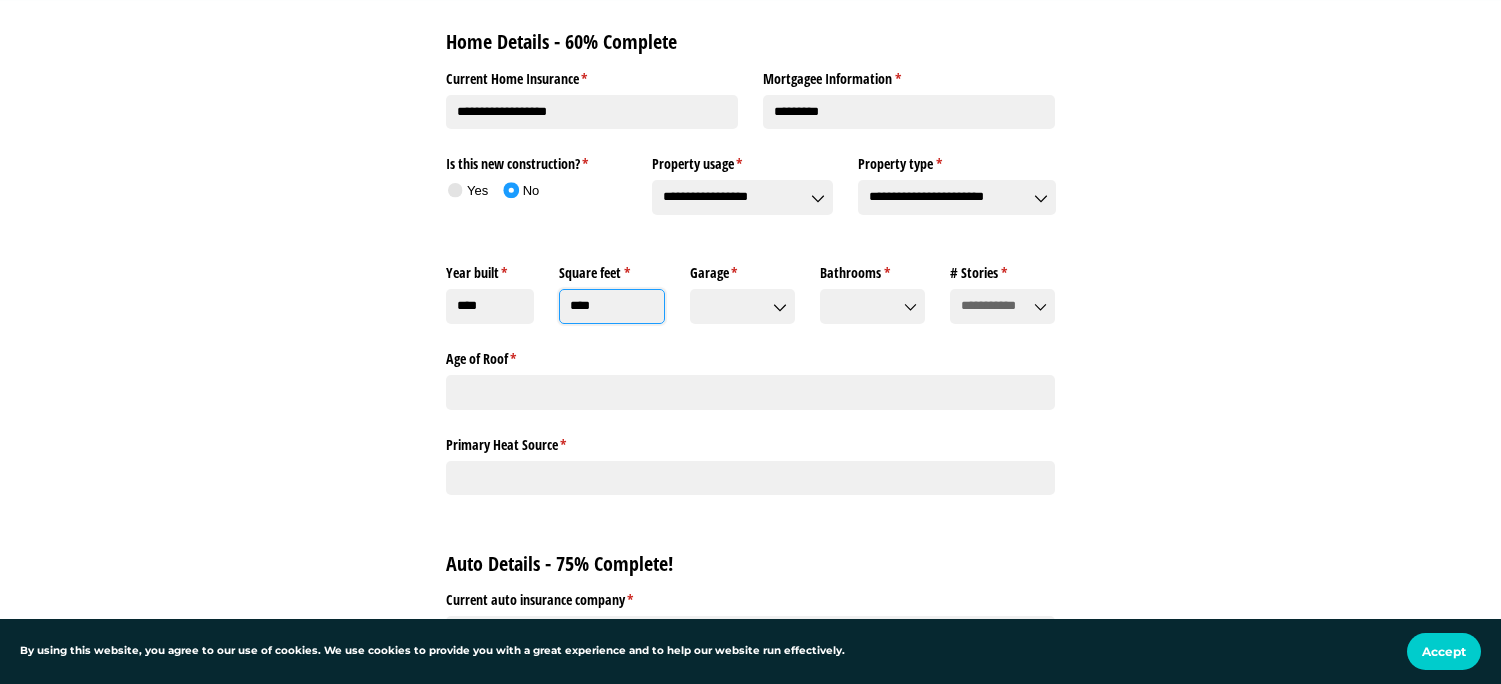 type on "****" 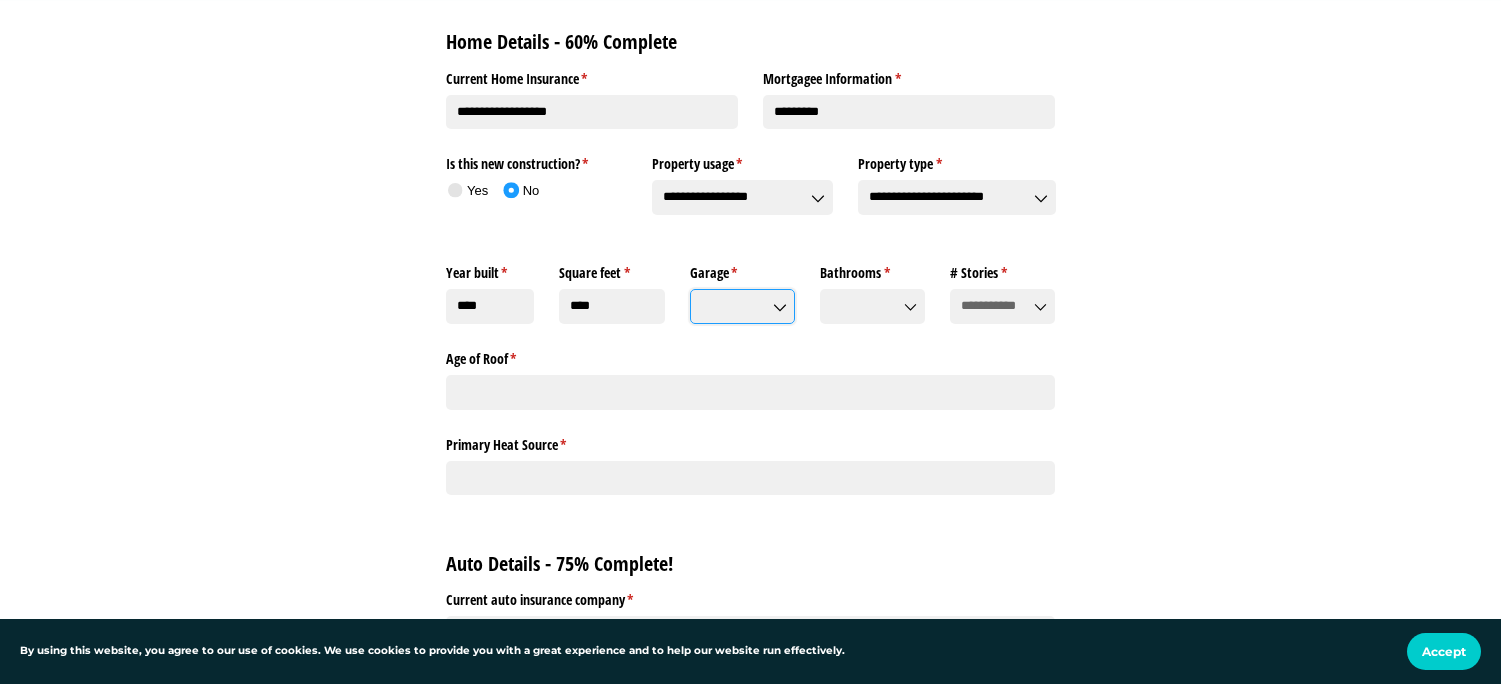 click on "Garage *   (required)" 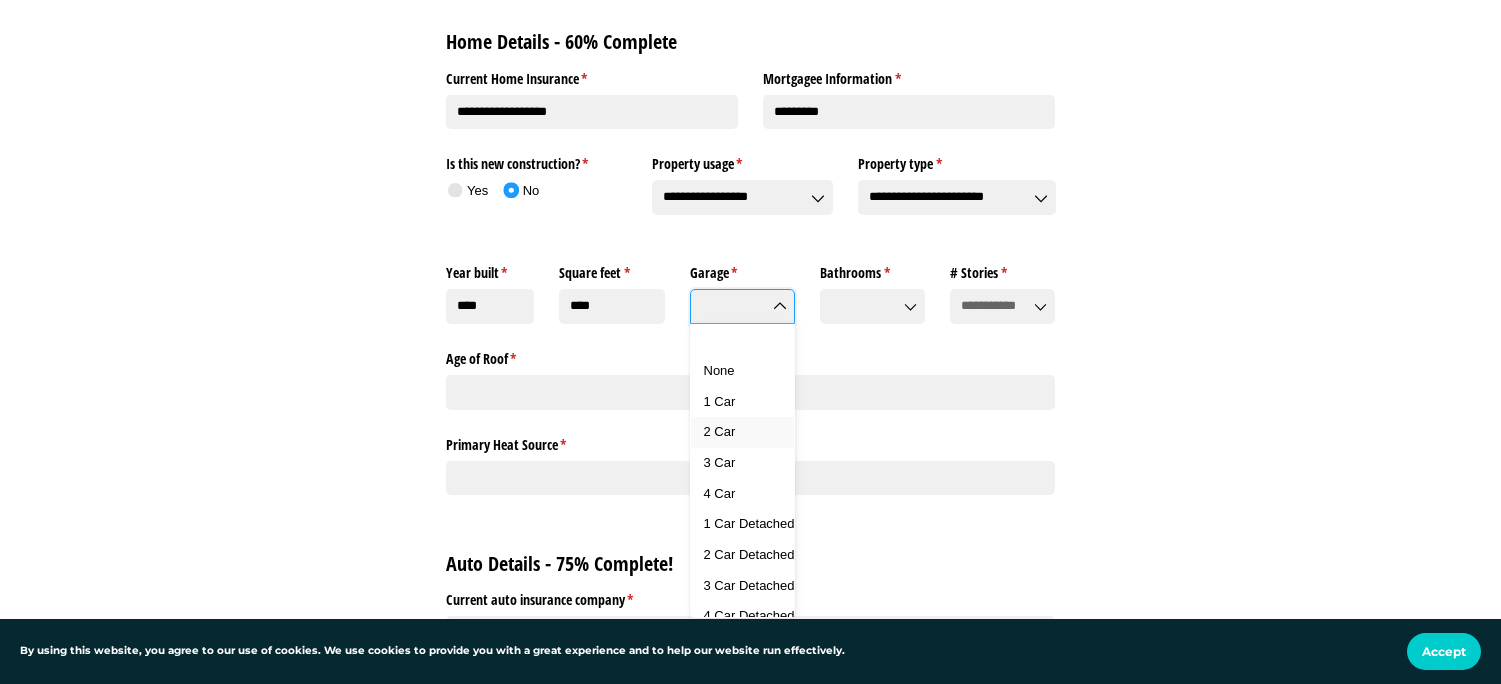 click on "2 Car" at bounding box center [720, 431] 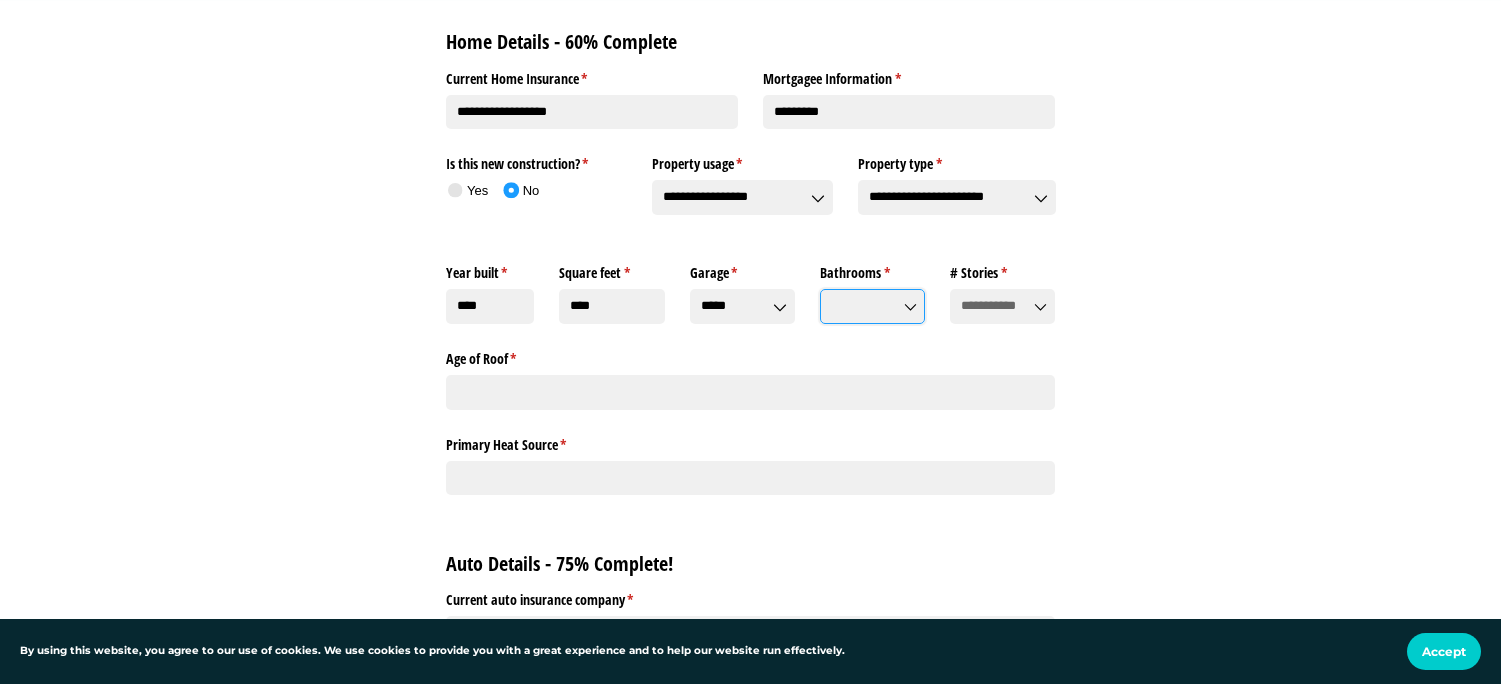 click on "Bathrooms *   (required)" 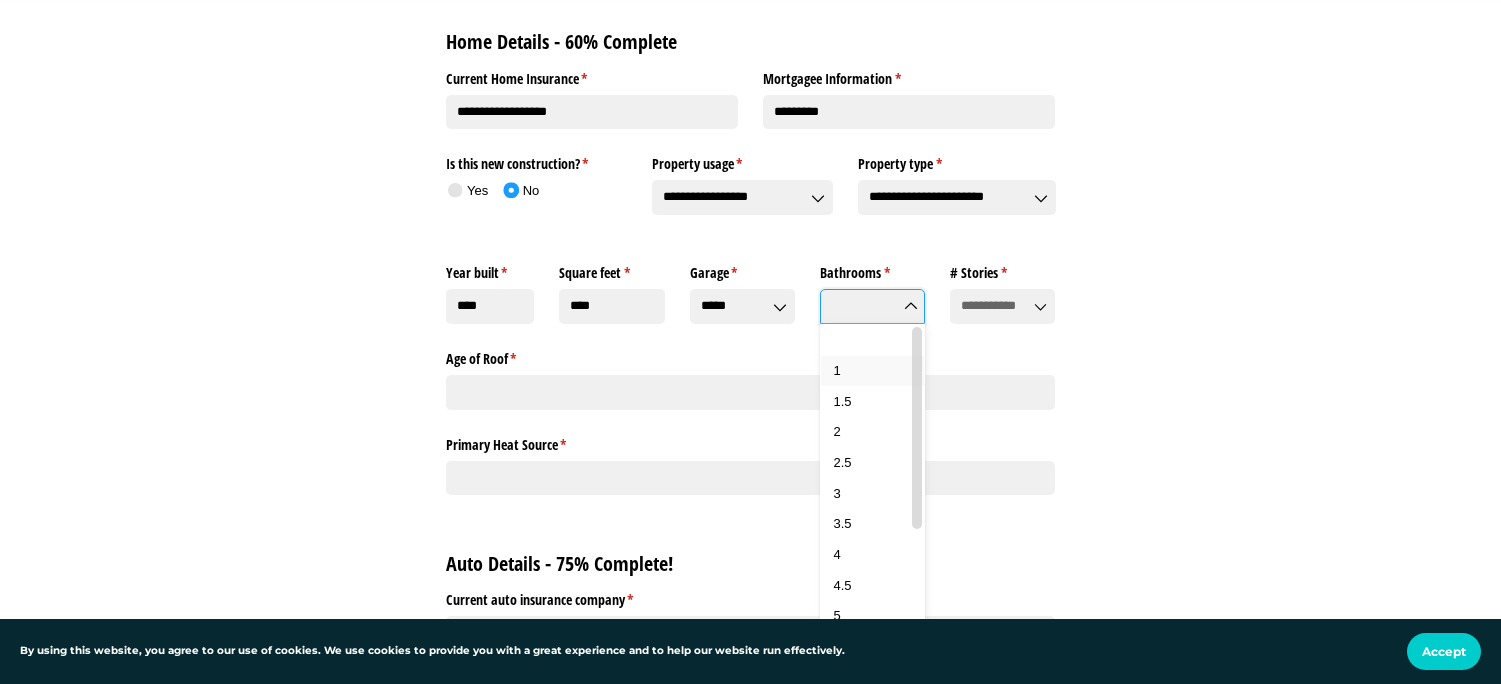 click on "1" at bounding box center (880, 371) 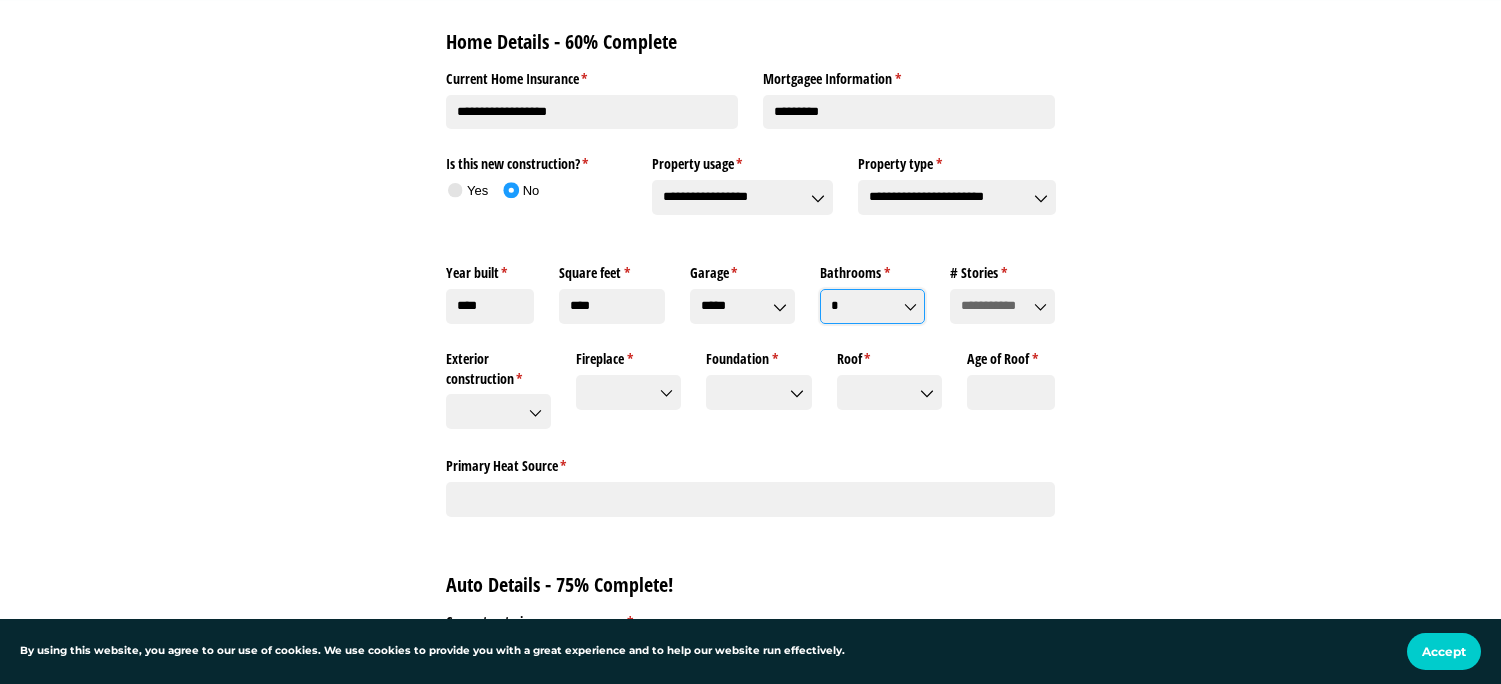 click 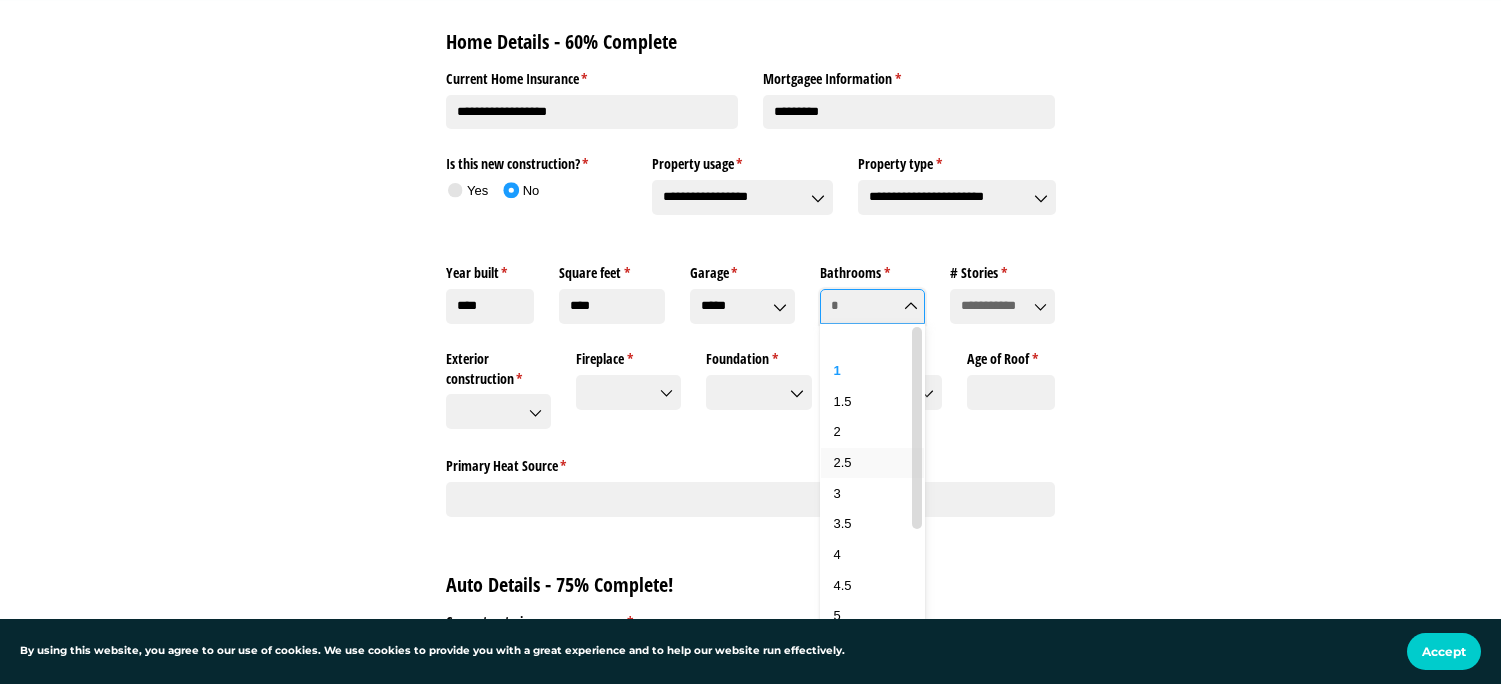 click on "2.5" at bounding box center (843, 462) 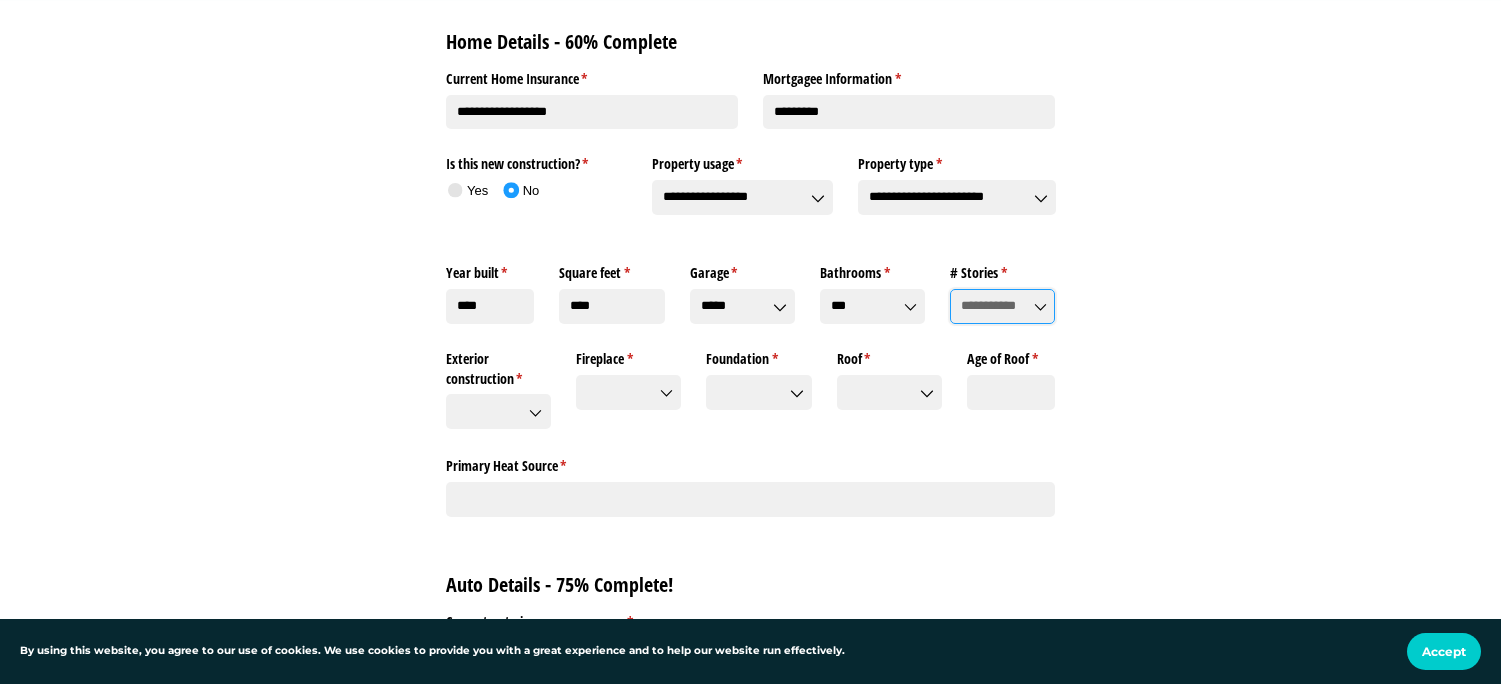 click on "# Stories *   (required)" 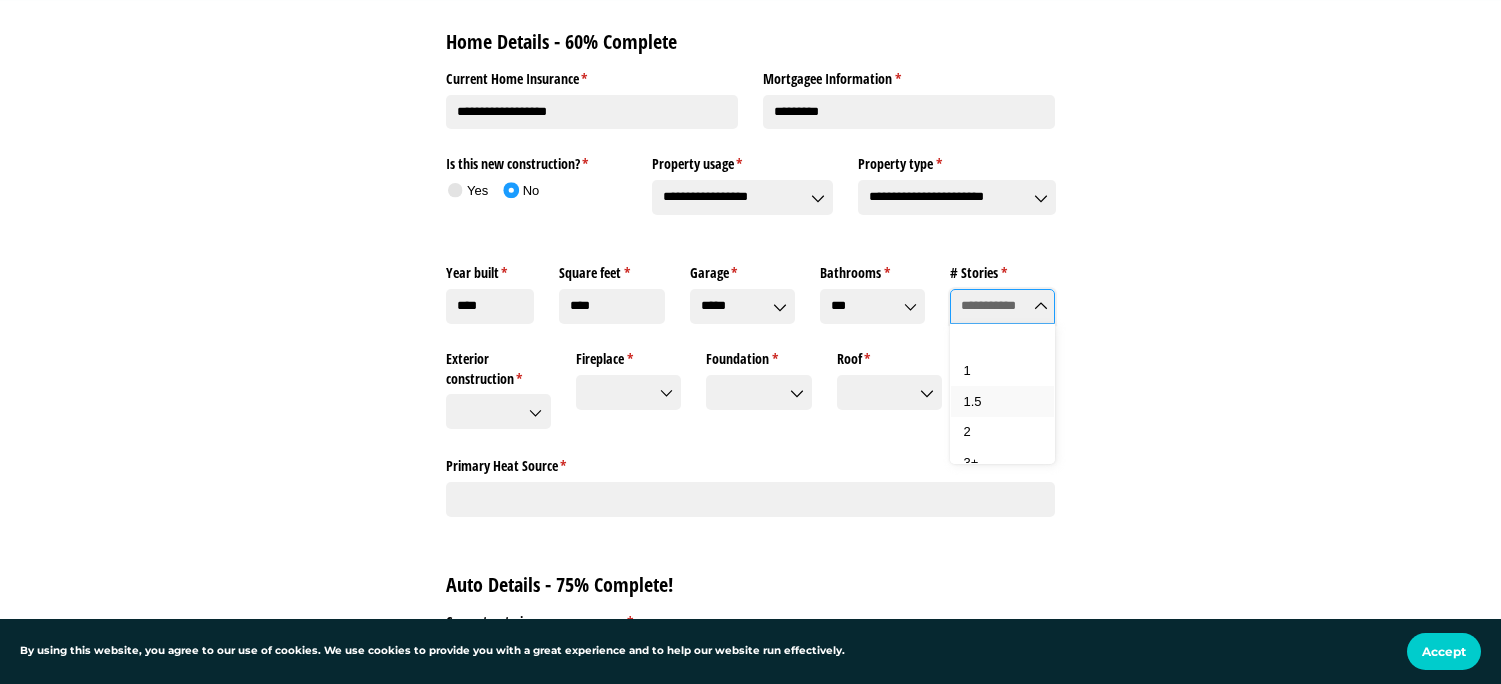 click on "1.5" at bounding box center (1010, 402) 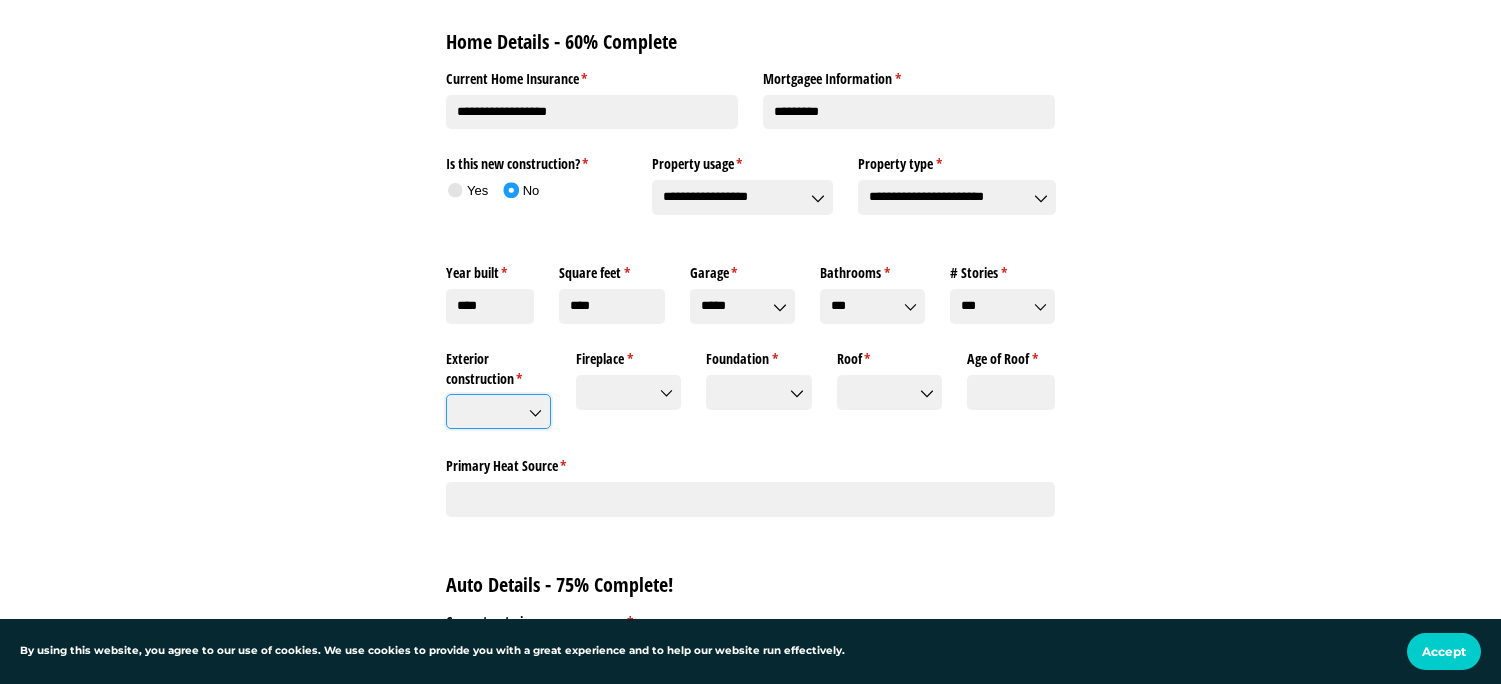 click on "Exterior construction *   (required)" 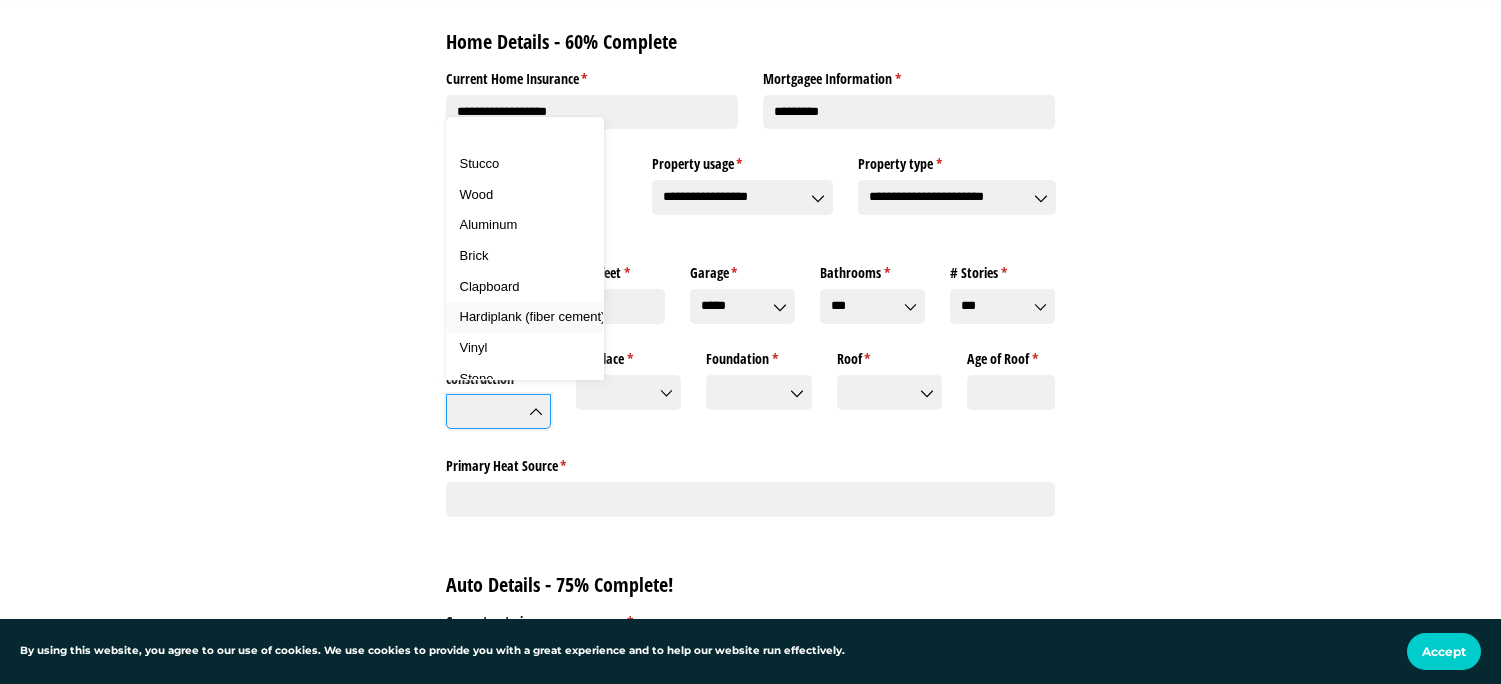 click on "Hardiplank (fiber cement)" at bounding box center [533, 316] 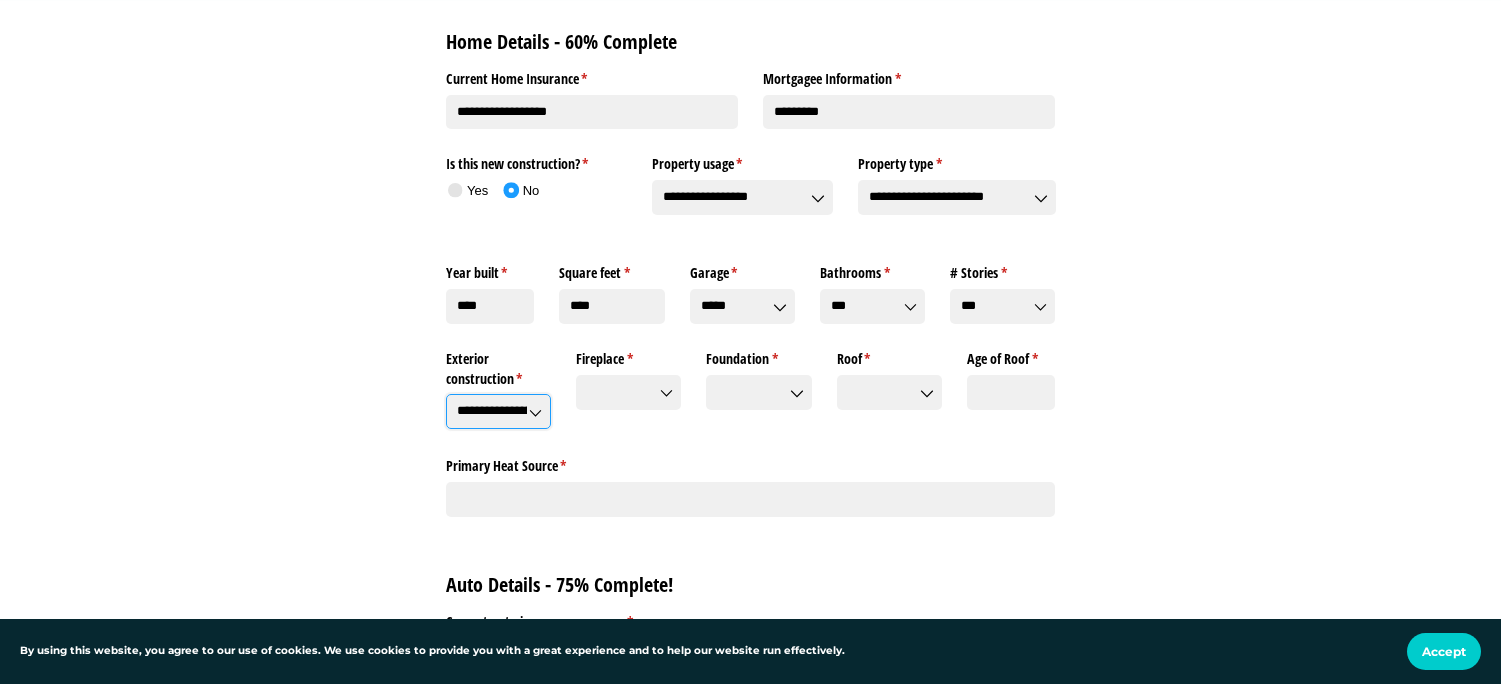 click 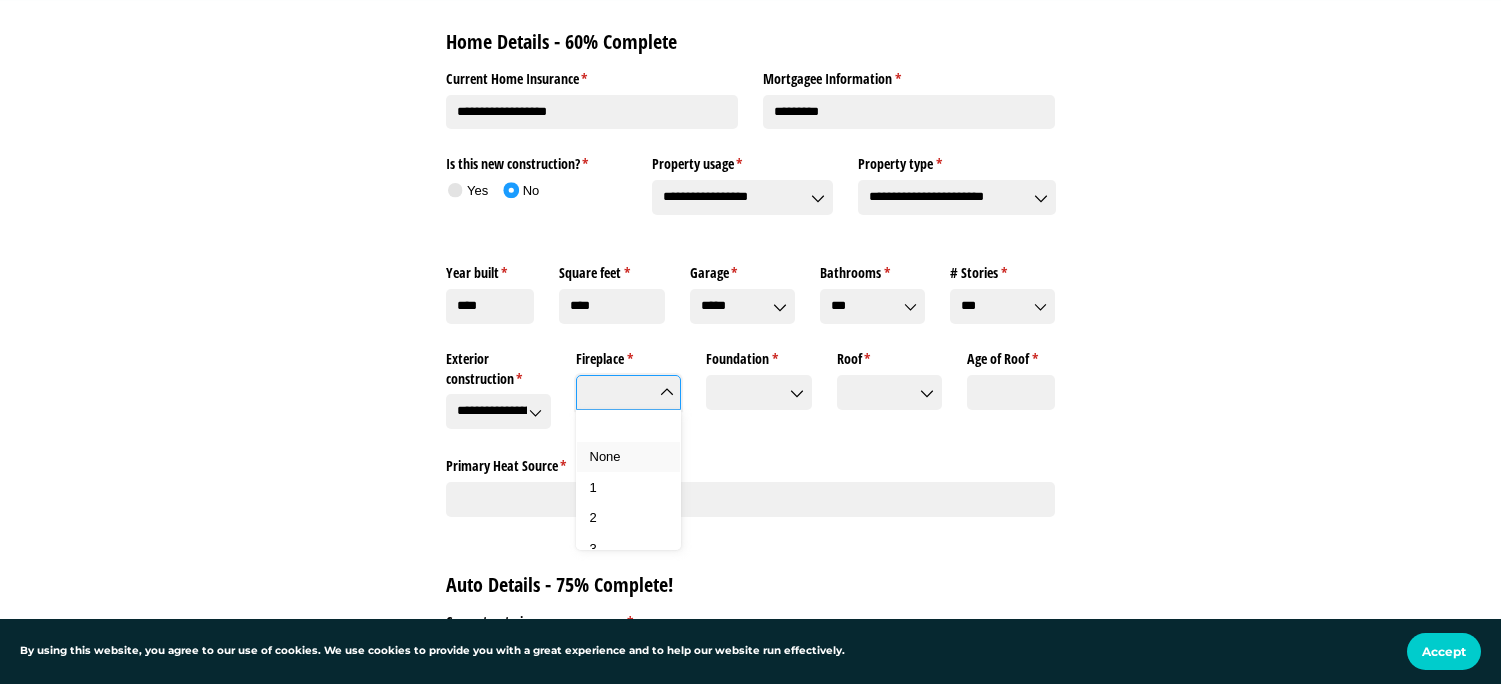 click on "None" at bounding box center (636, 457) 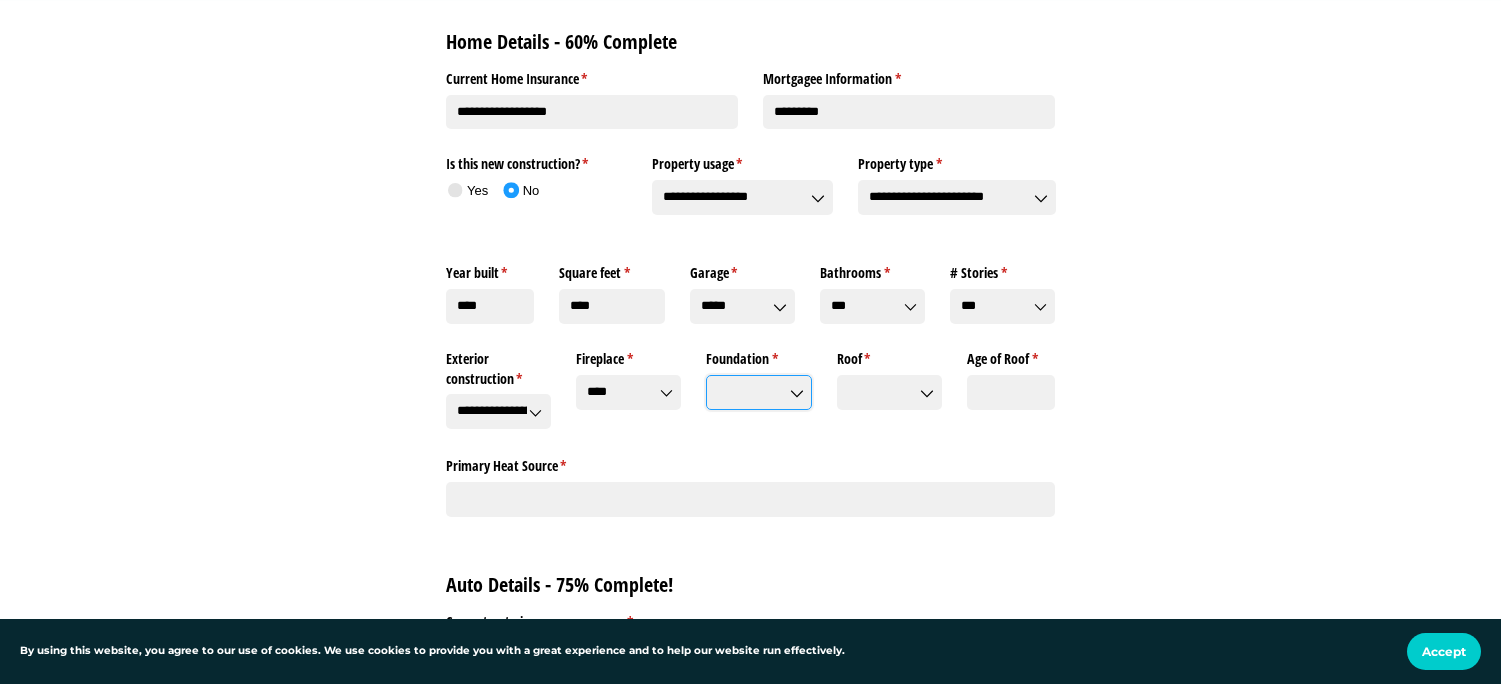 click on "Foundation *   (required)" 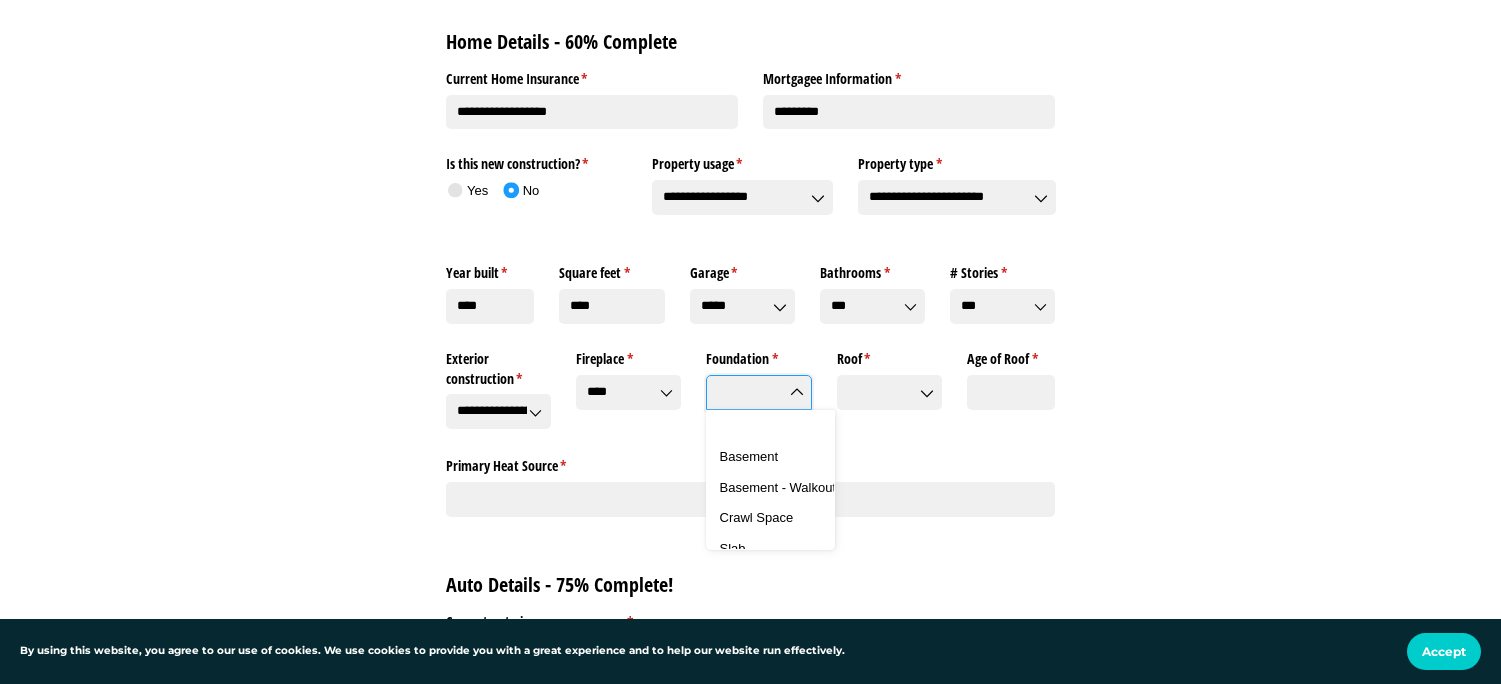 click on "Crawl Space" at bounding box center [757, 517] 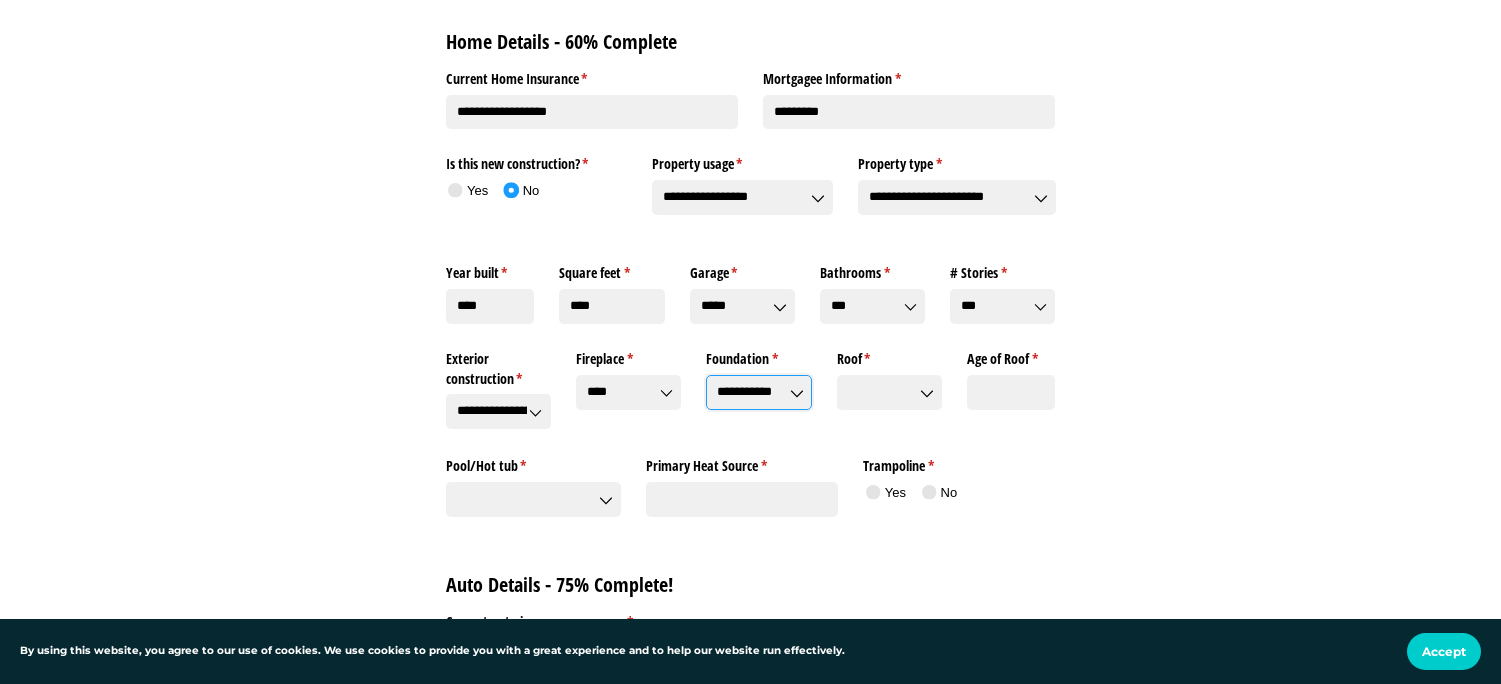 click 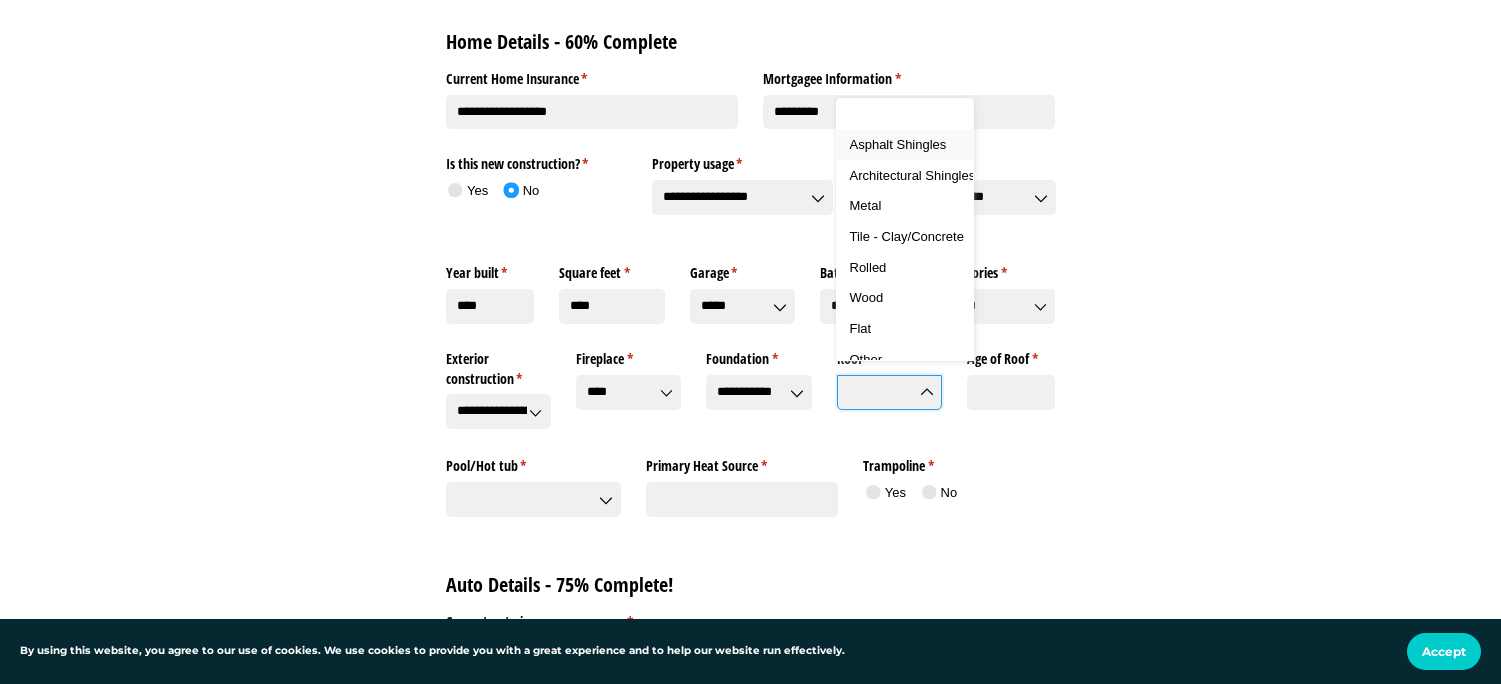 click on "Asphalt Shingles" at bounding box center [898, 144] 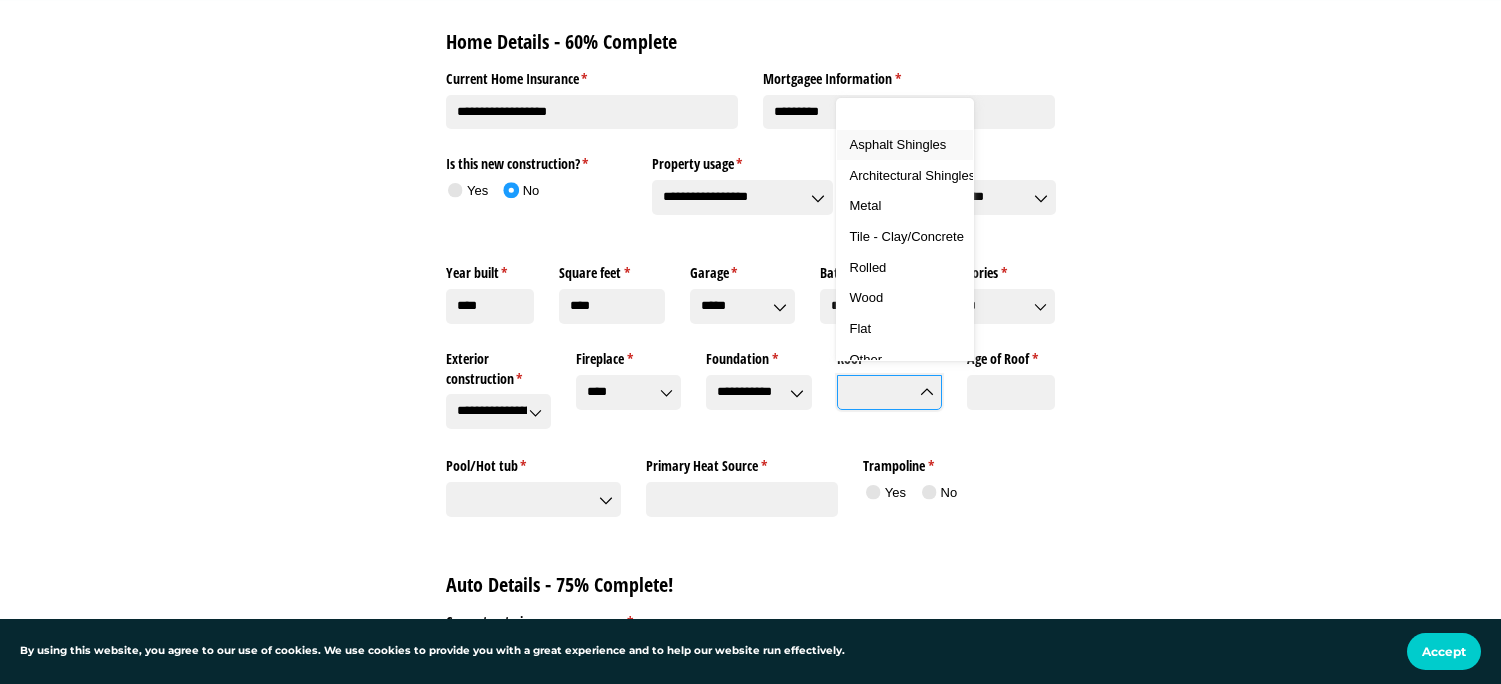 type on "**********" 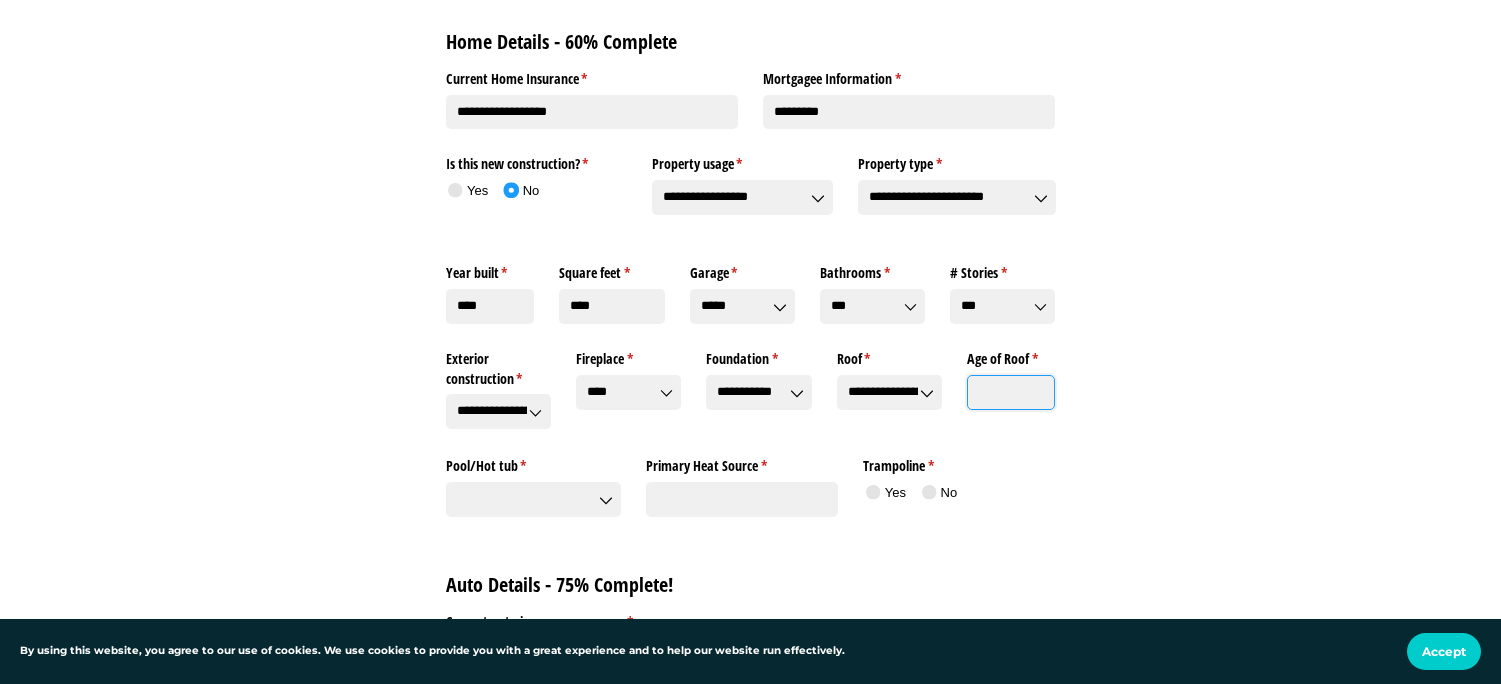 click on "Age of Roof *   (required)" 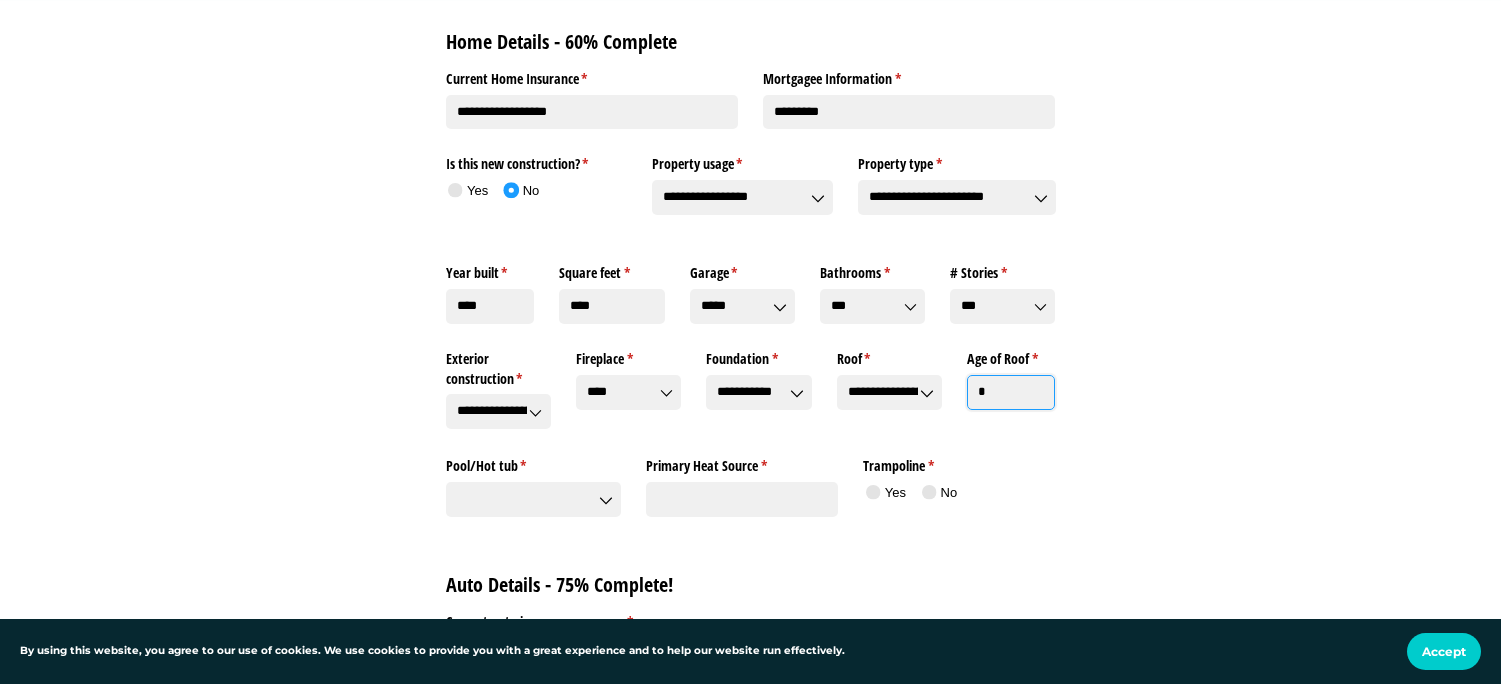 type on "*" 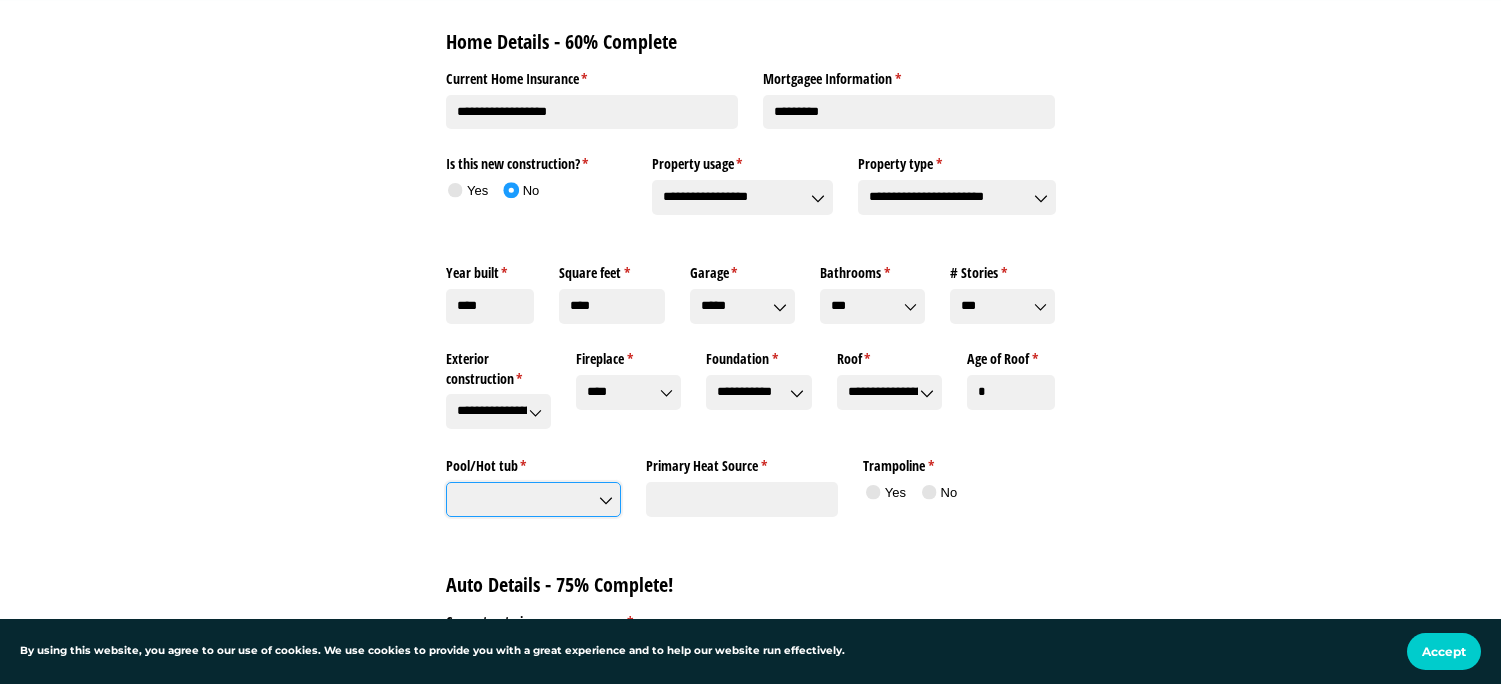 click on "Pool/​Hot tub *   (required)" 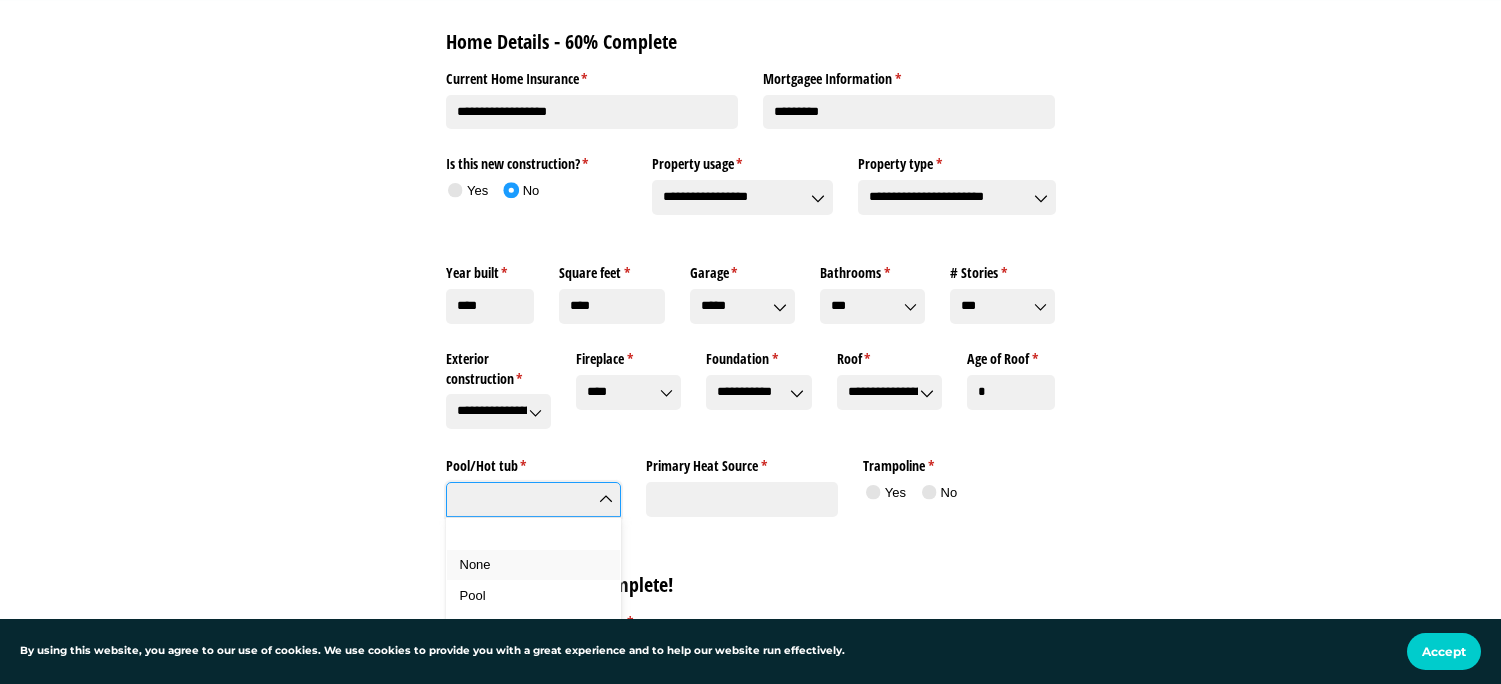 click on "None" at bounding box center (475, 564) 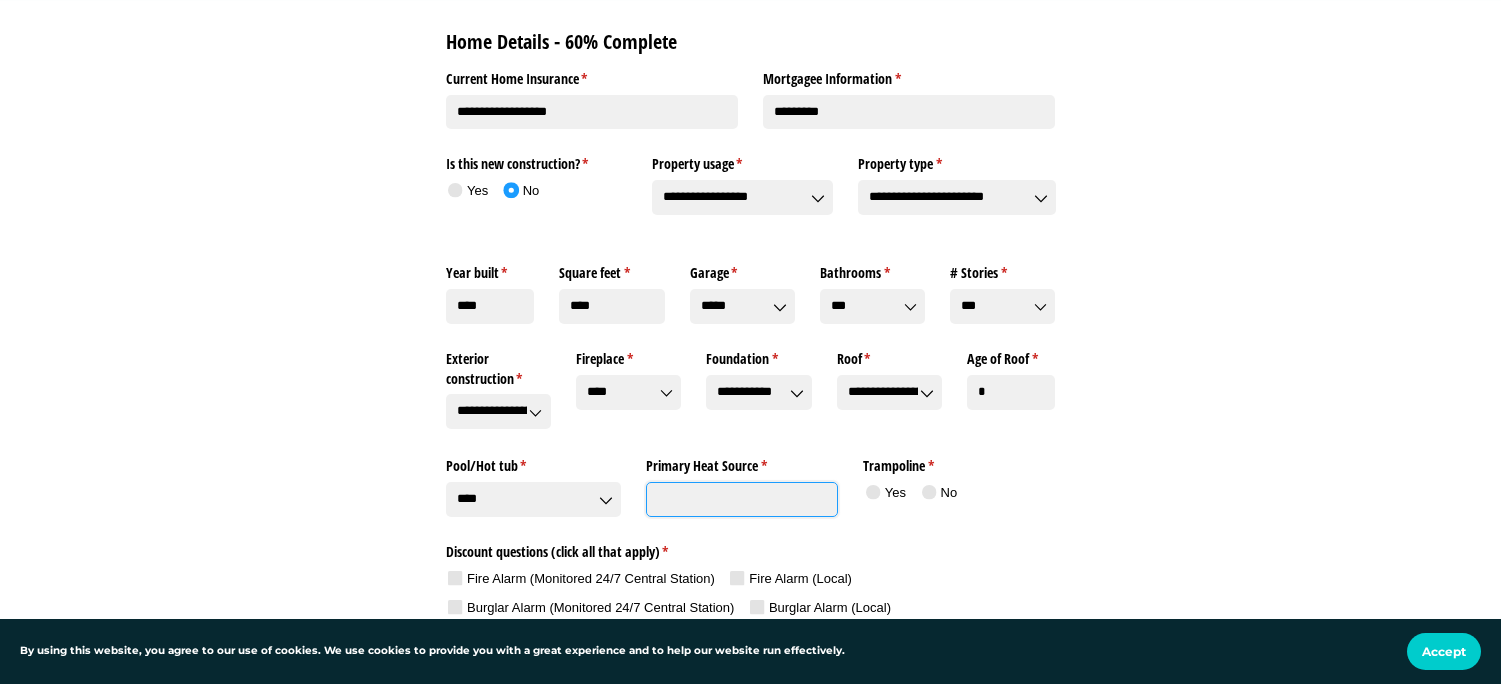 click on "Primary Heat Source *   (required)" 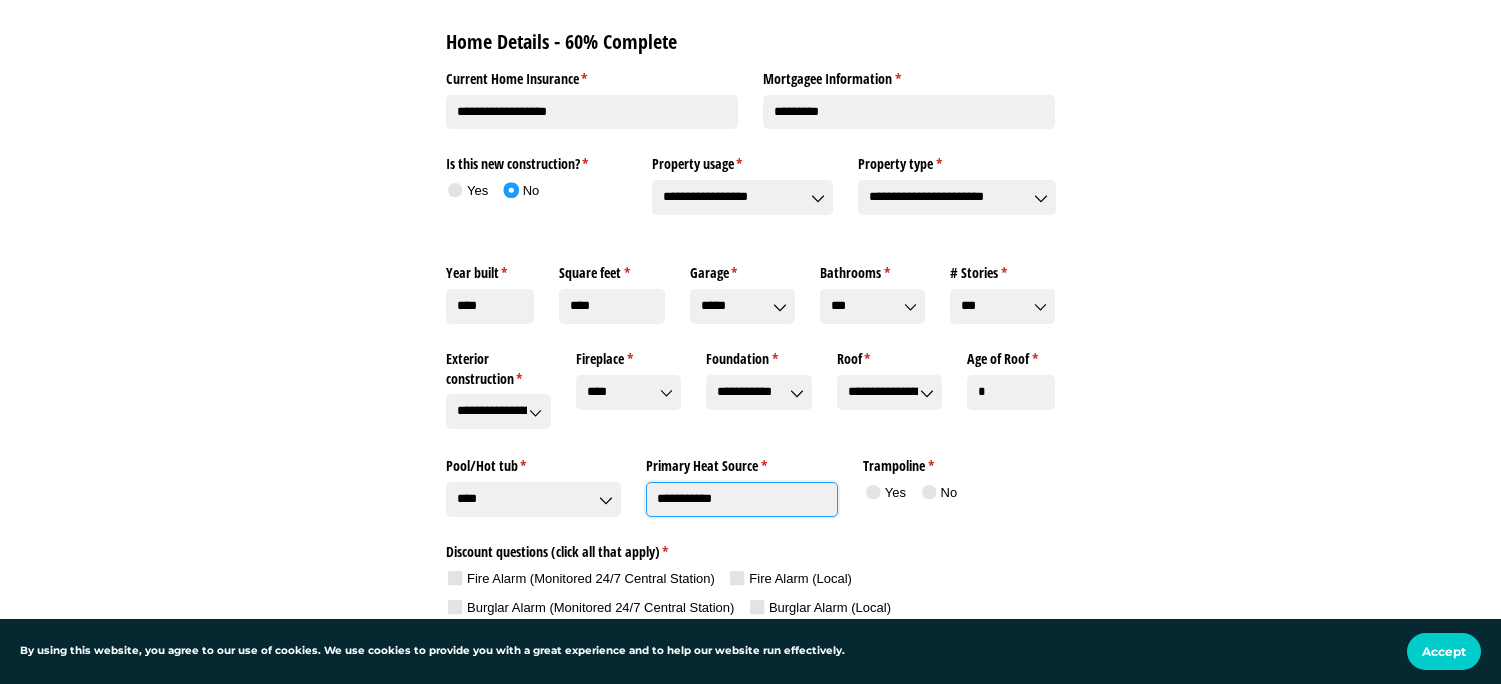 type on "**********" 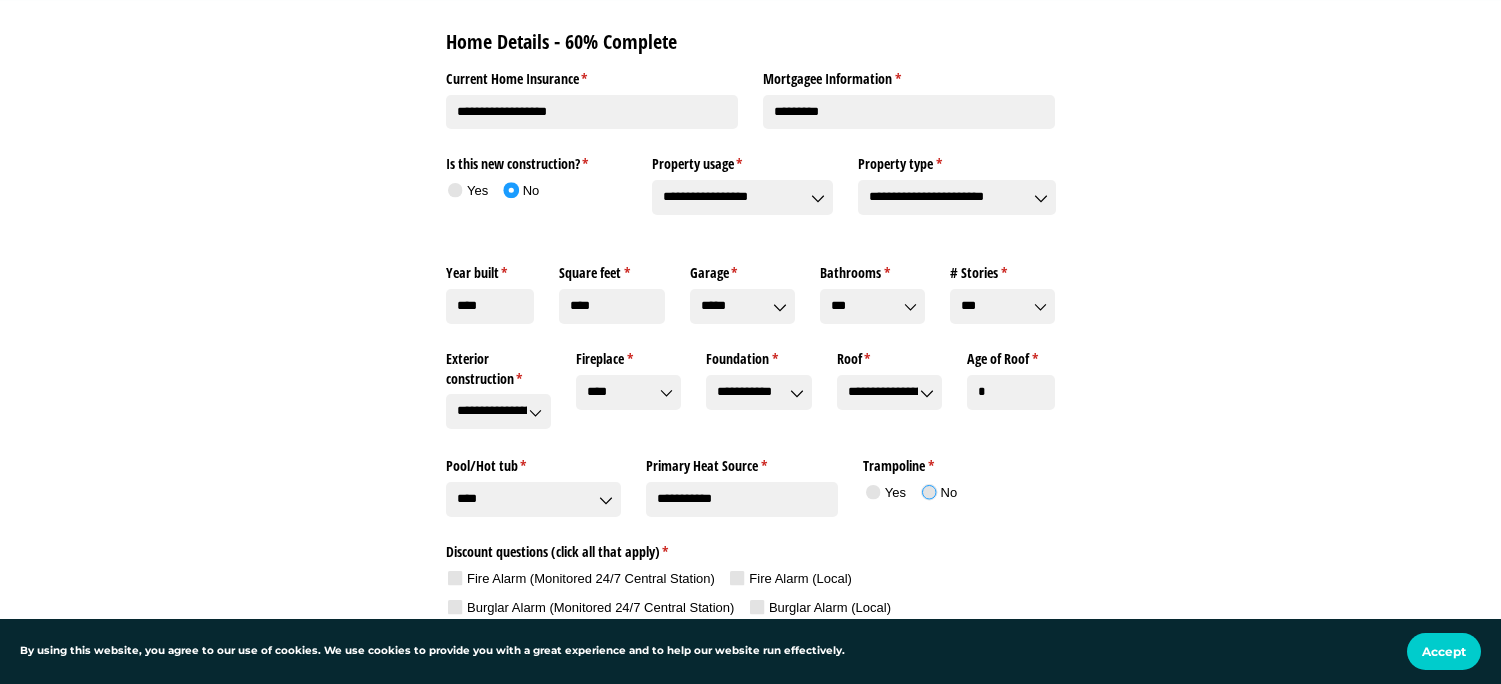 click 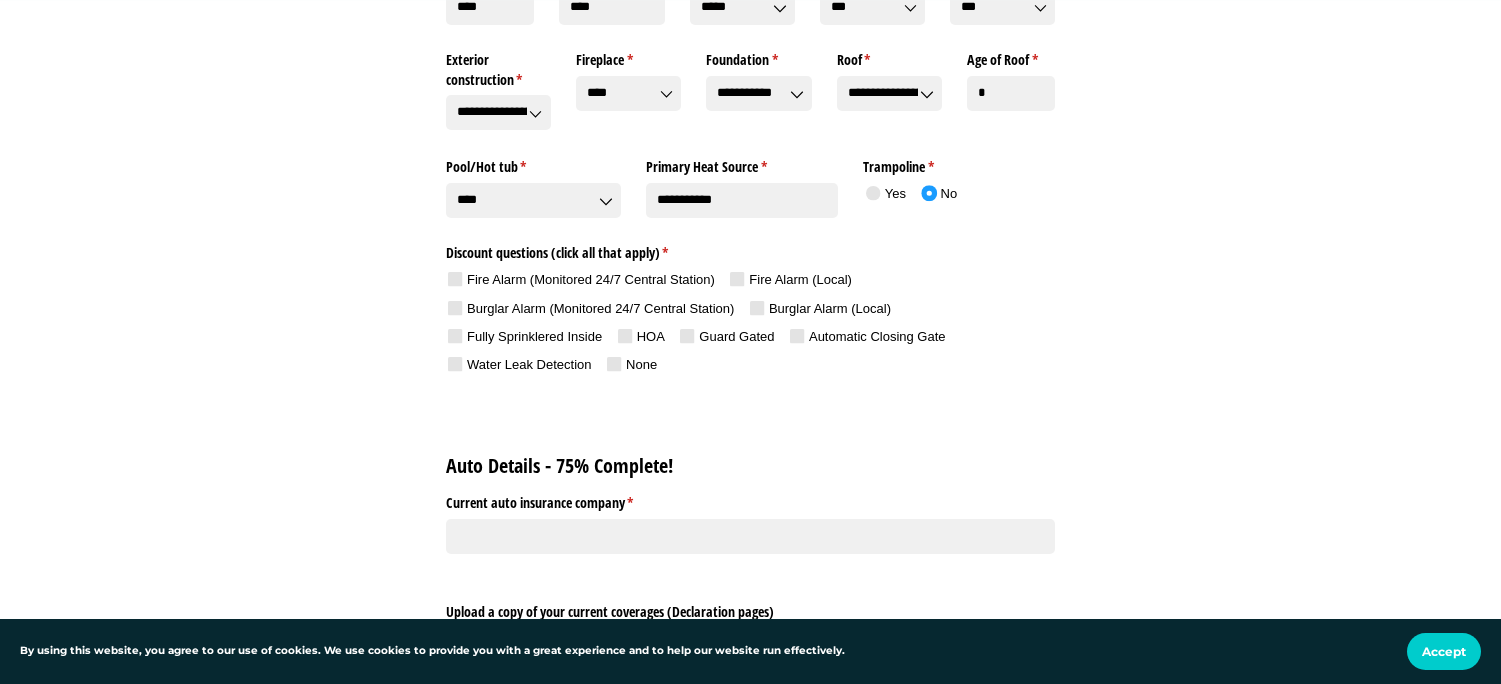 scroll, scrollTop: 1900, scrollLeft: 0, axis: vertical 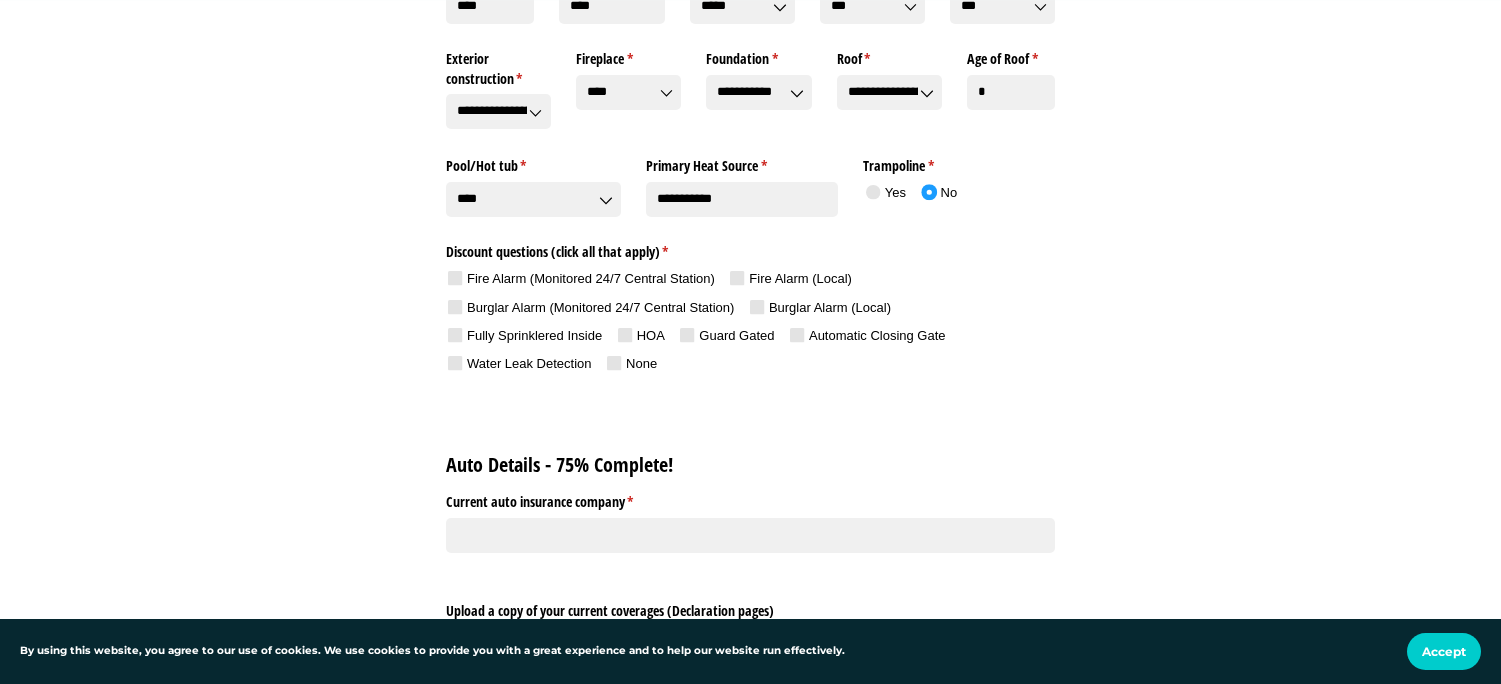click 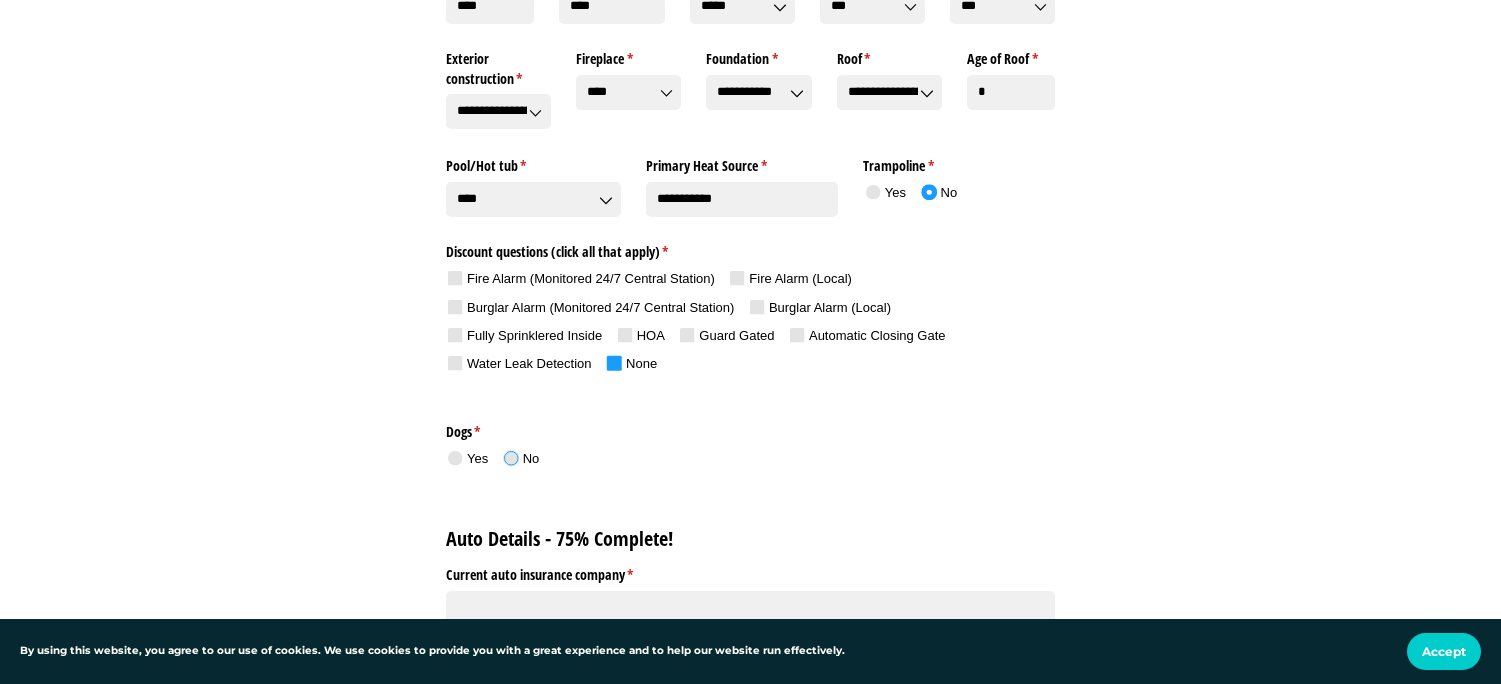 click 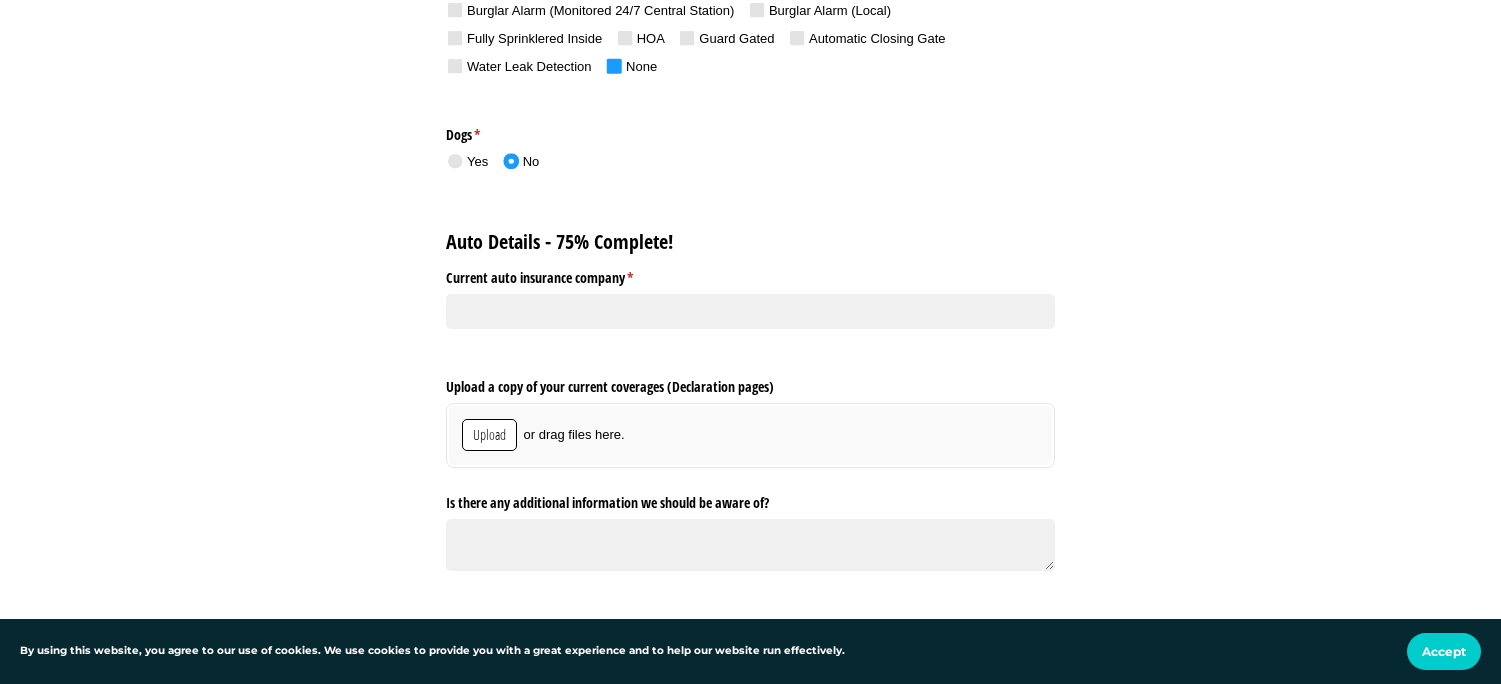 scroll, scrollTop: 2200, scrollLeft: 0, axis: vertical 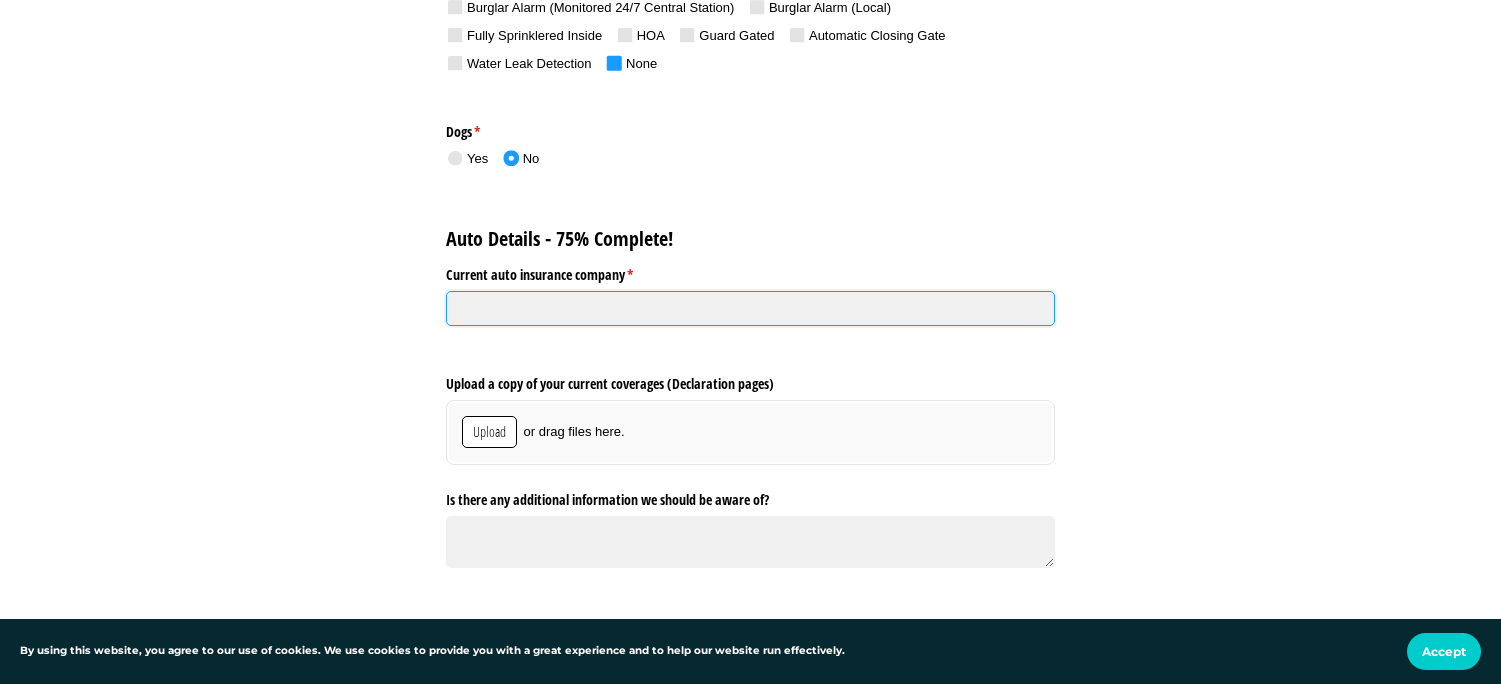 click on "Current auto insurance company *   (required)" 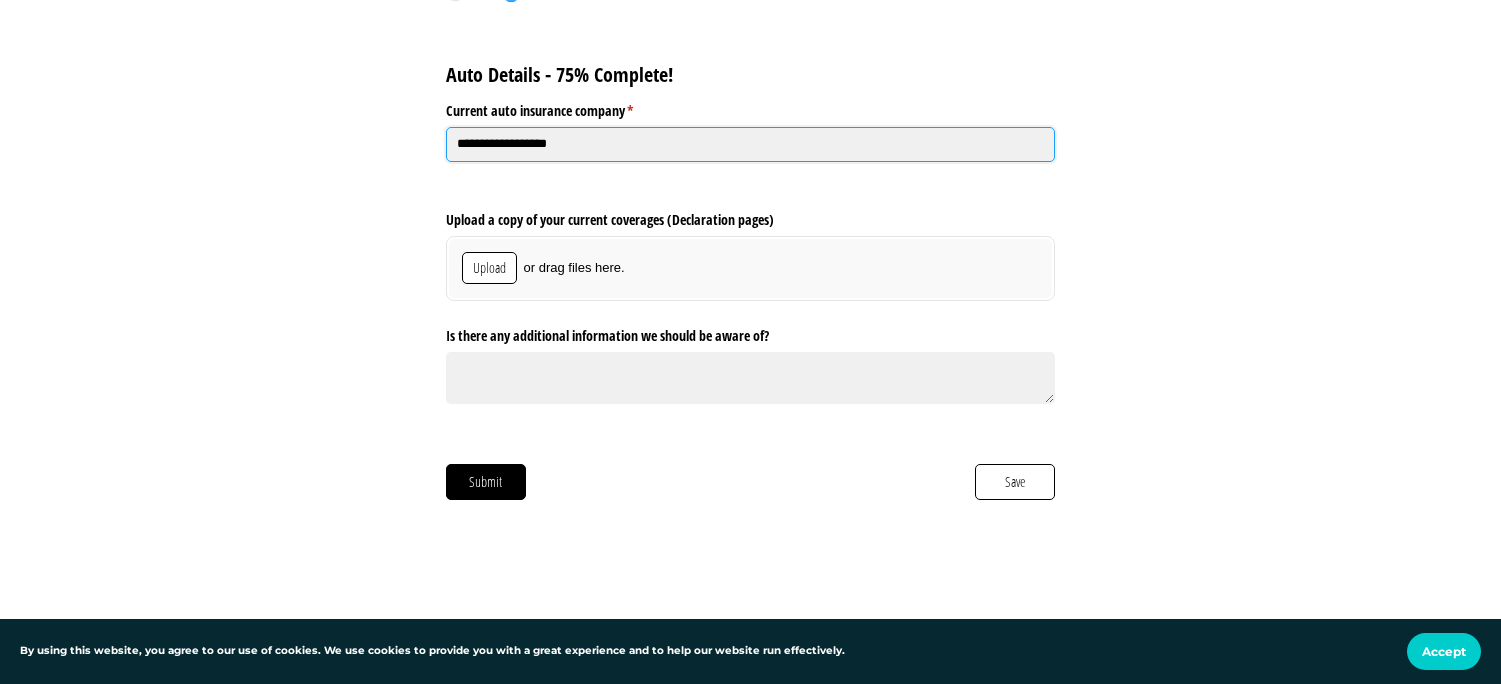 scroll, scrollTop: 2400, scrollLeft: 0, axis: vertical 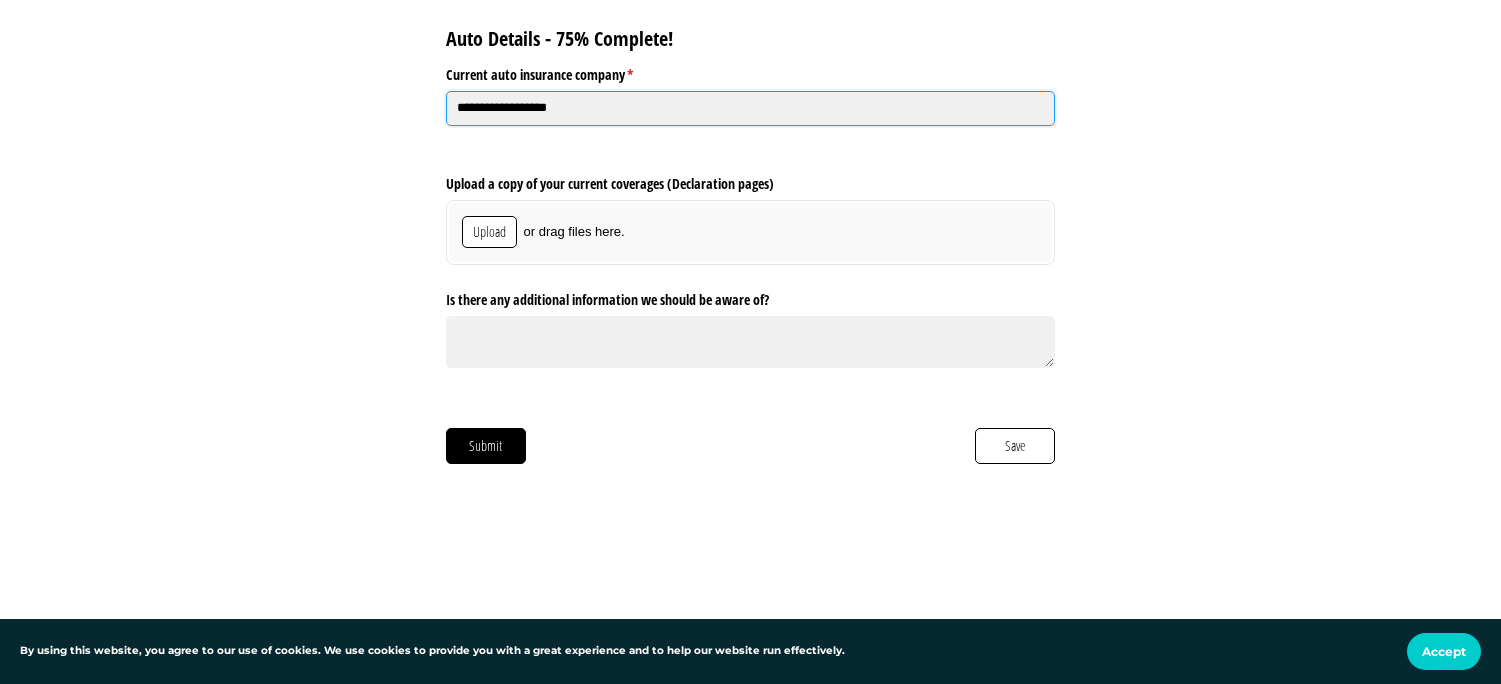 type on "**********" 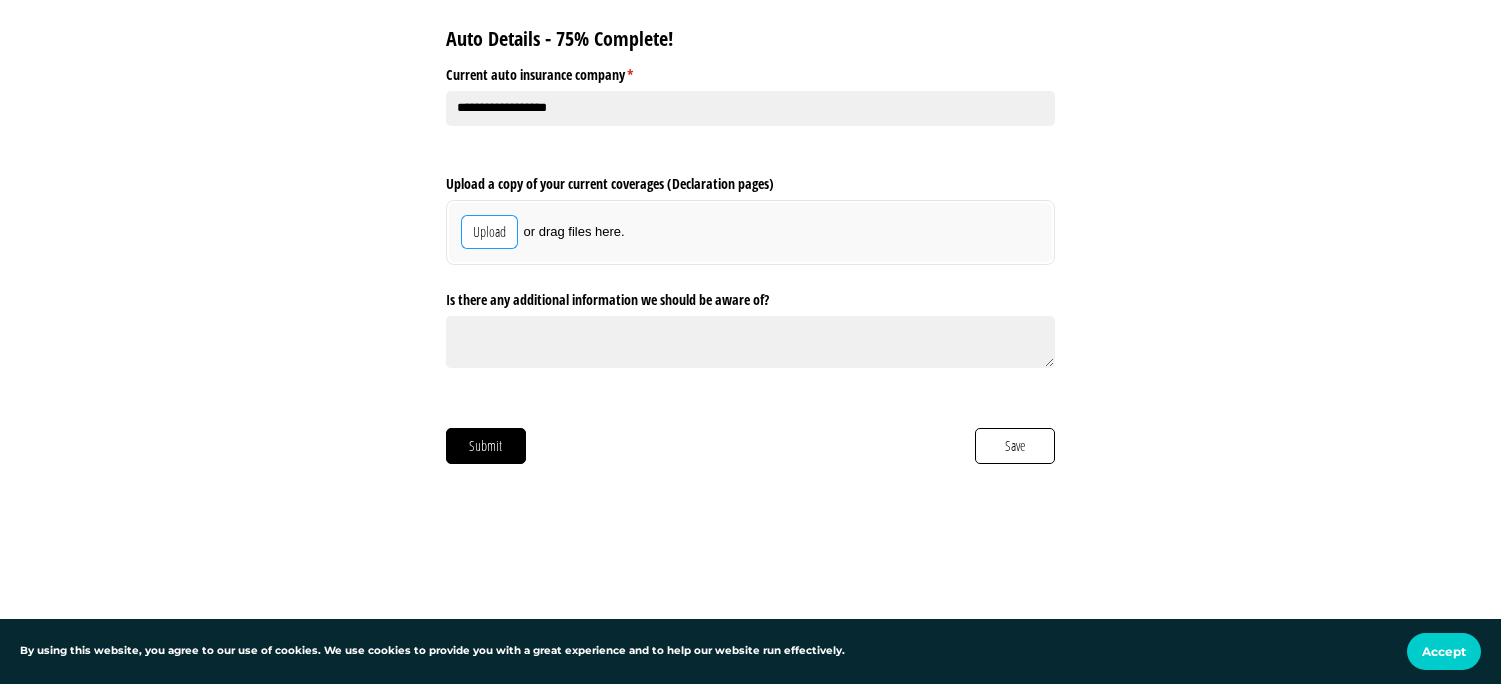 type 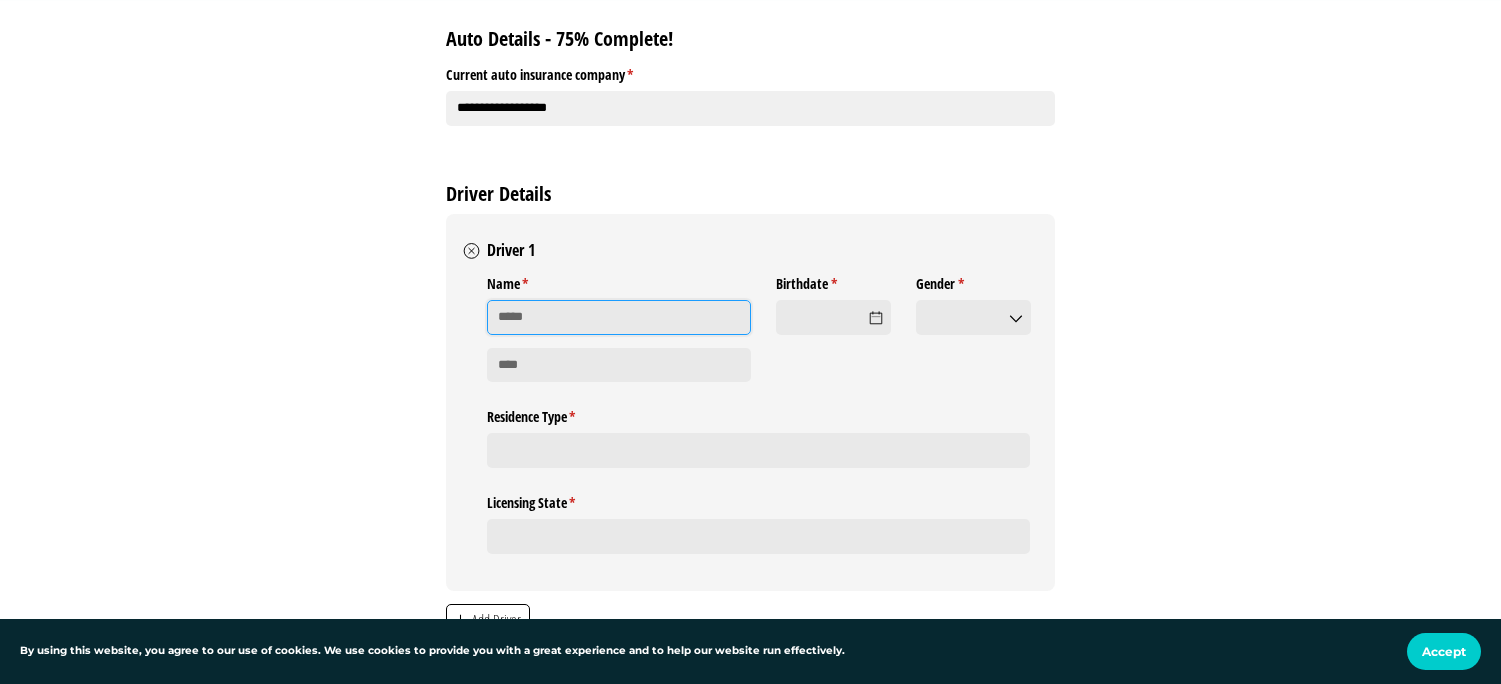 click 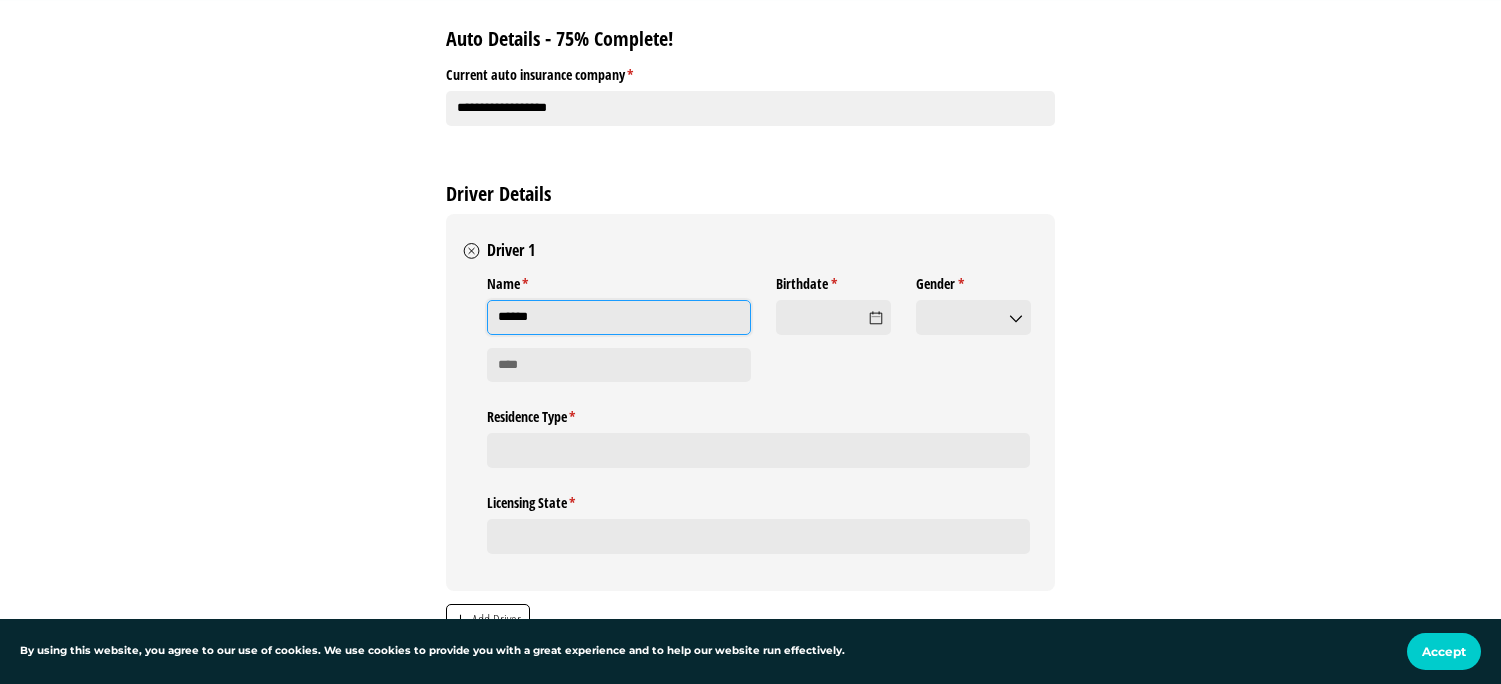 type on "******" 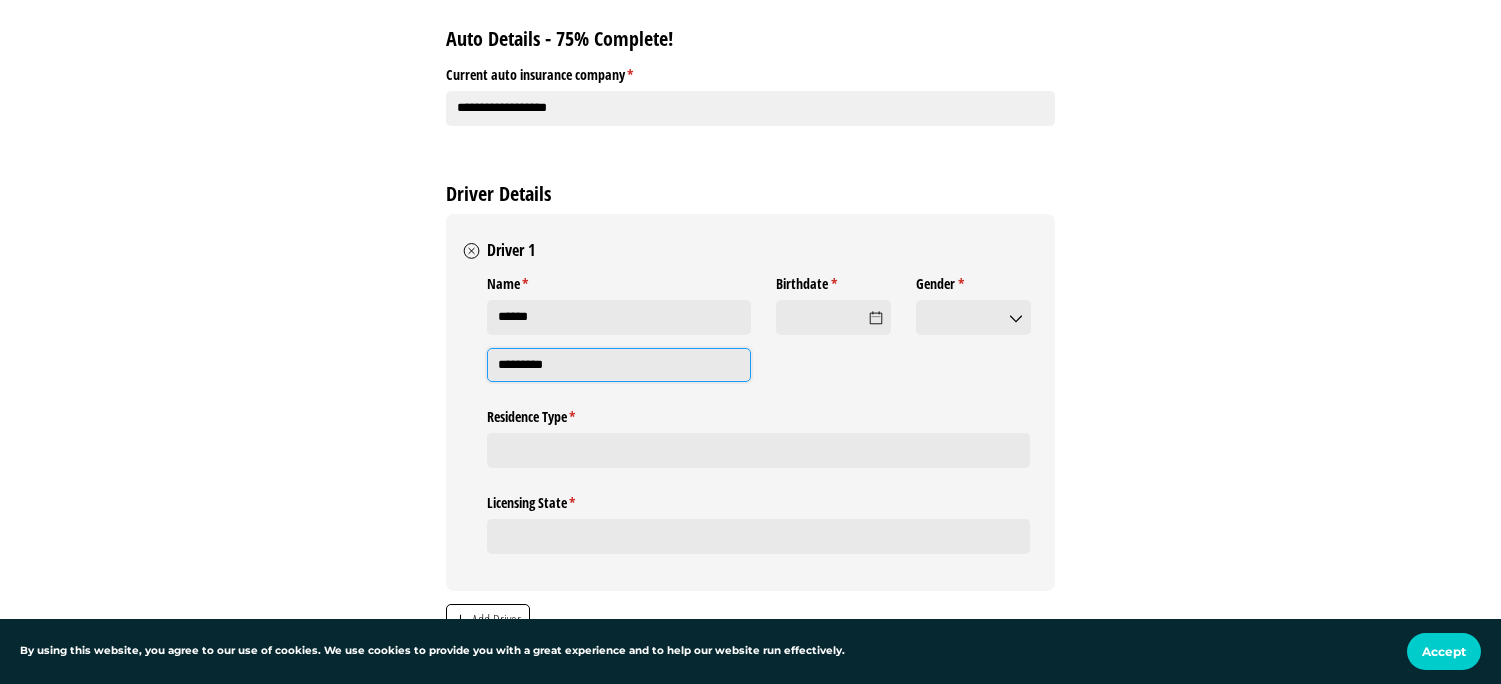 type on "*********" 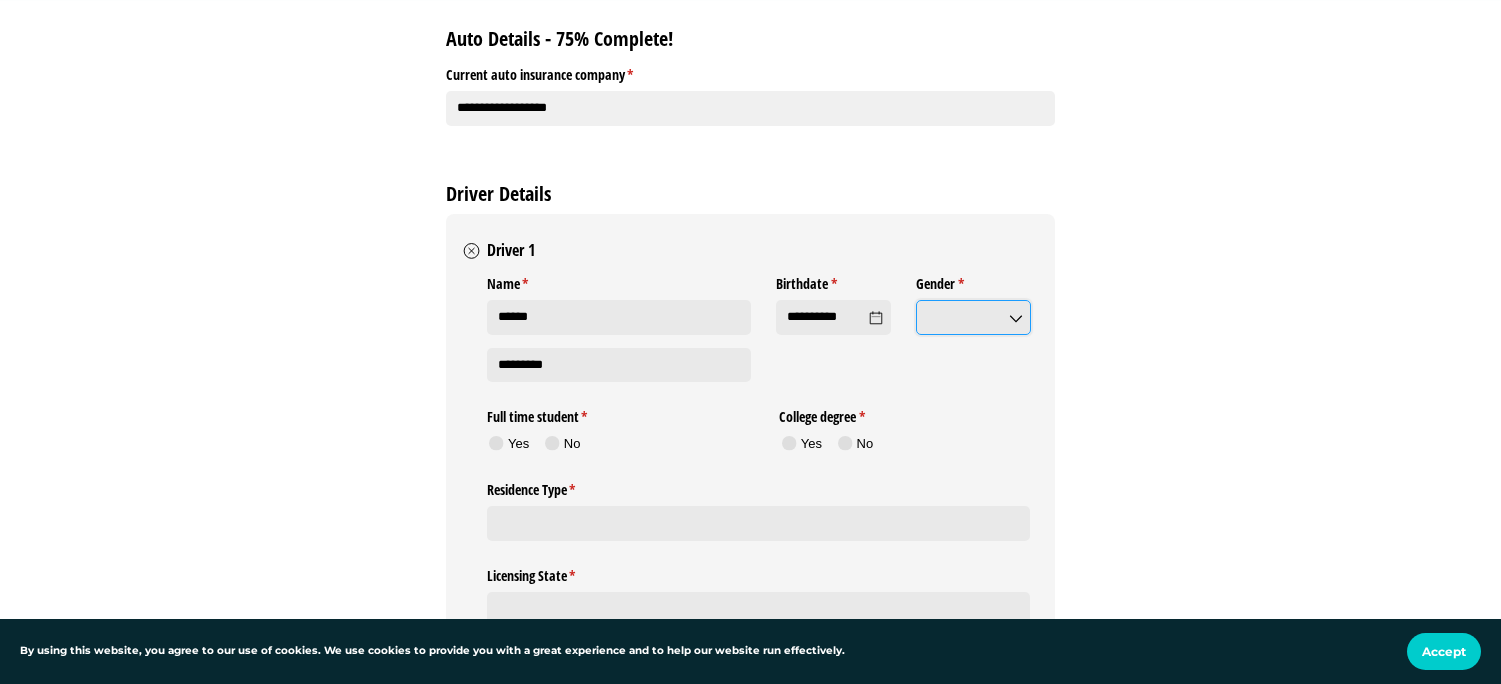 type on "*********" 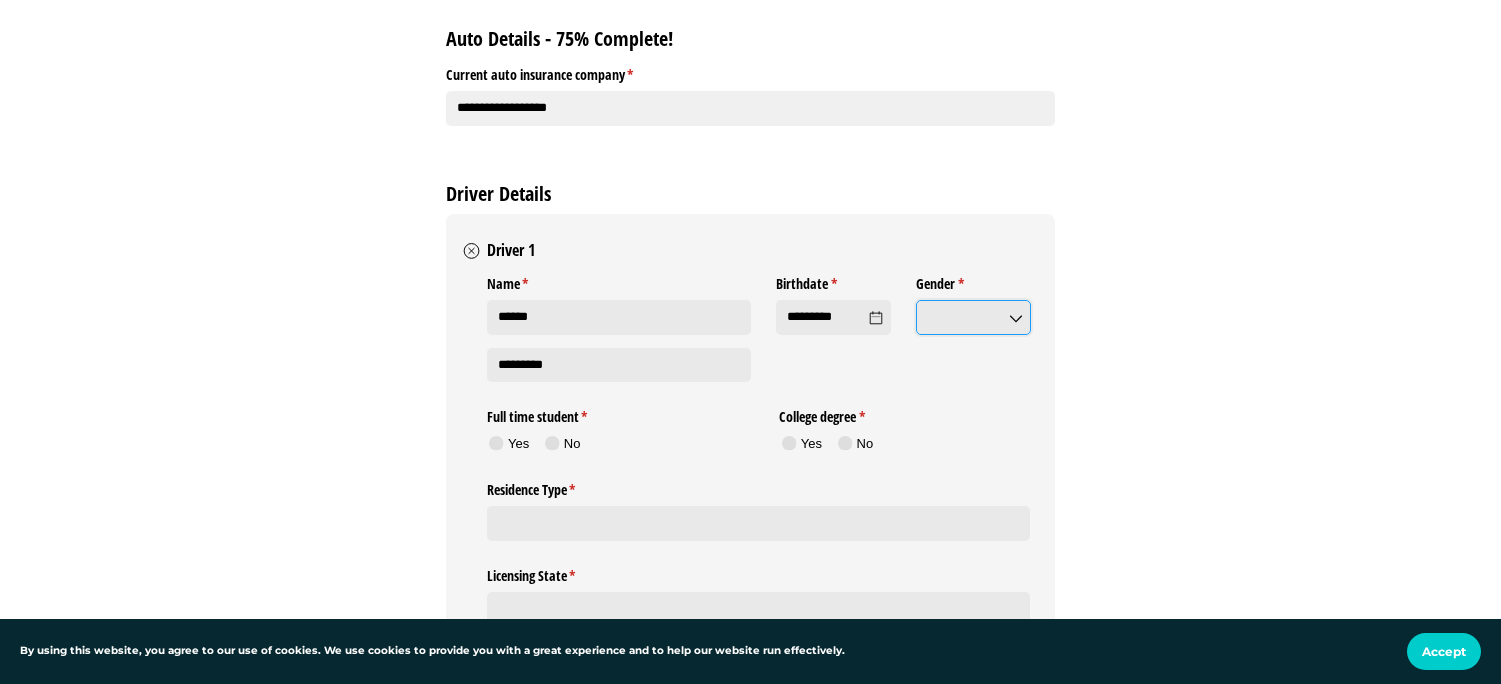 click on "Gender *   (required)" 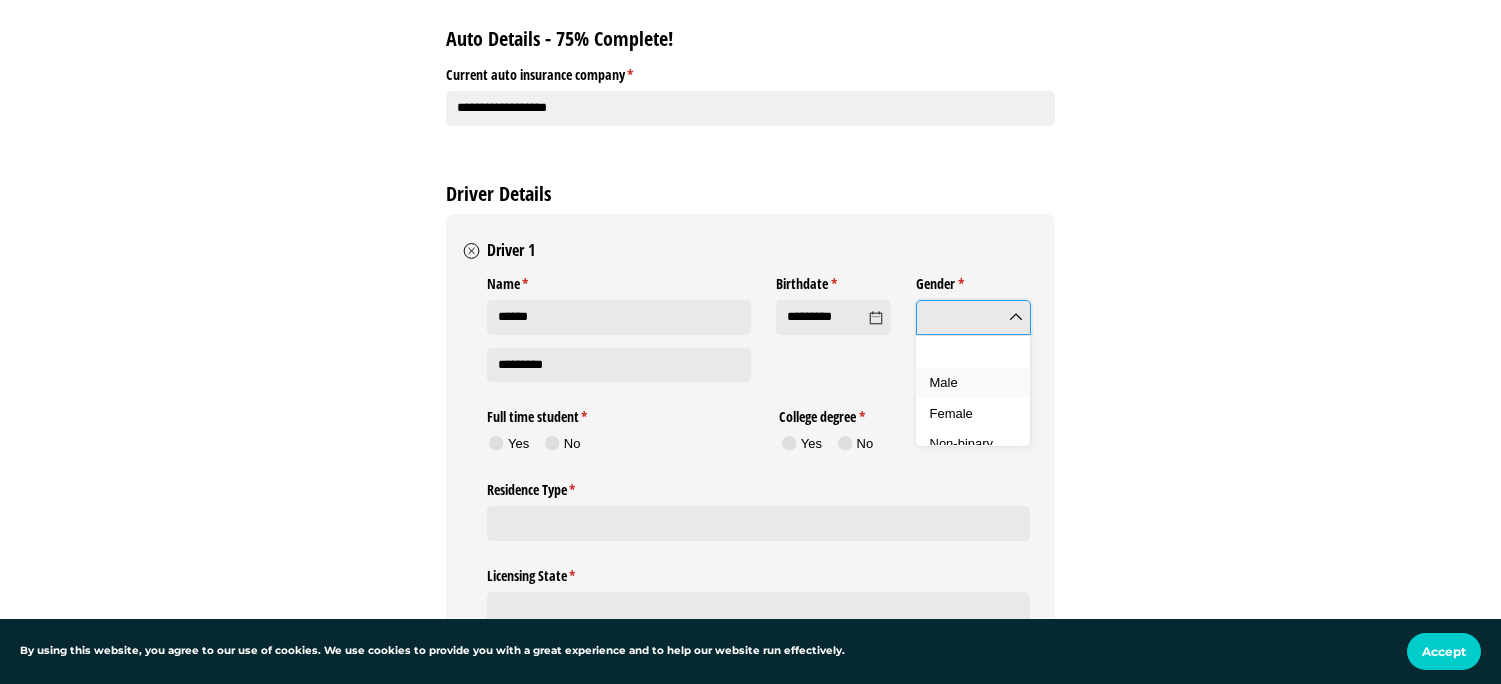 click on "Male" at bounding box center [981, 383] 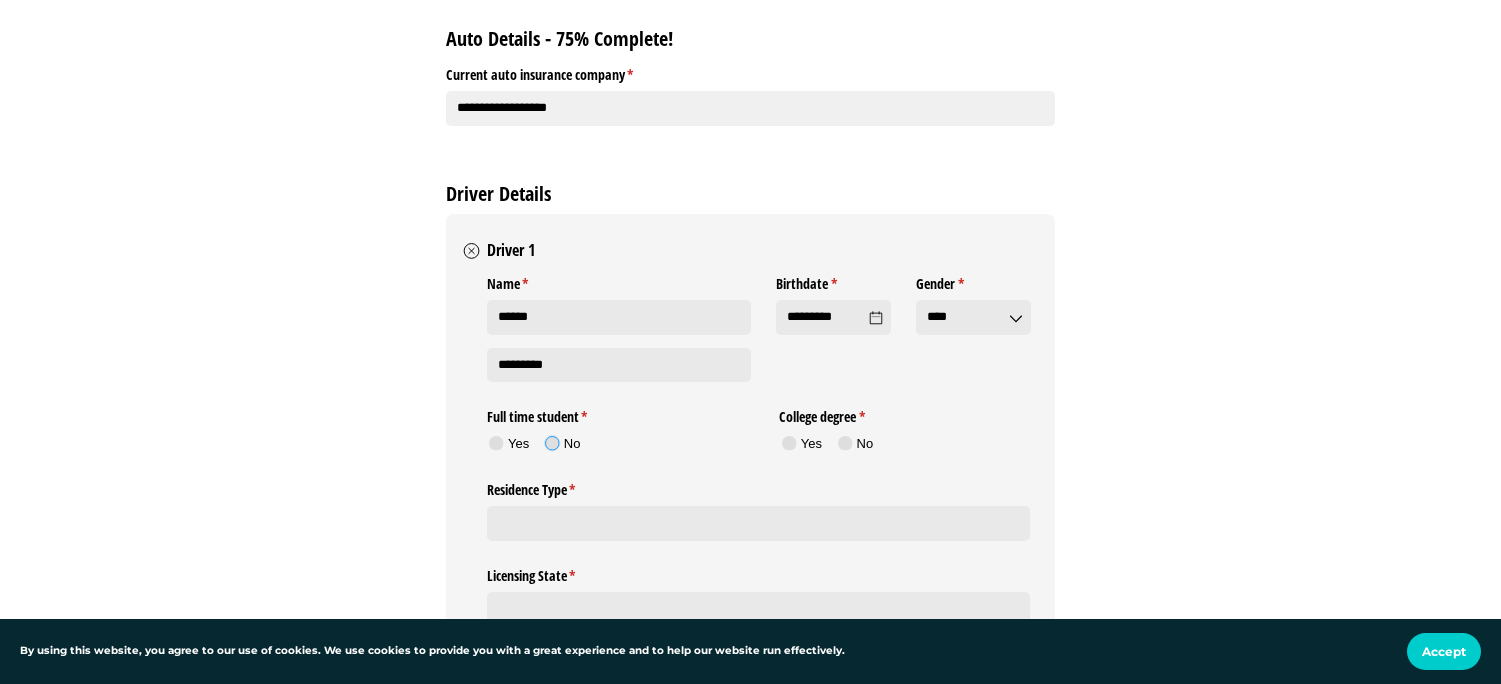 click 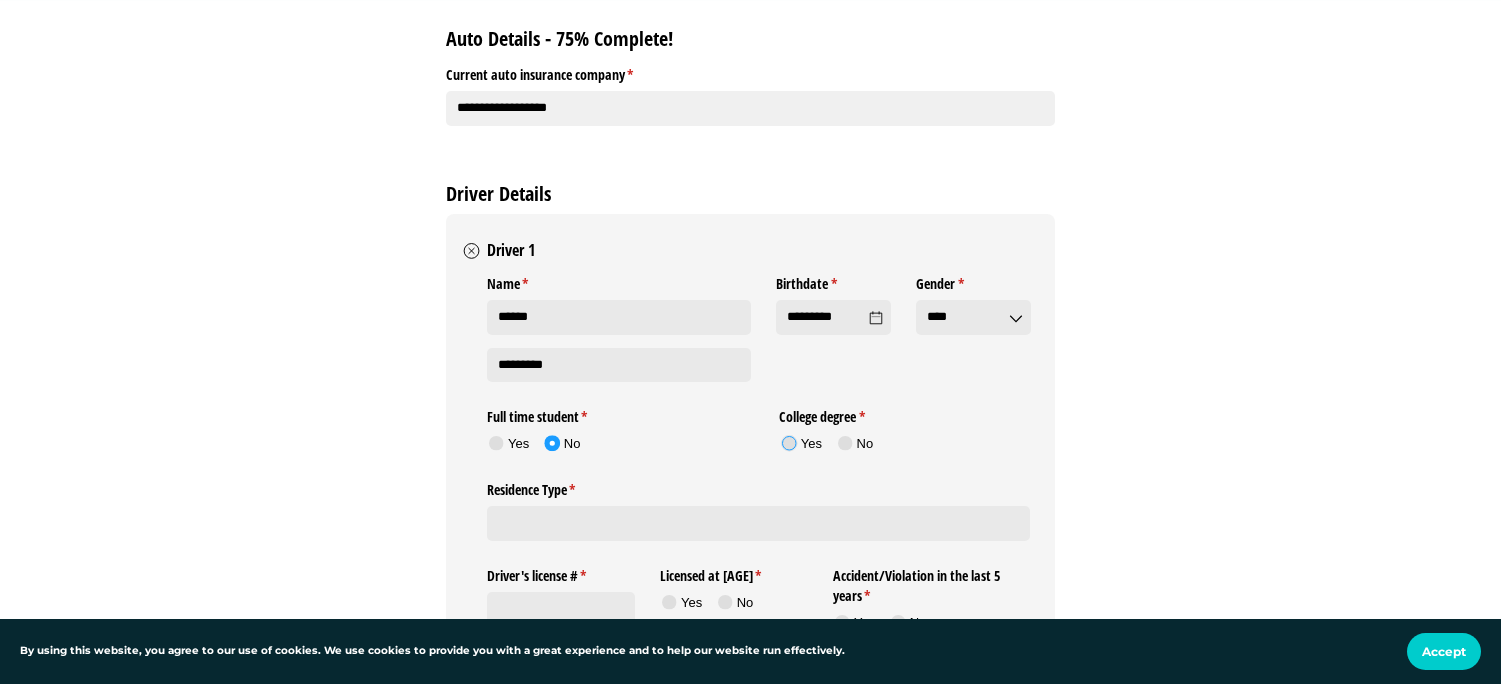 click 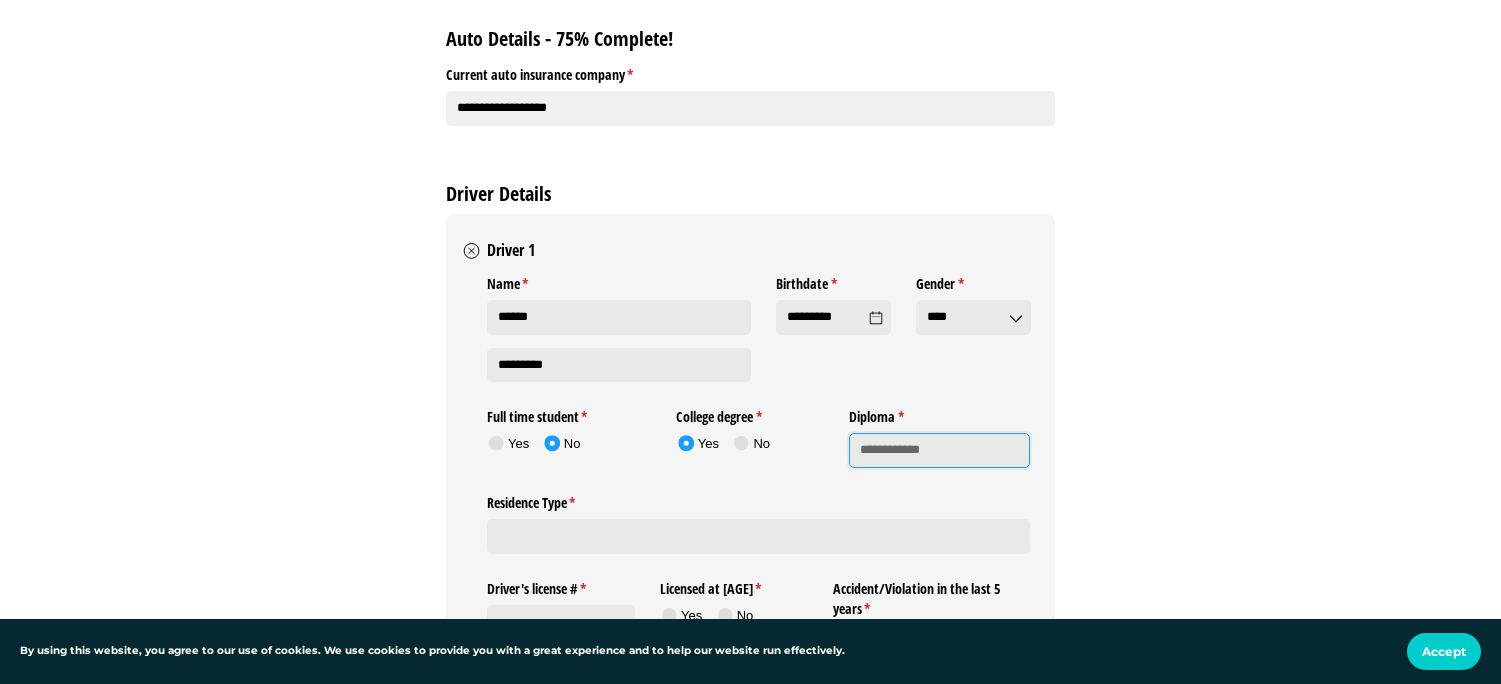 click on "Diploma *   (required)" 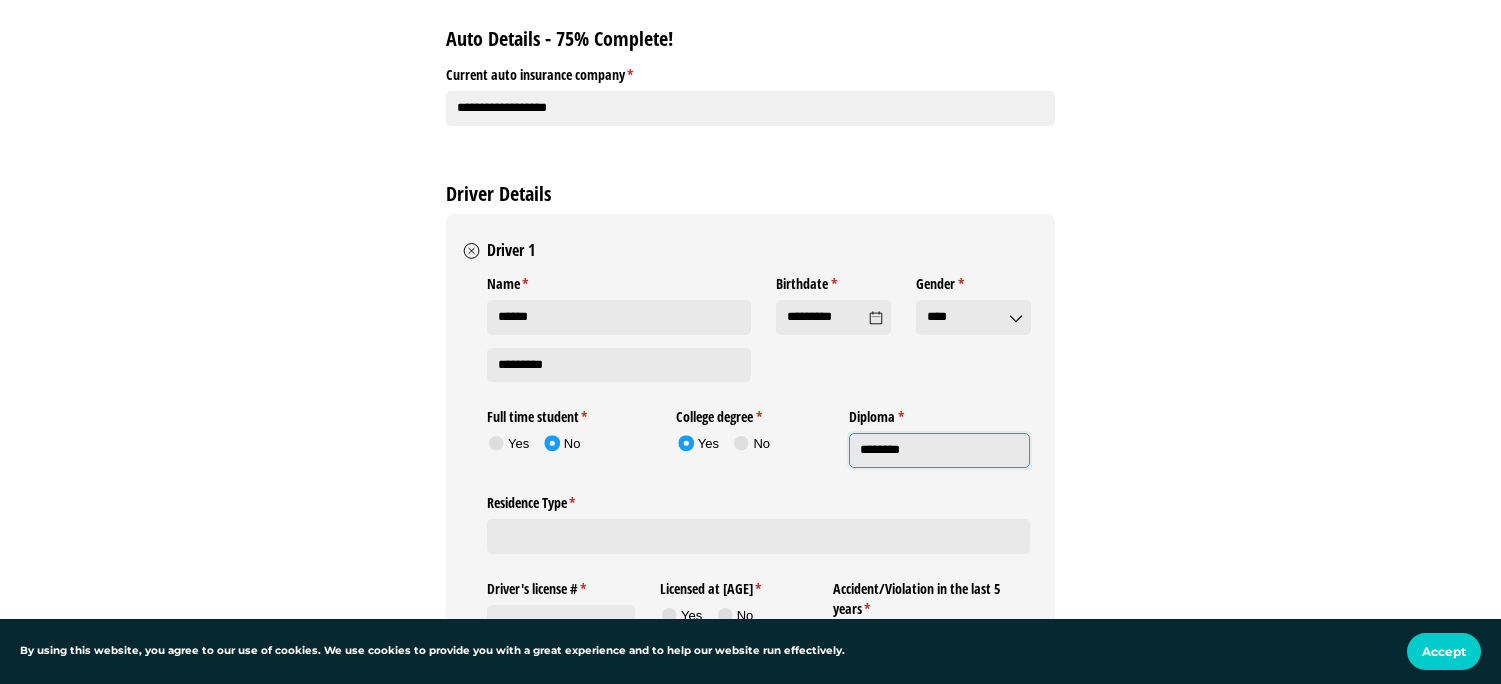 type on "********" 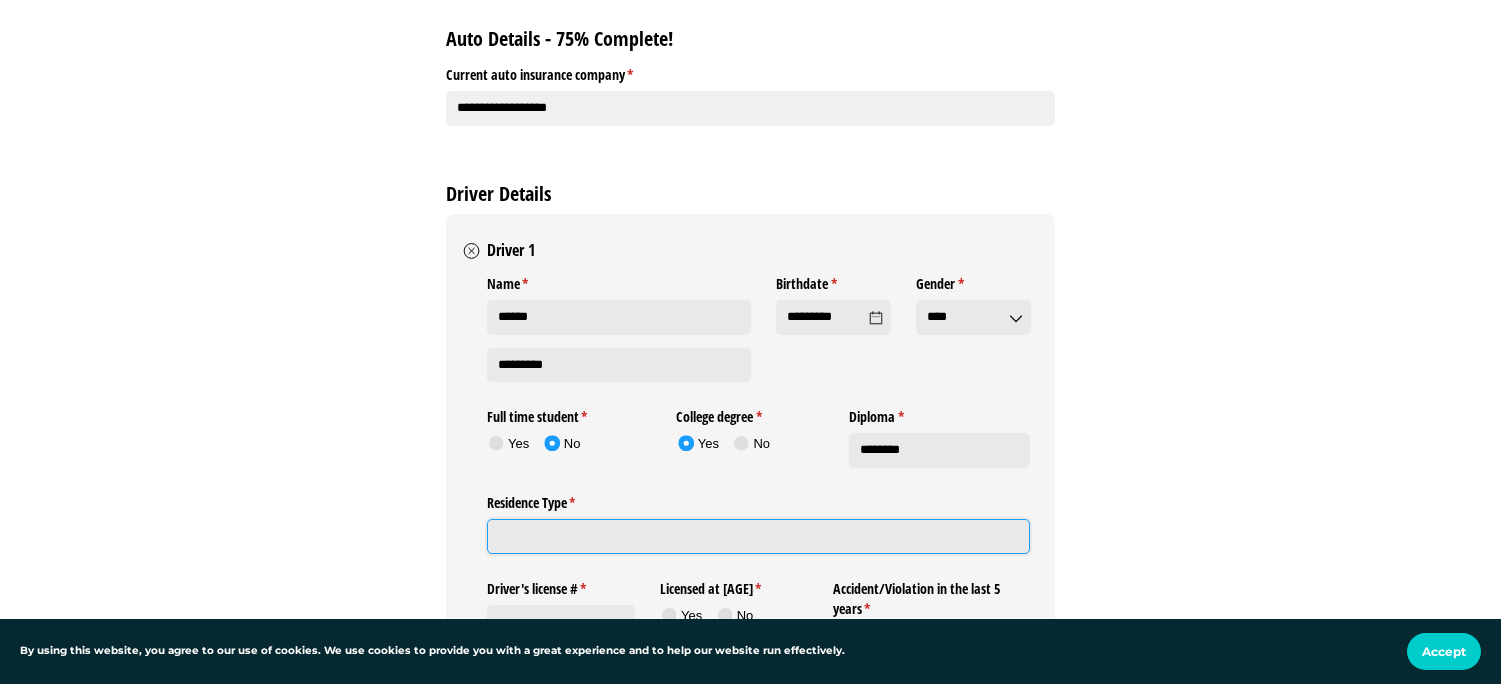 click on "Residence Type *   (required)" 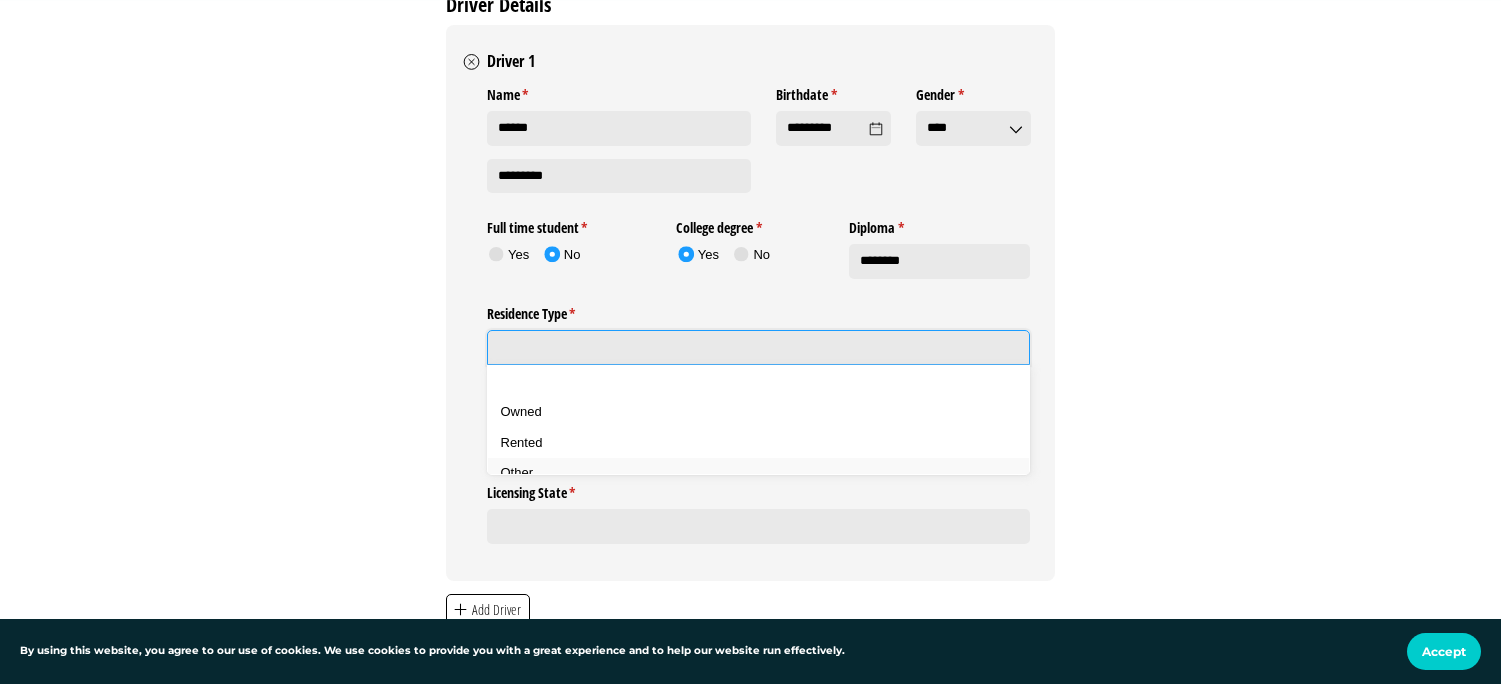 scroll, scrollTop: 2600, scrollLeft: 0, axis: vertical 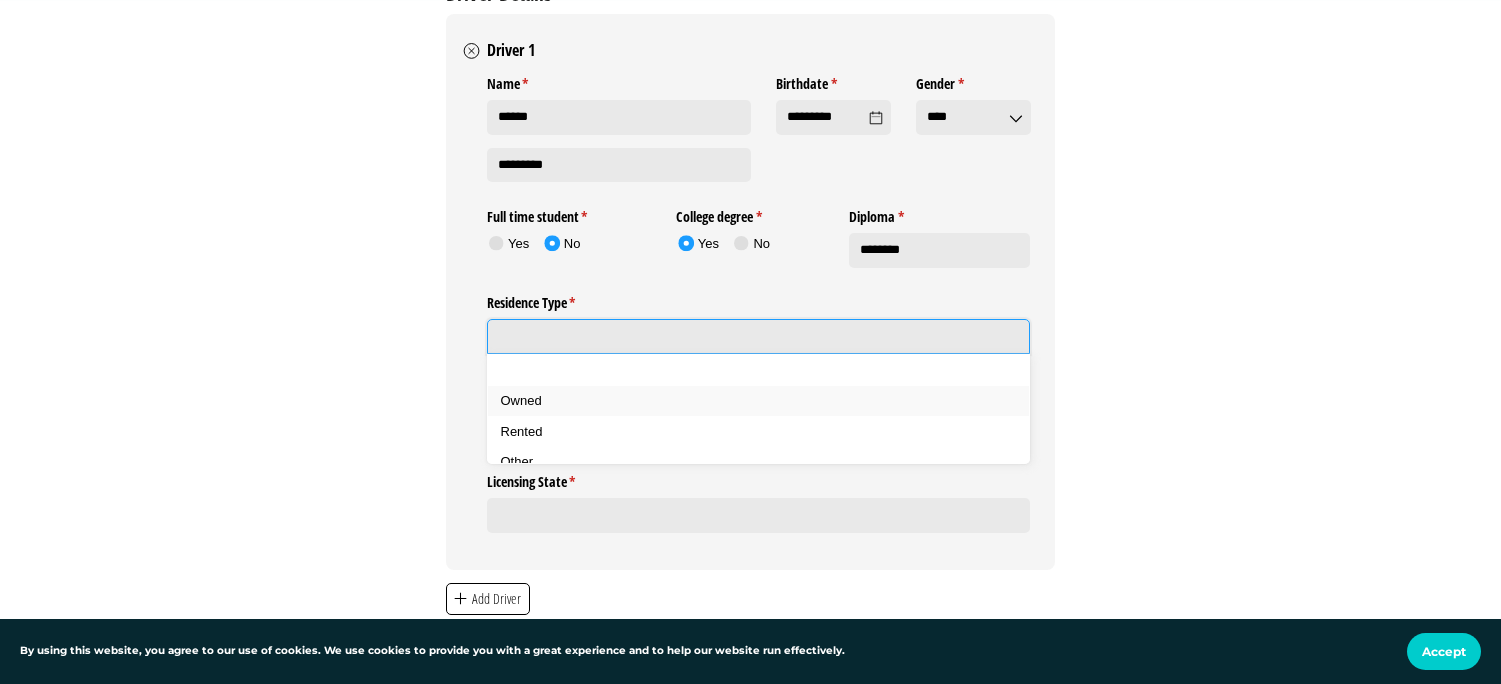 click on "Owned" at bounding box center [766, 401] 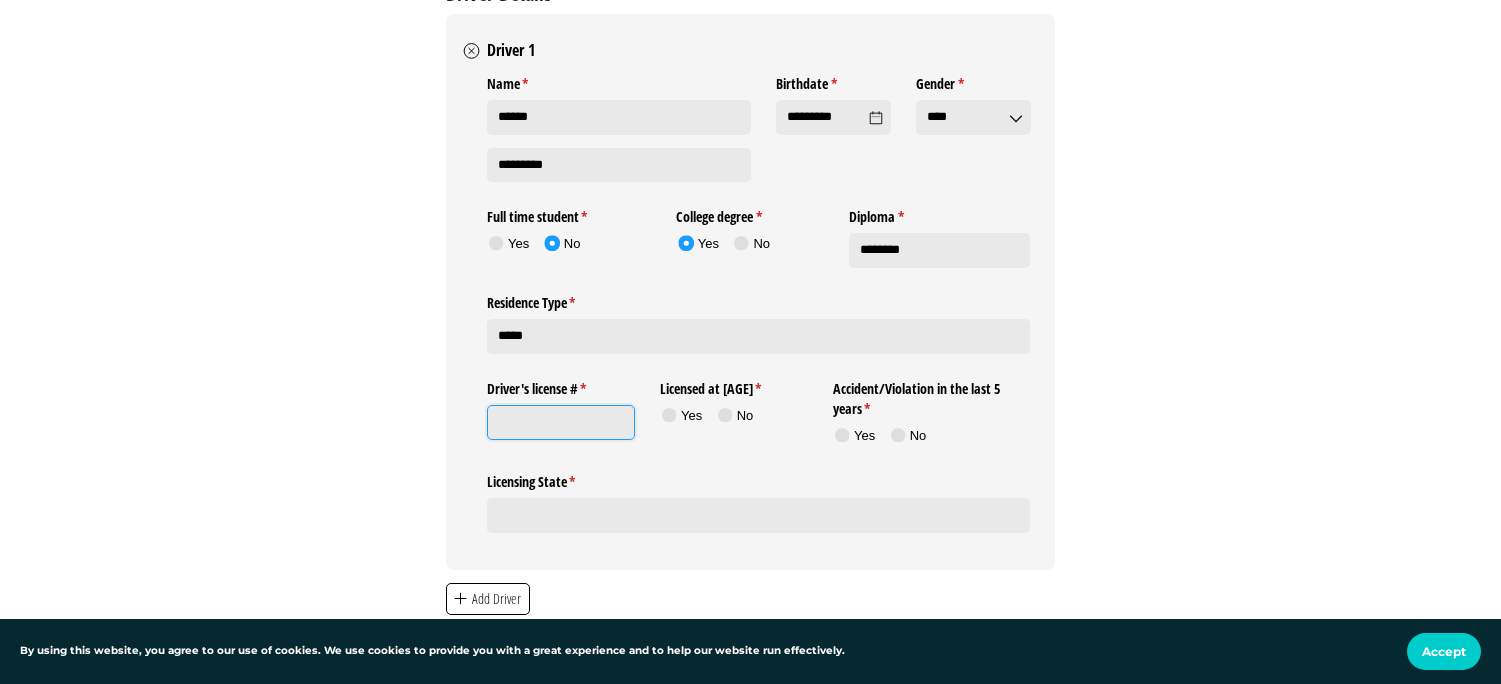 click on "Driver's license # *   (required)" 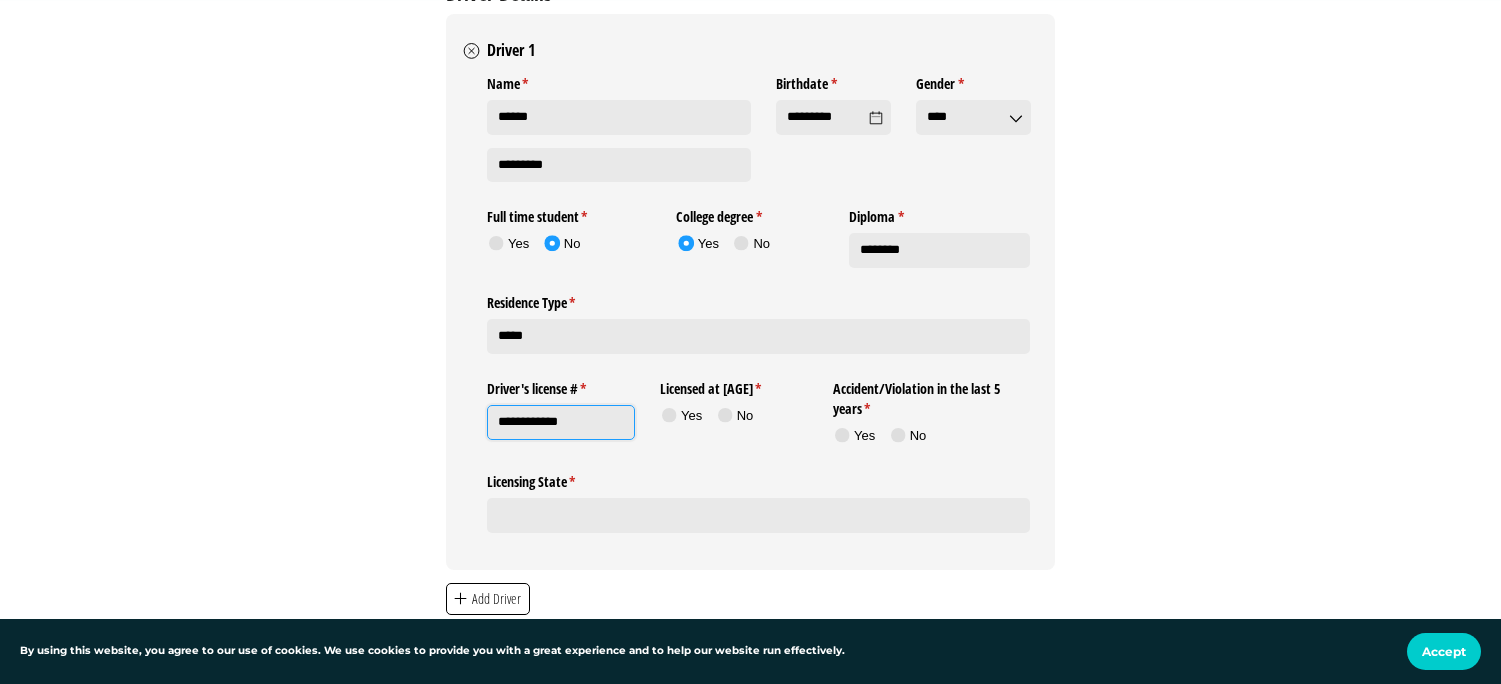 type on "**********" 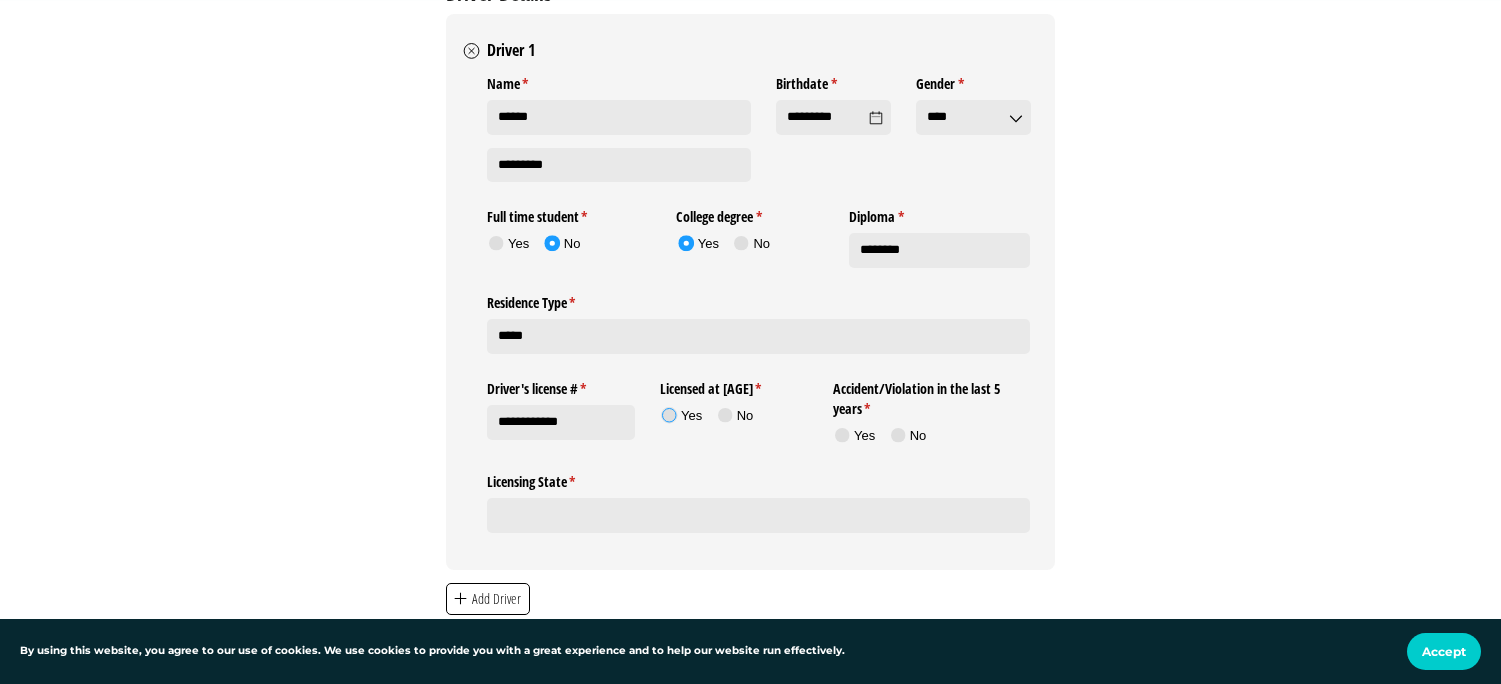 click 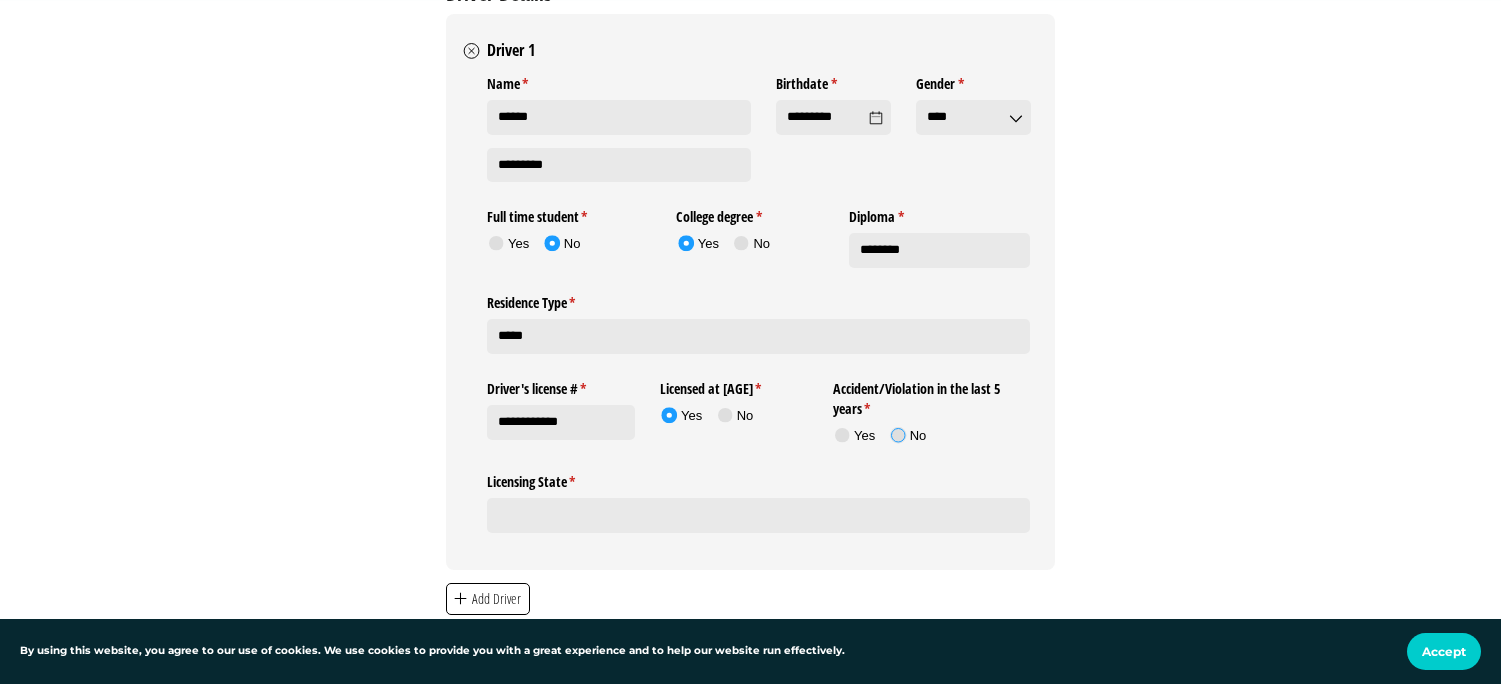 click 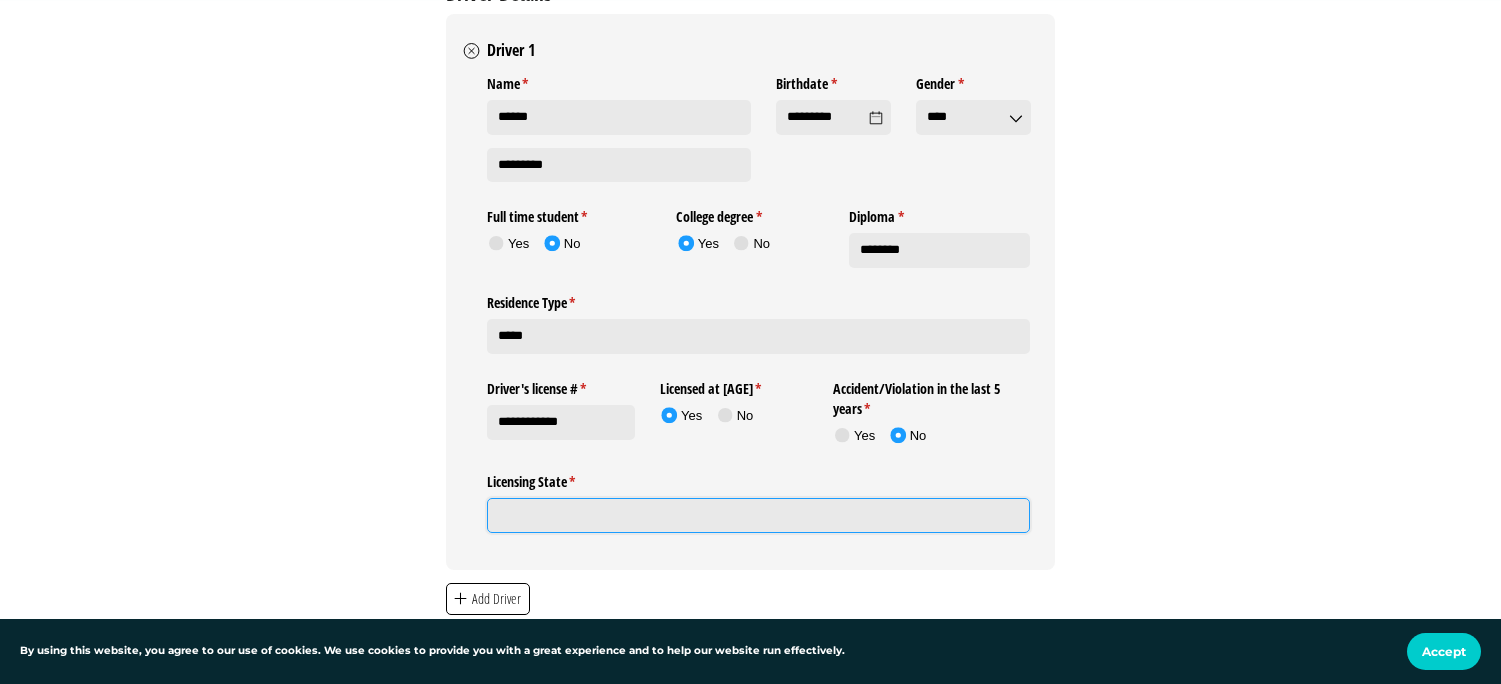 click on "Licensing State *   (required)" 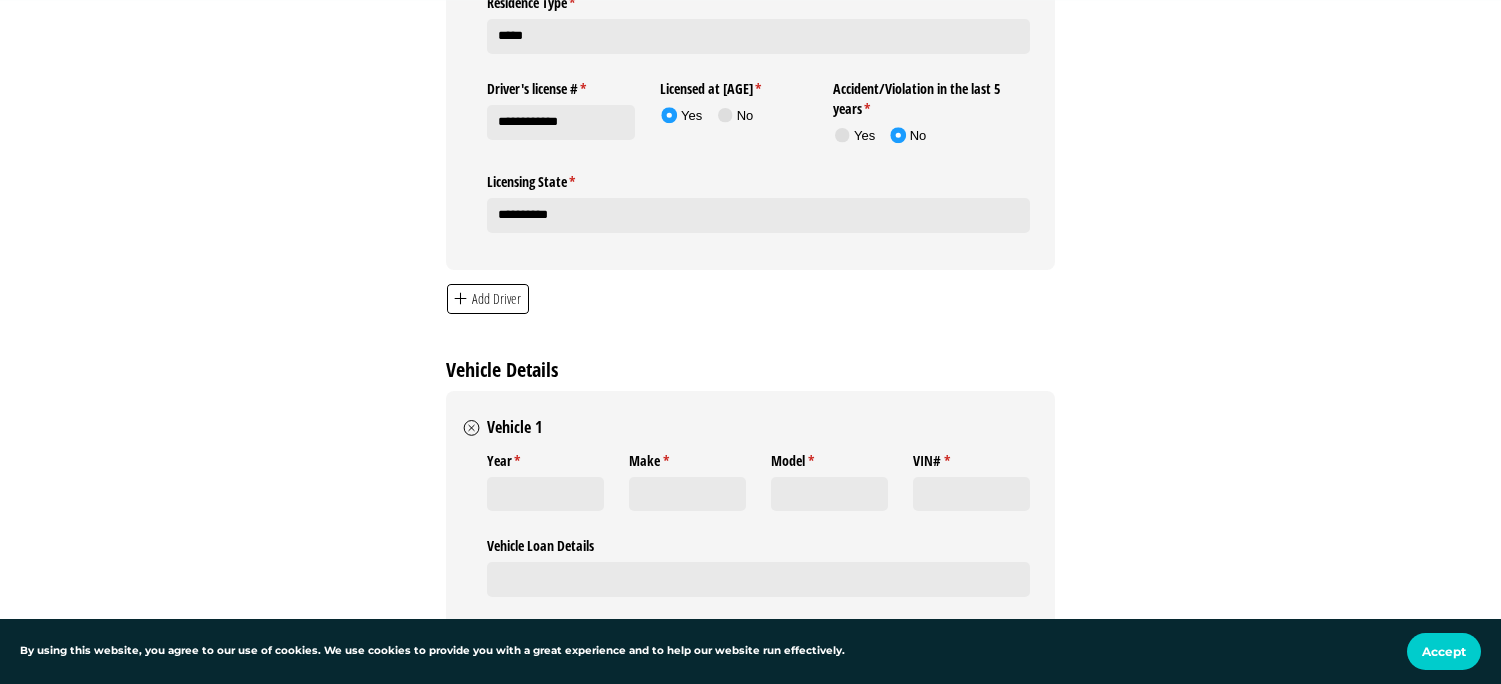 click on "Add Driver" 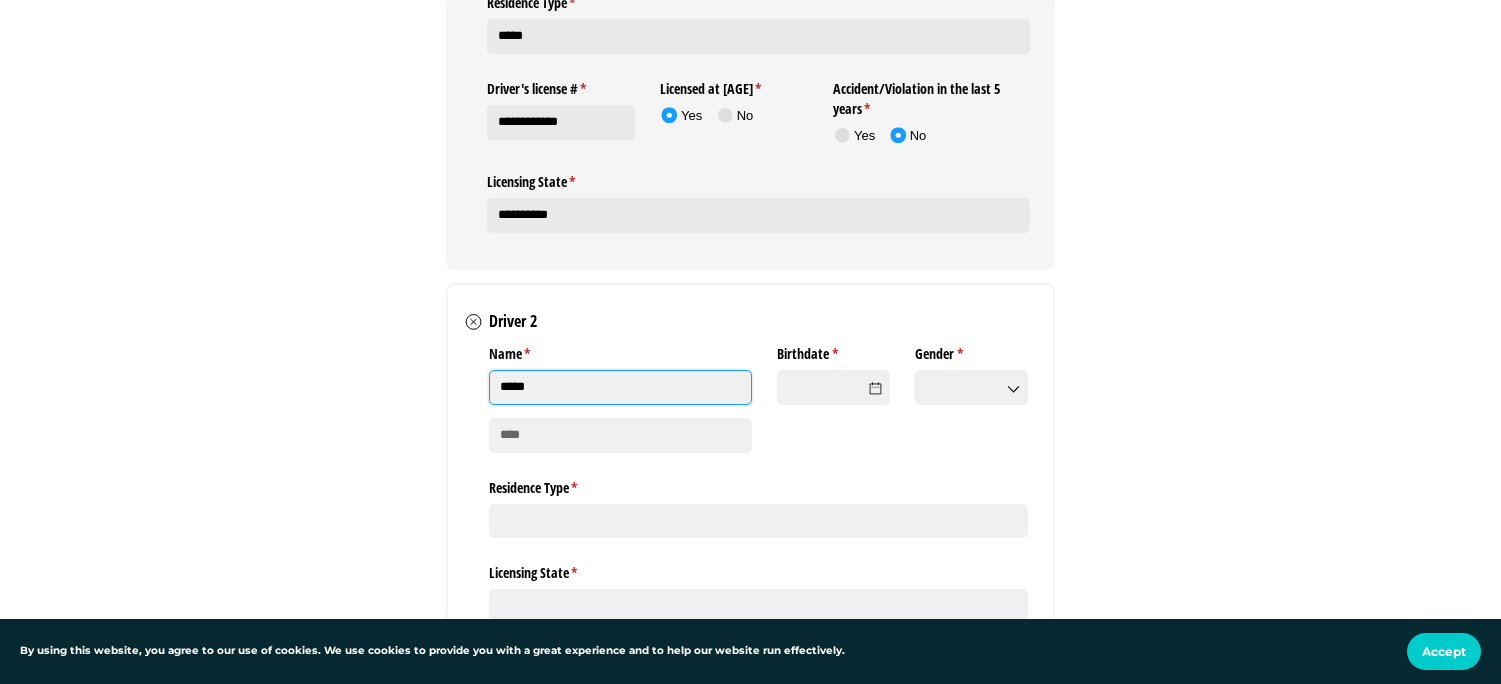 type on "*****" 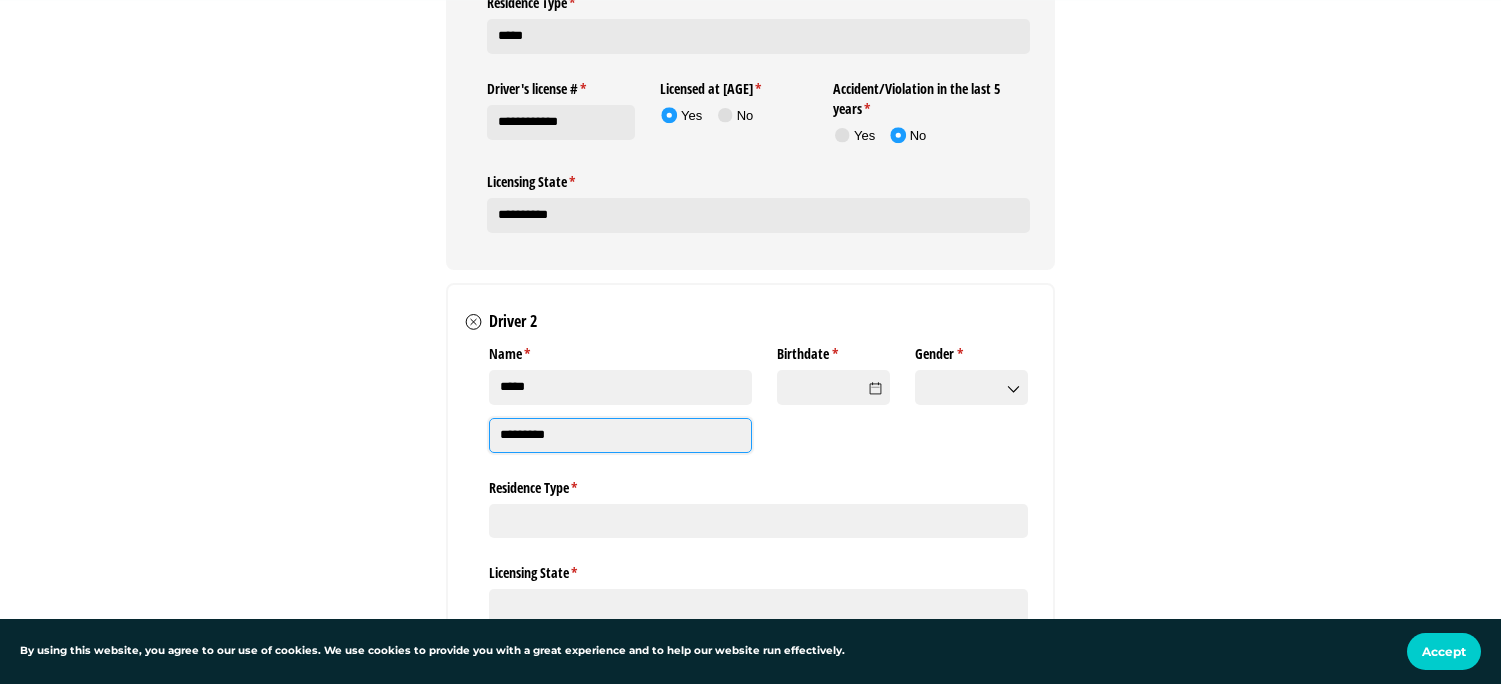 type on "*********" 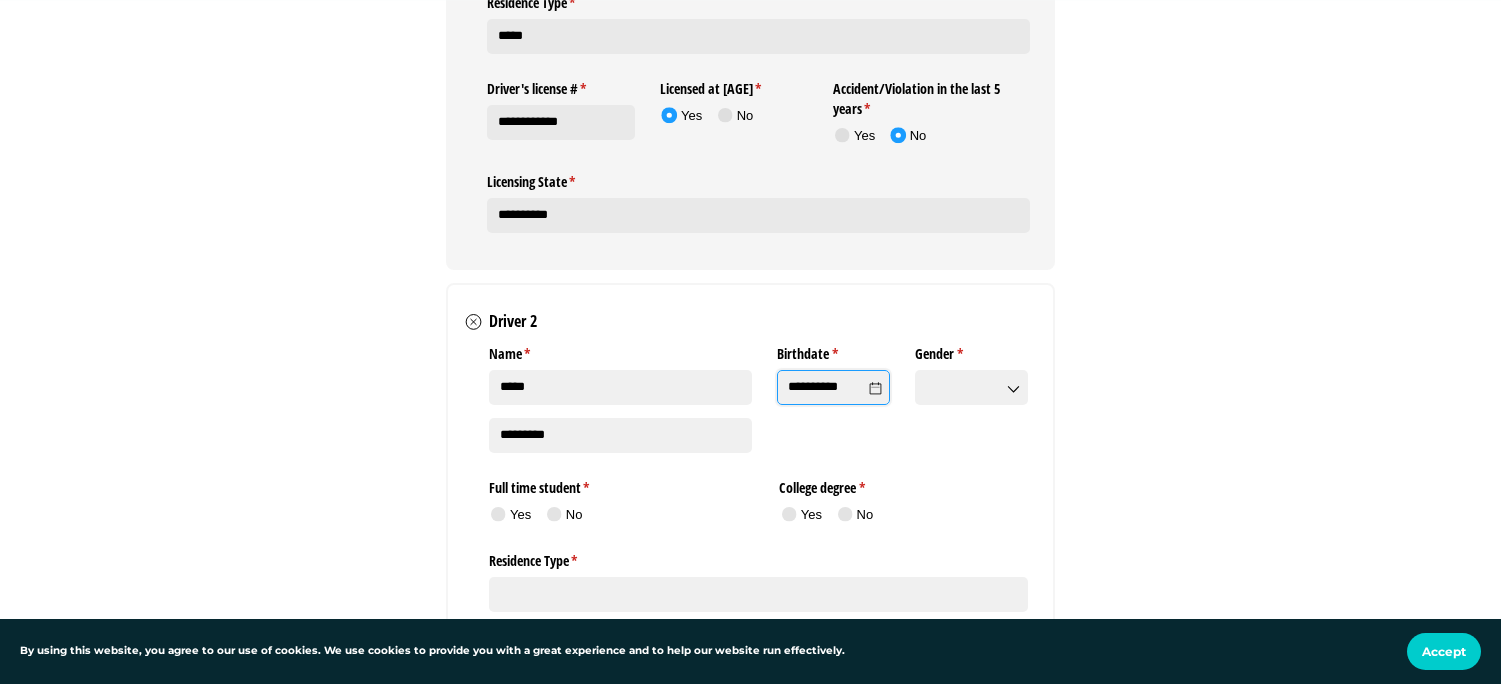 click 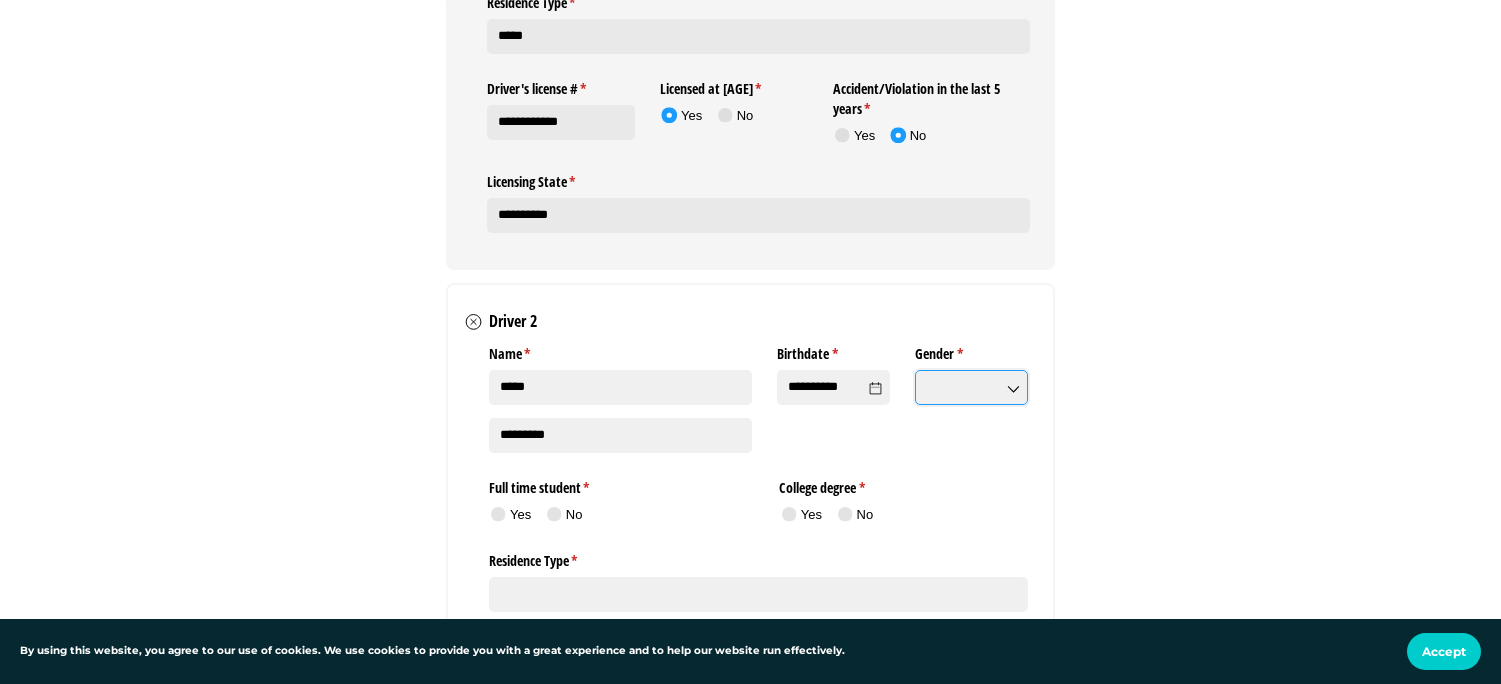 type on "********" 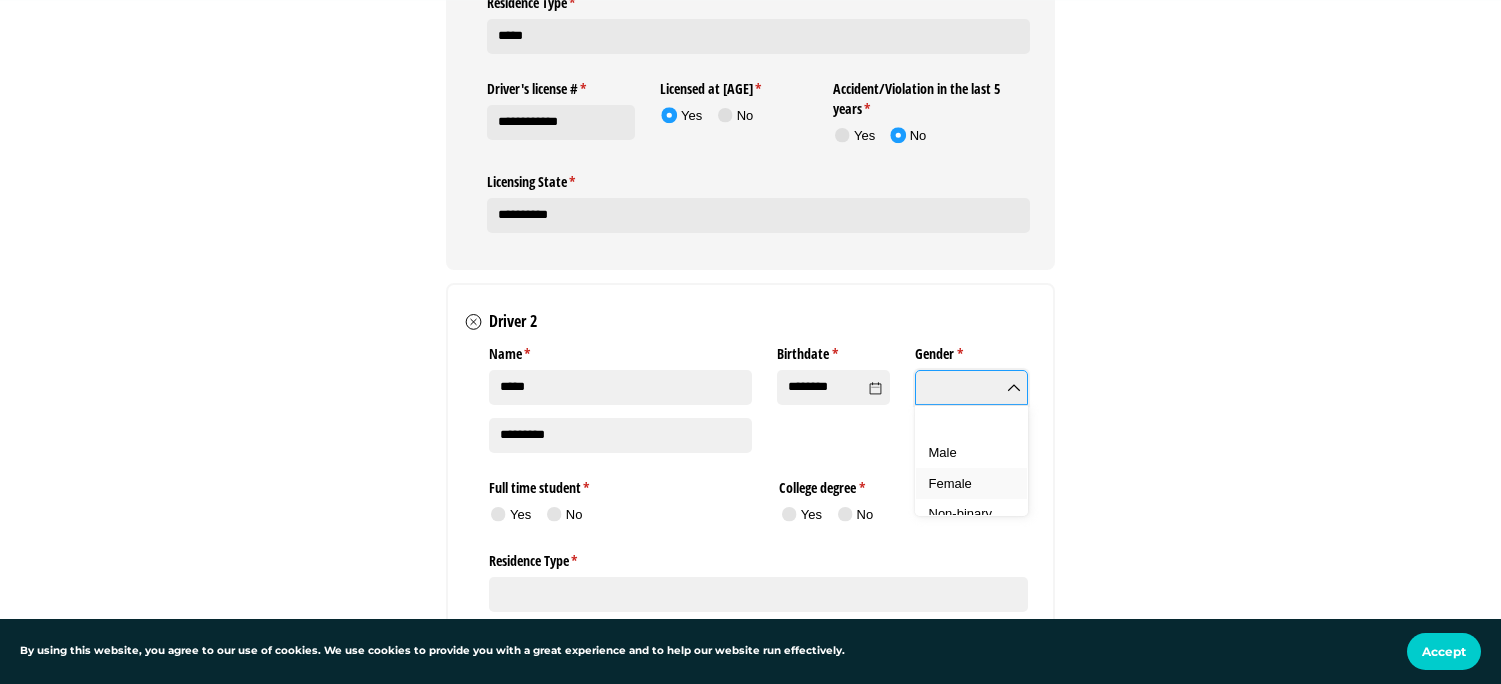 click on "Female" at bounding box center [950, 483] 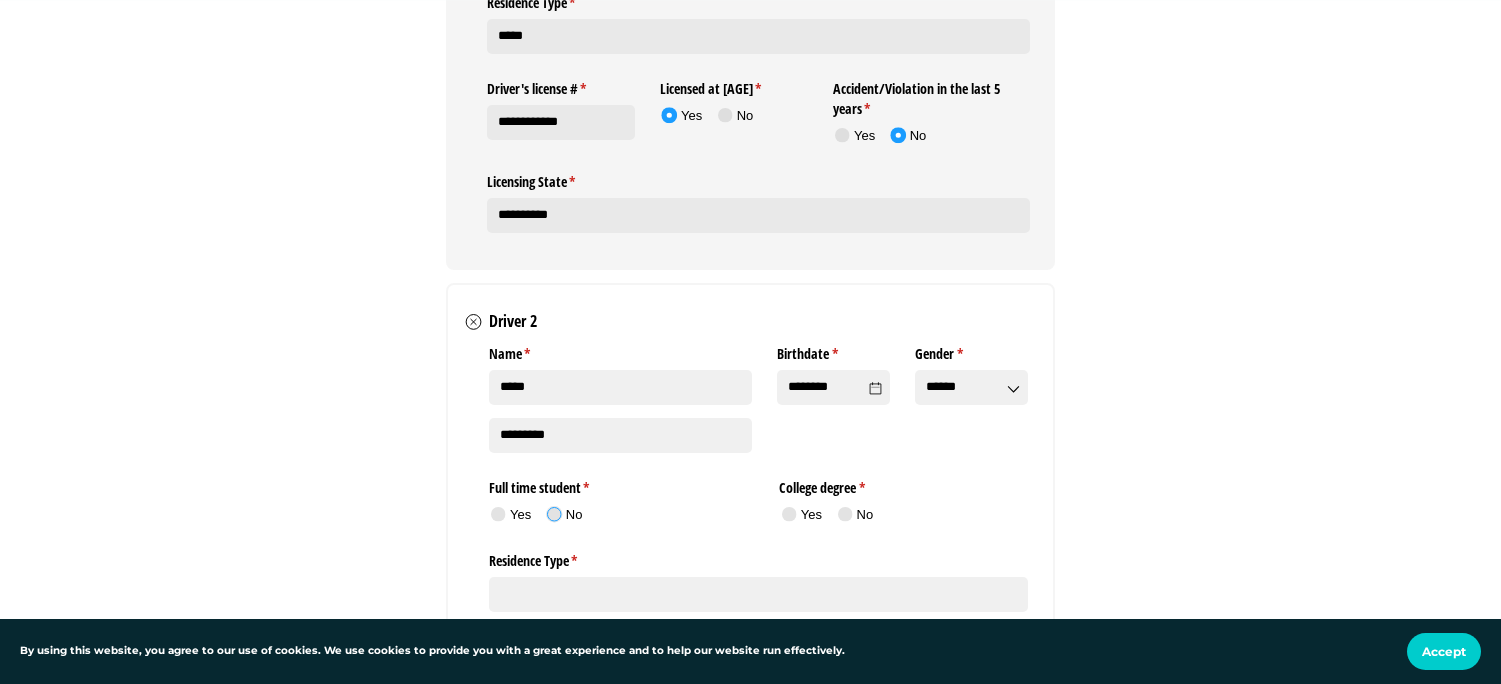 click 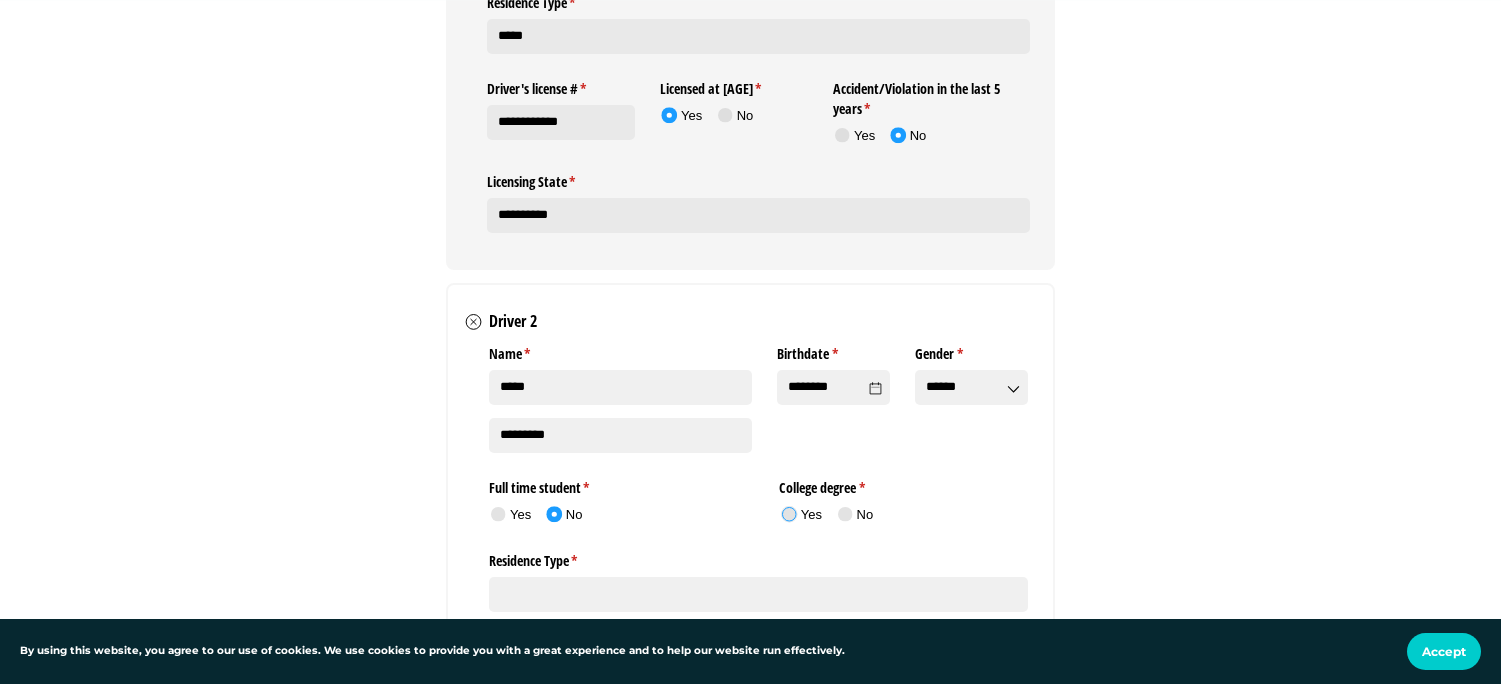 click 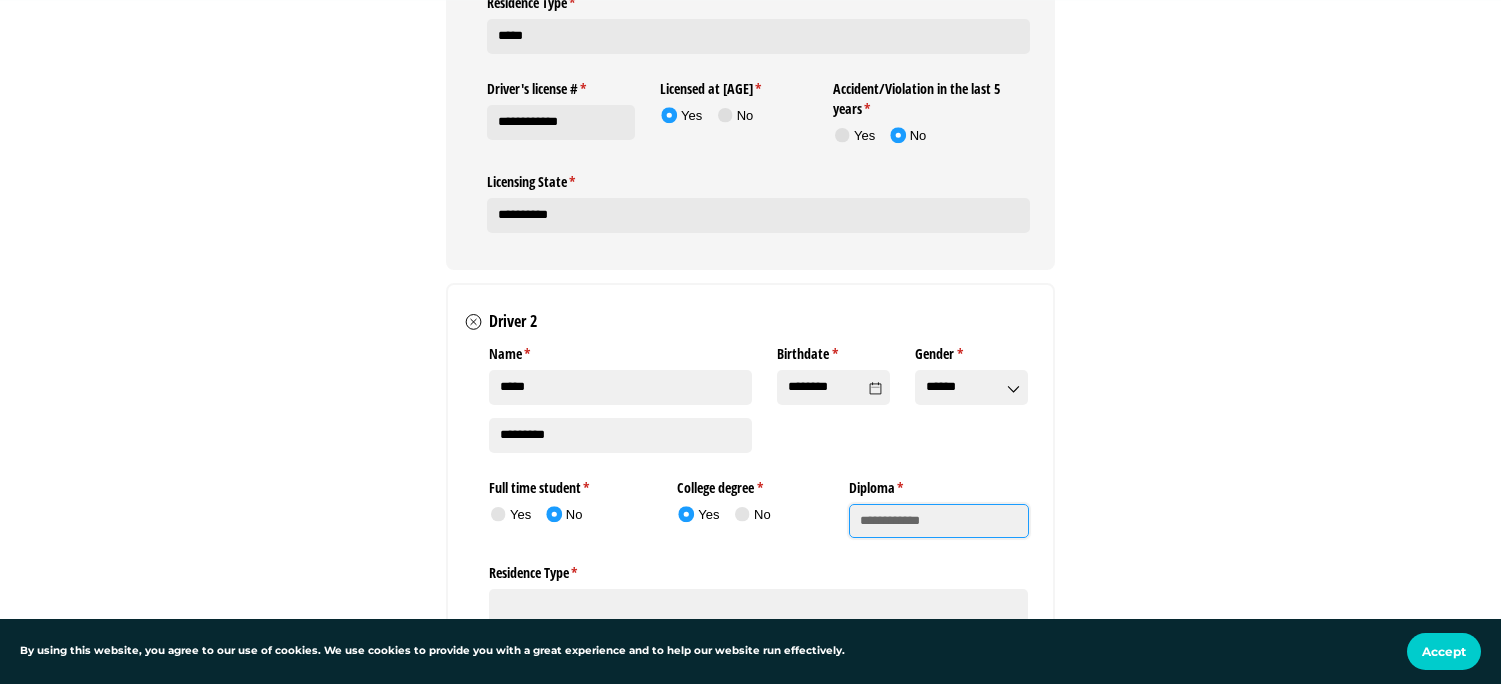 click on "Diploma *   (required)" 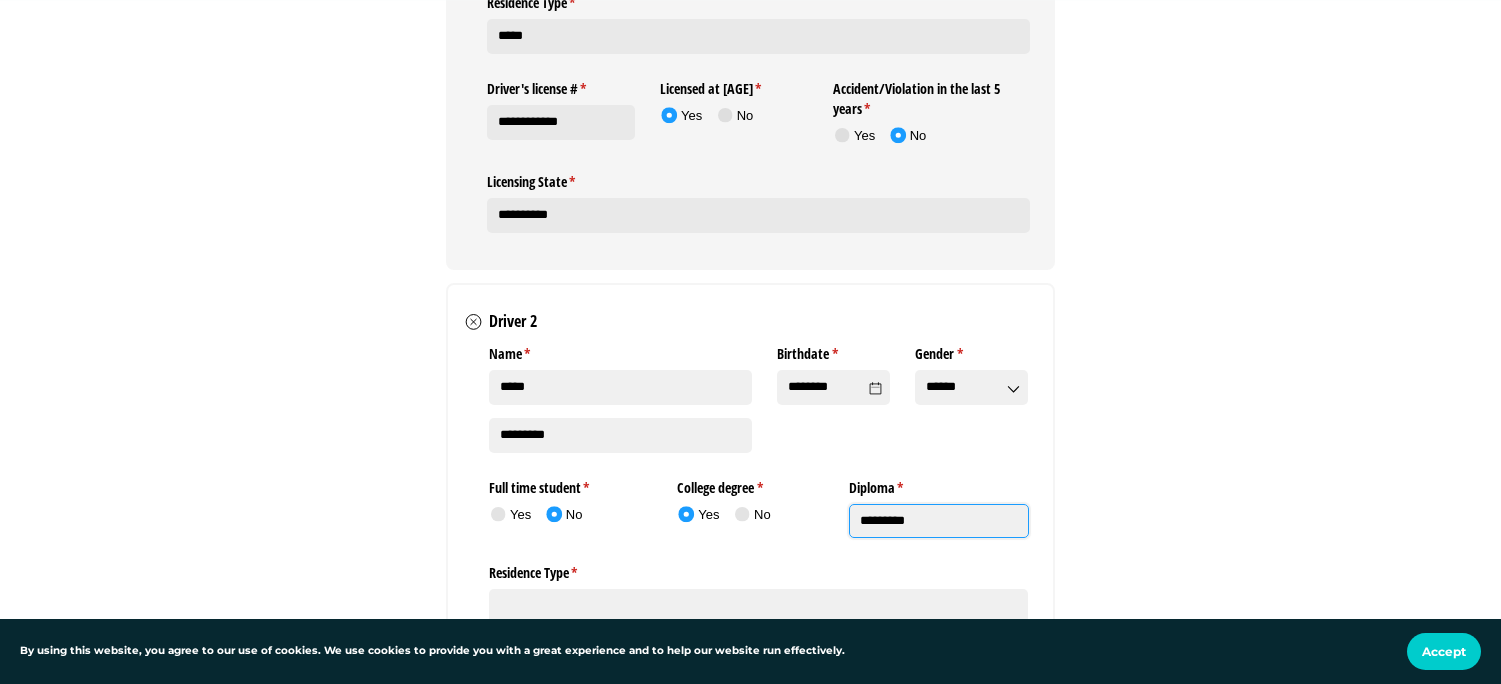 type on "*********" 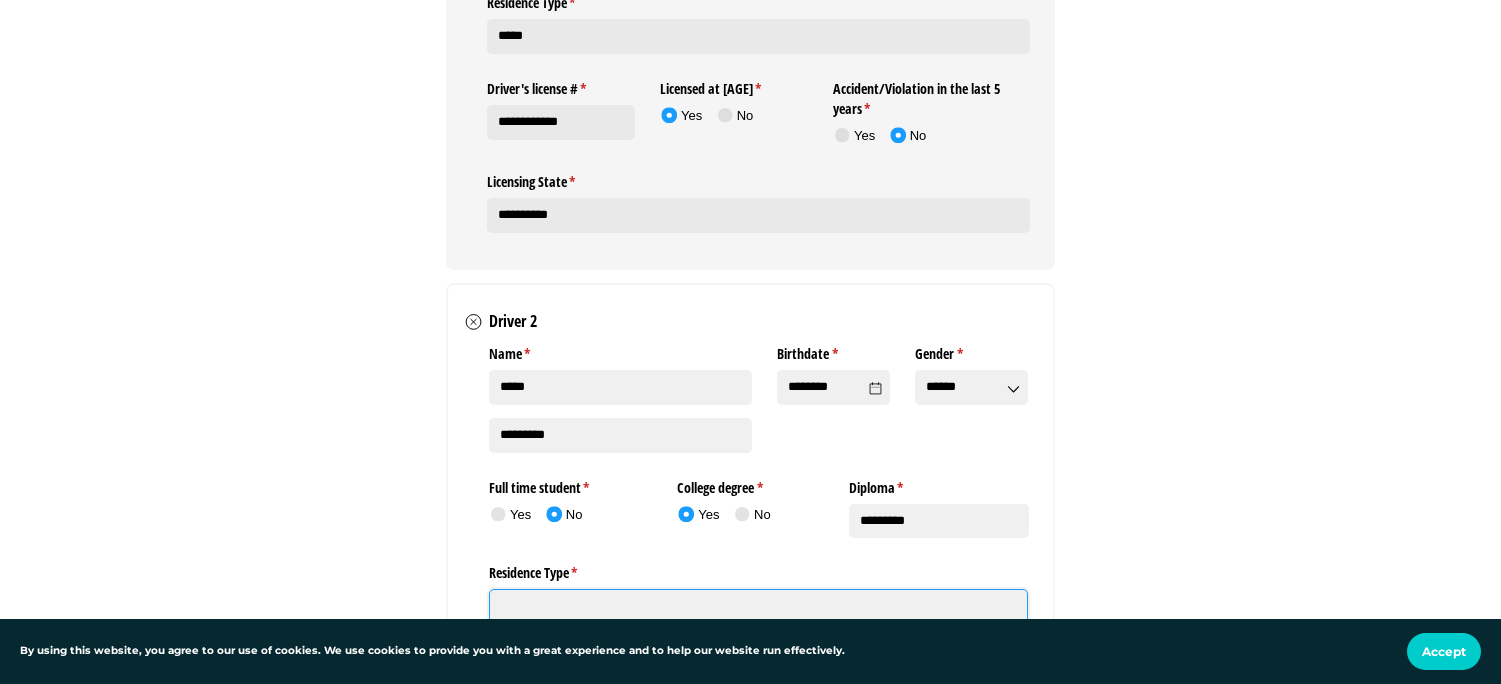 click on "Residence Type *   (required)" 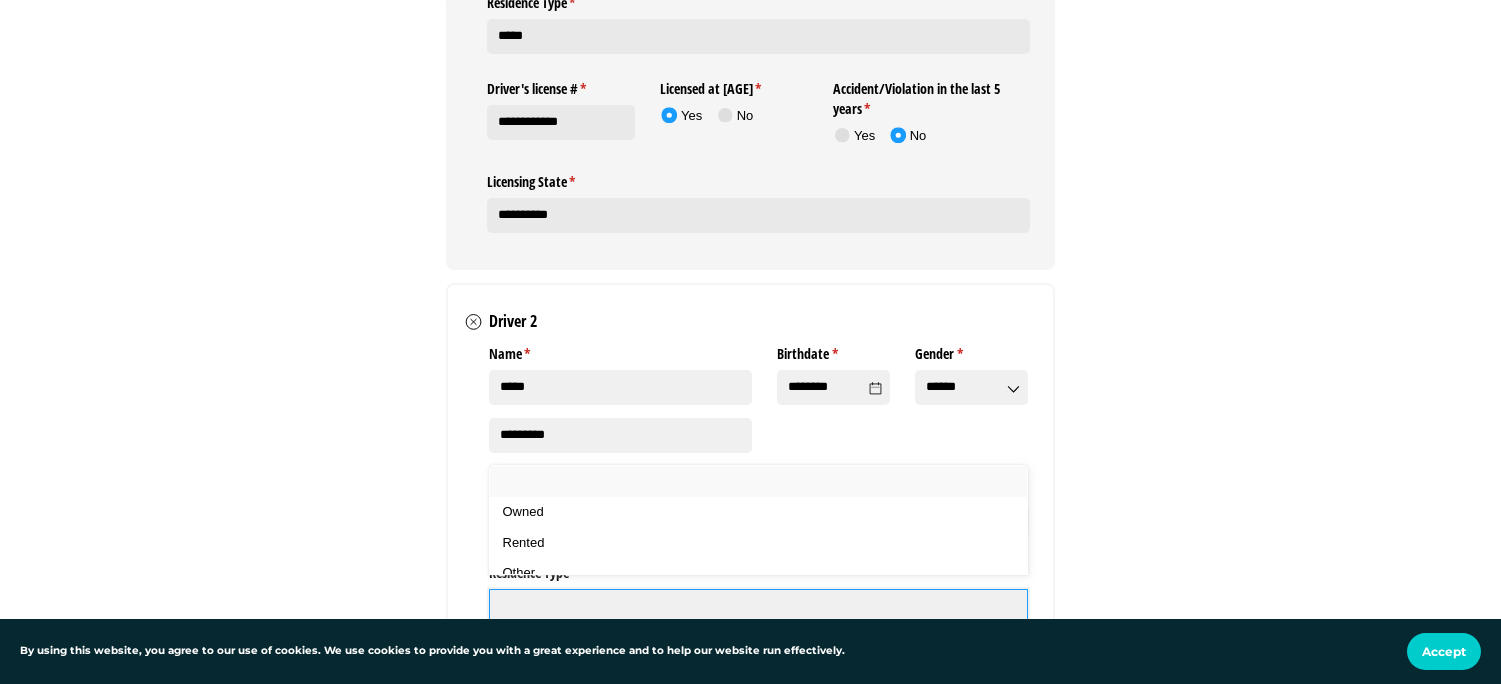 click at bounding box center [766, 481] 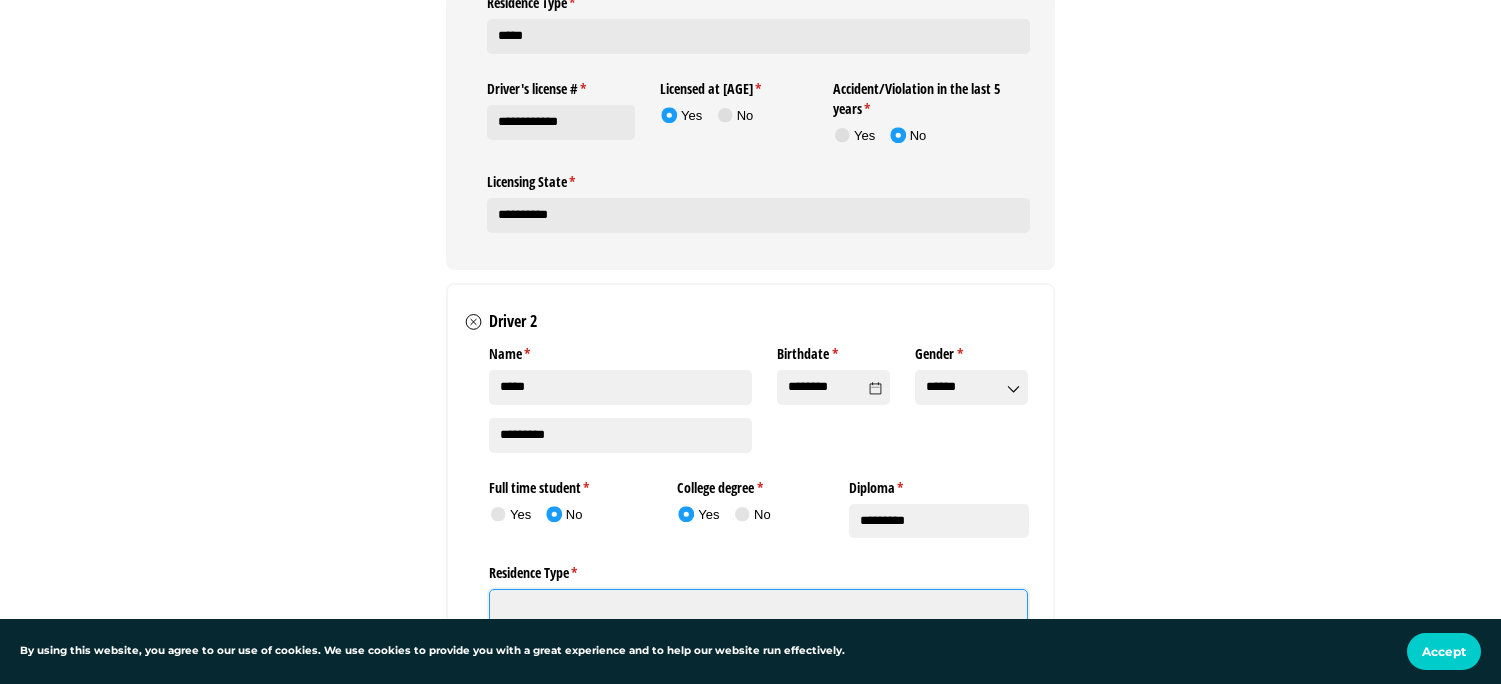 click on "Residence Type *   (required)" 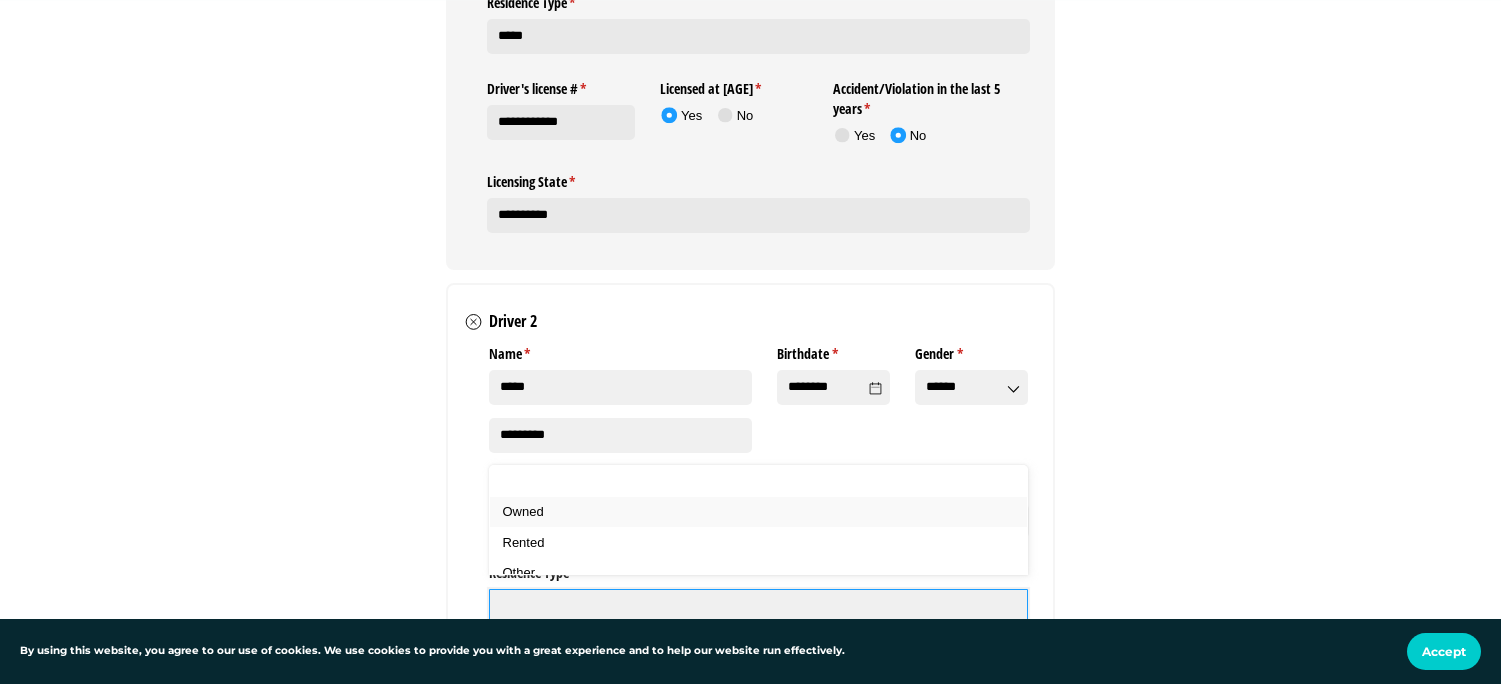 click on "Owned" at bounding box center [766, 512] 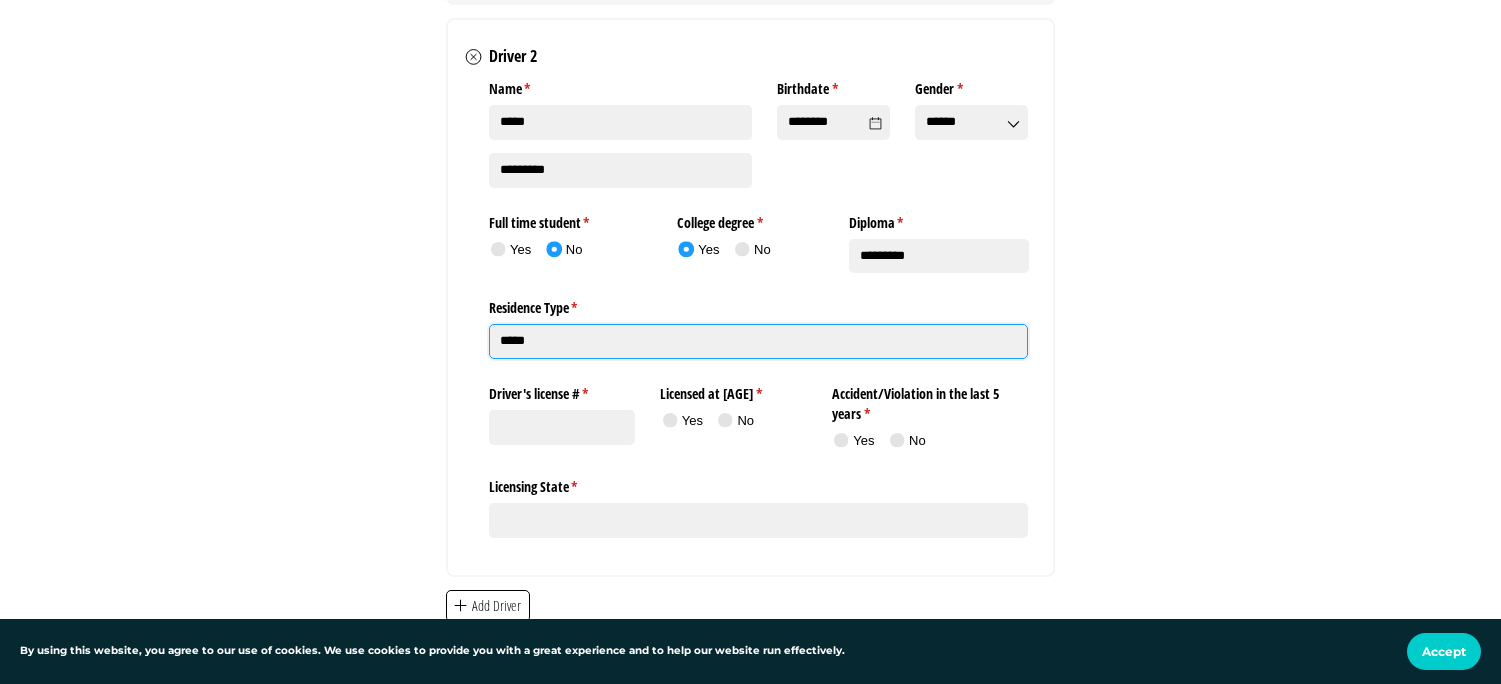 scroll, scrollTop: 3200, scrollLeft: 0, axis: vertical 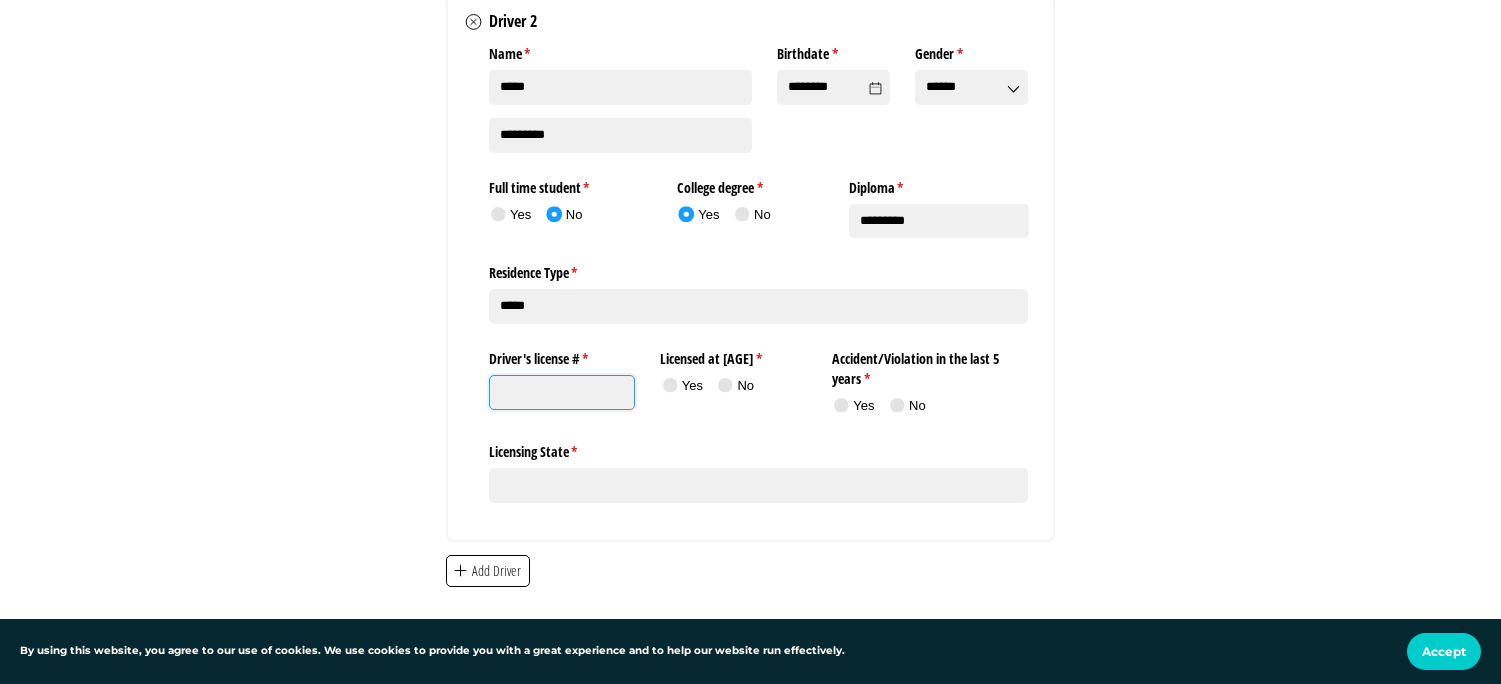 paste on "**********" 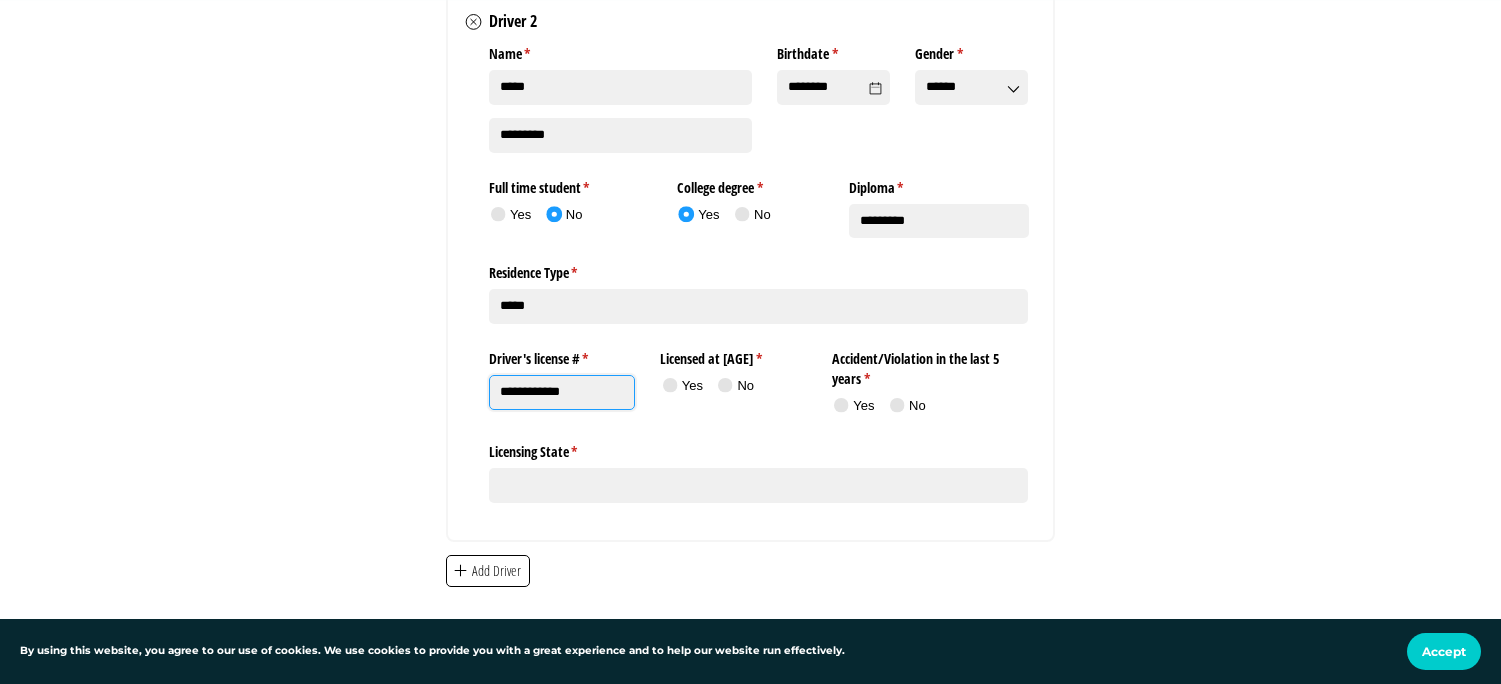 type on "**********" 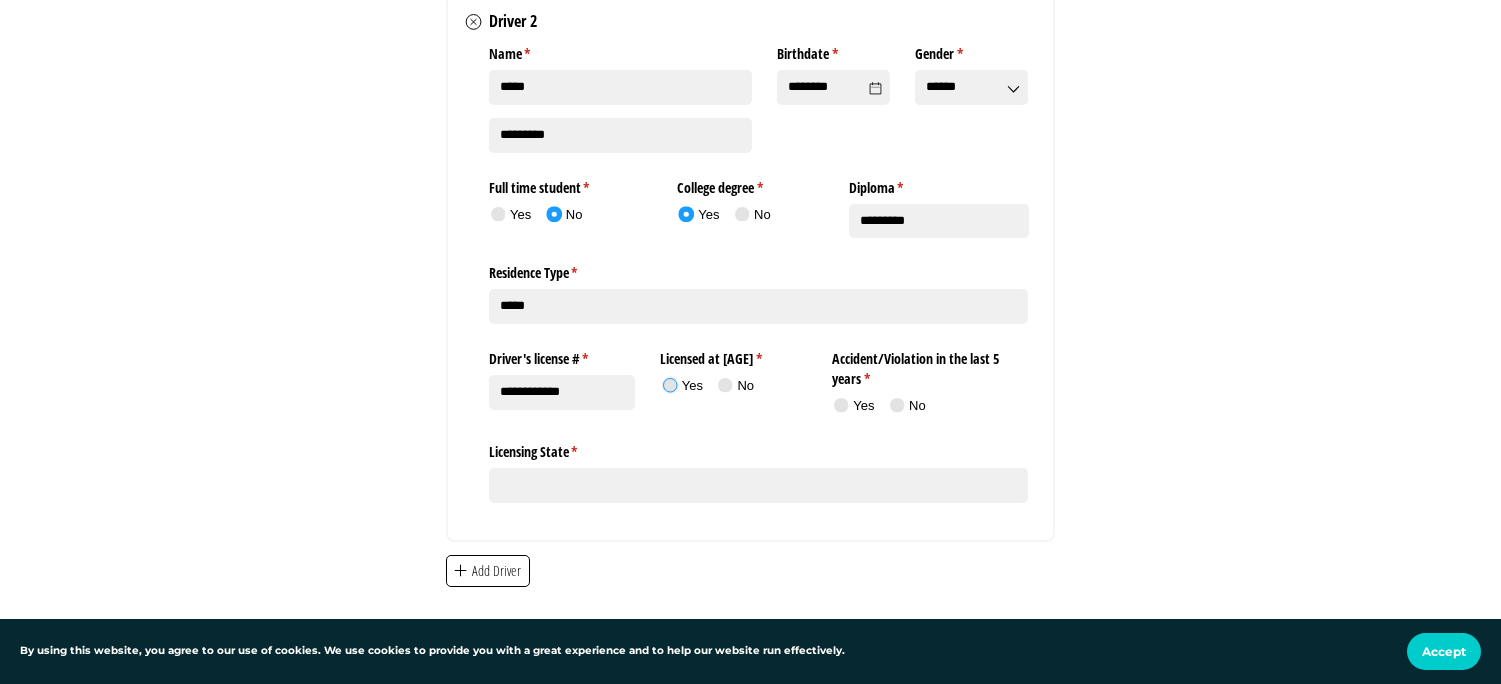 click 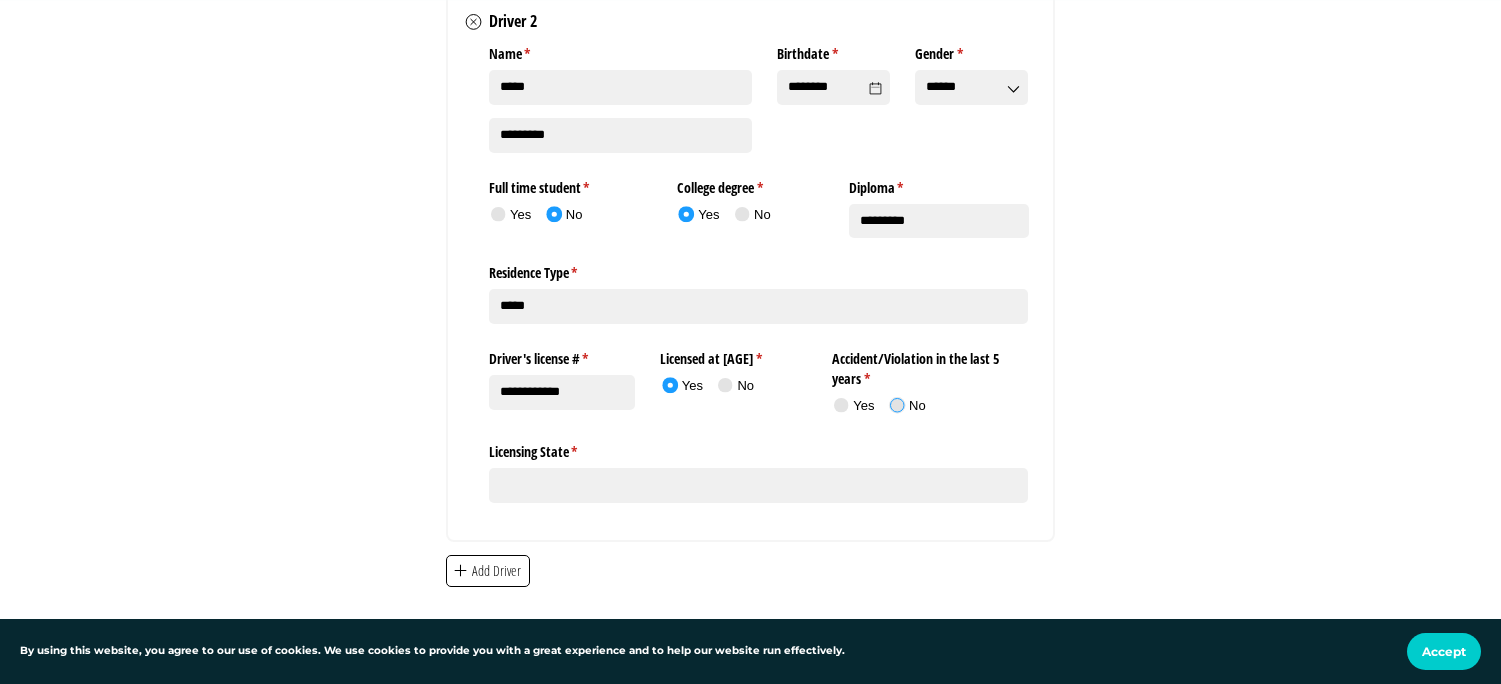 click 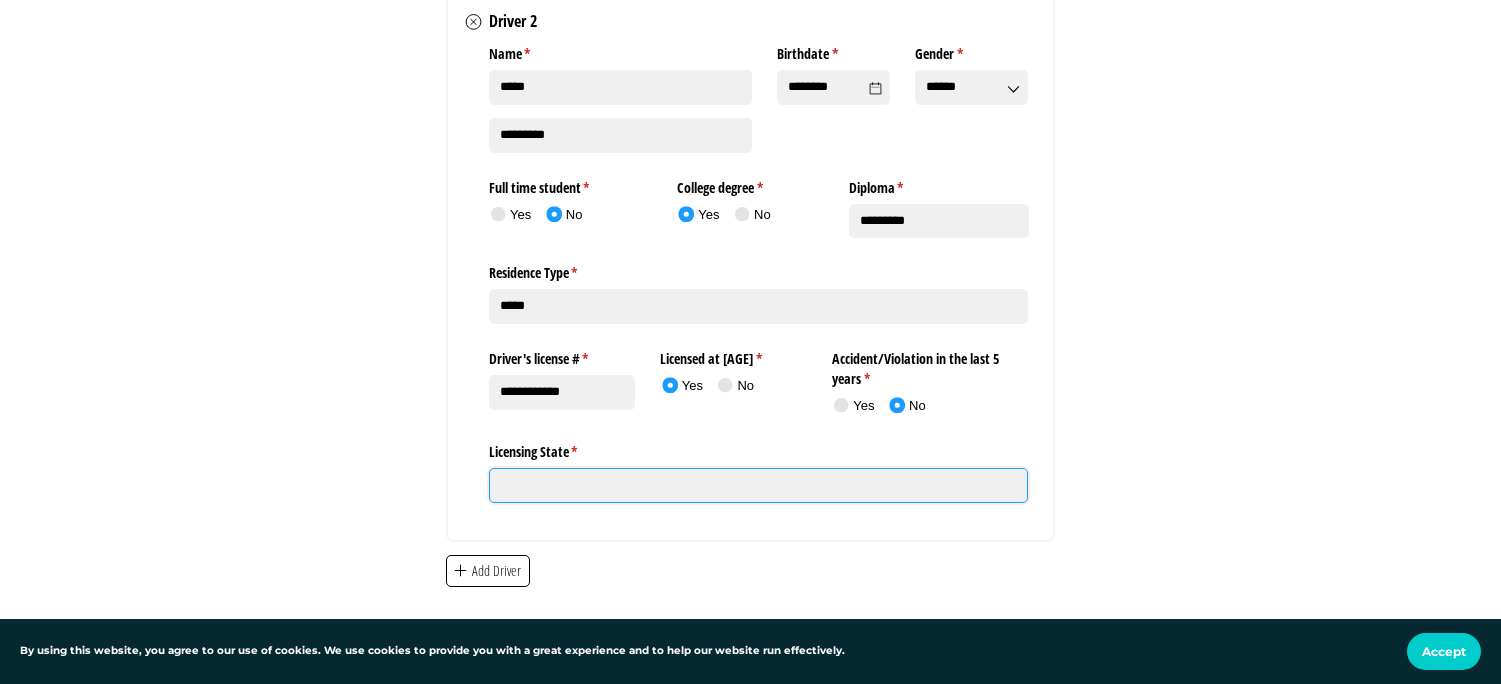click on "Licensing State *   (required)" 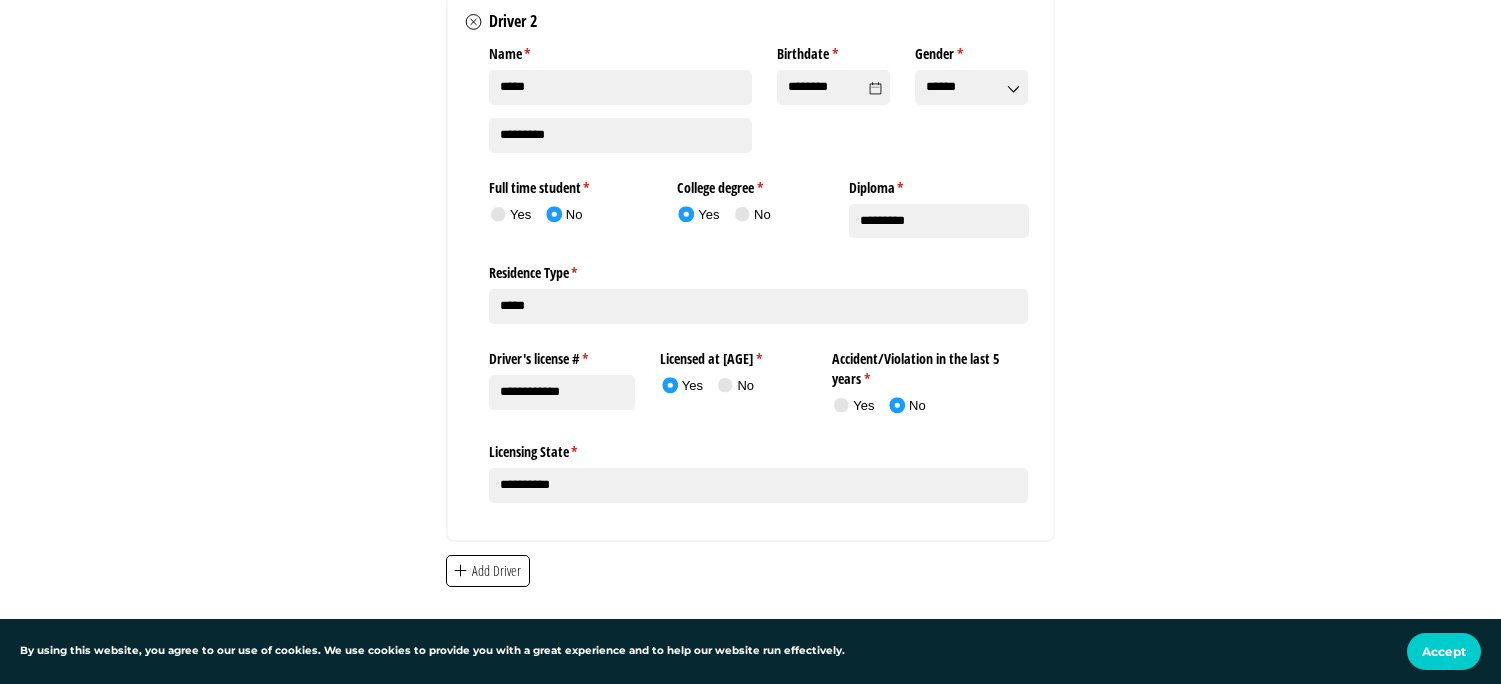 click on "Personal Fast App
Named Insured (You) *   (required)       [NAME]
Email *   (required)     [EMAIL]
Phone *   (required)     [PHONE]
Birthdate *   (required)     [DATE]
Gender *   (required)     [GENDER]
Marital status *   (required)     [MARITAL_STATUS]
Occupation *   (required)     [OCCUPATION]
Employment/​Position
Company/​School Name
Address *   (required)     [ADDRESS]       [CITY]   [STATE]     [POSTAL_CODE]
Spouse/​Significant Other *   (required)       [NAME]
Gender *   (required)     [GENDER]
Spouse/​Significant Other DOB *   (required)     [DATE]" at bounding box center [750, -792] 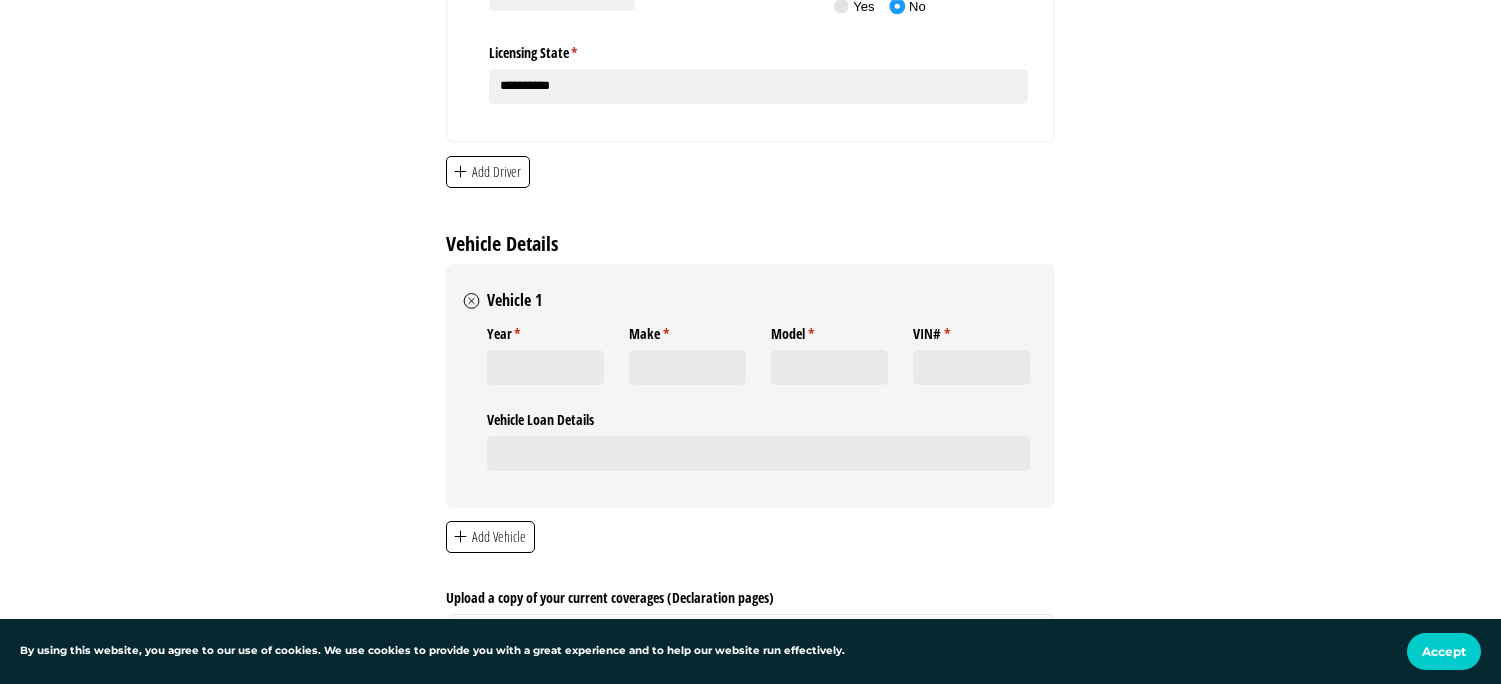 scroll, scrollTop: 3600, scrollLeft: 0, axis: vertical 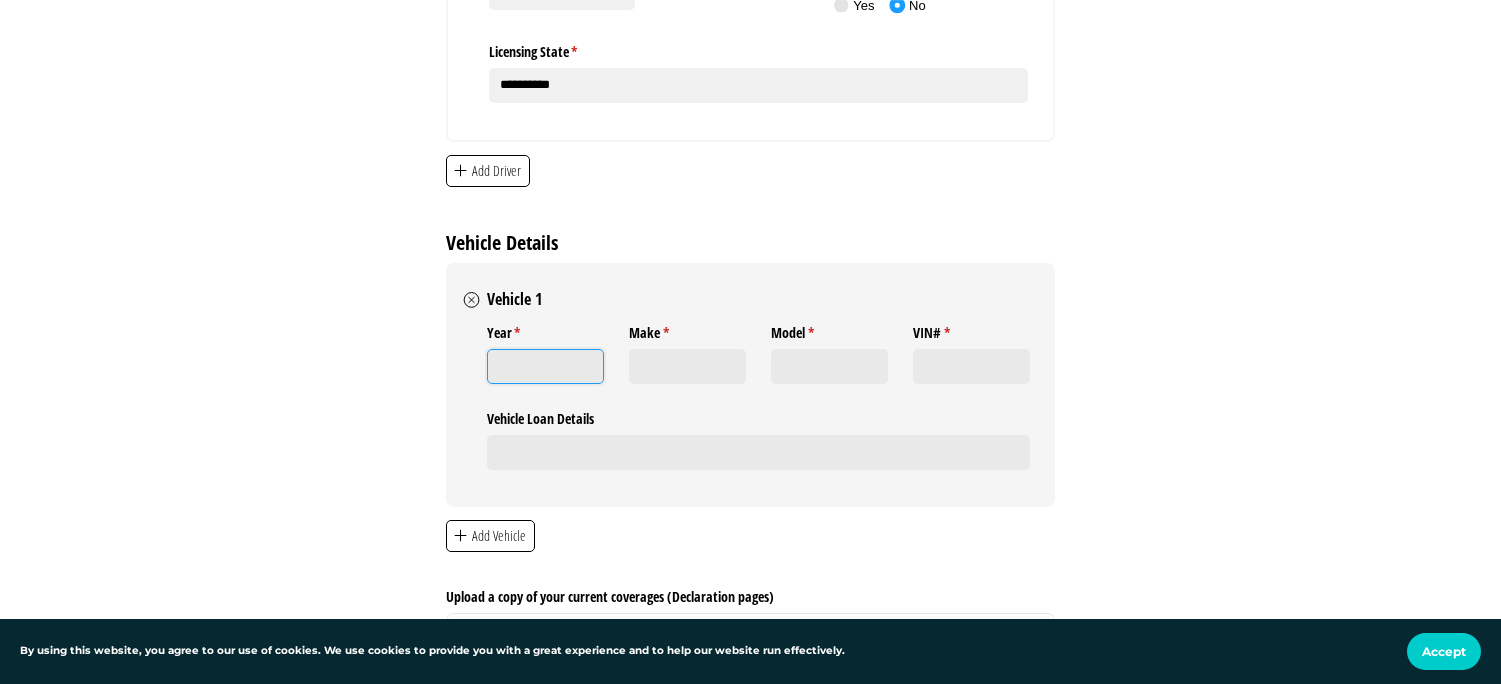 click on "Year *   (required)" 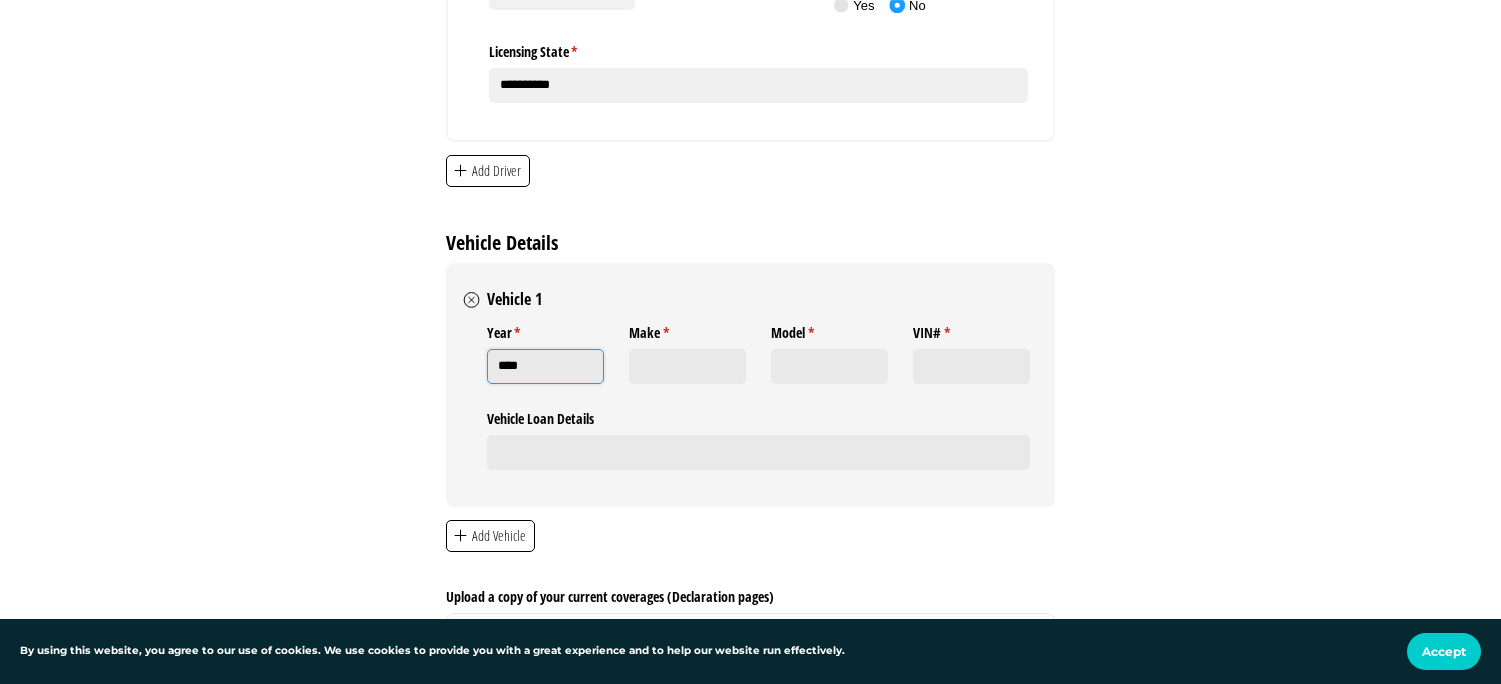 type on "****" 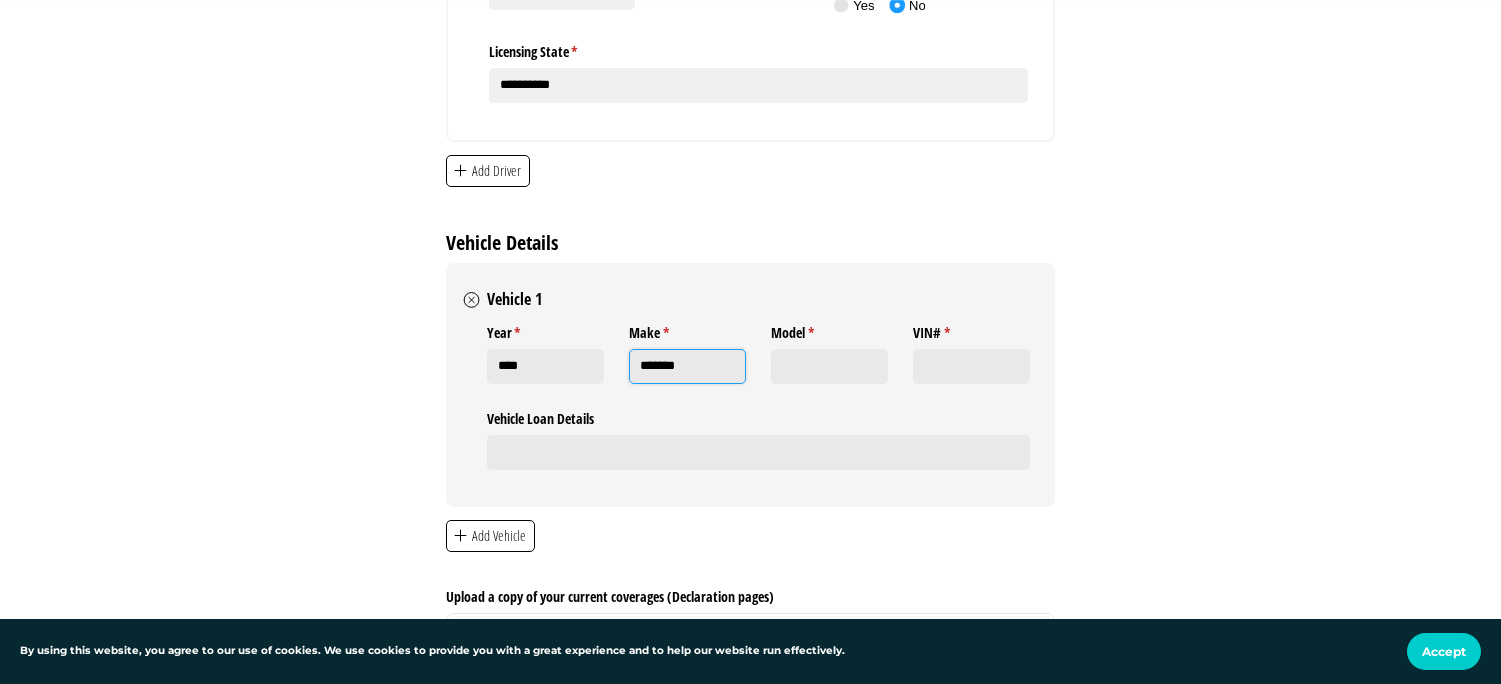 type on "*******" 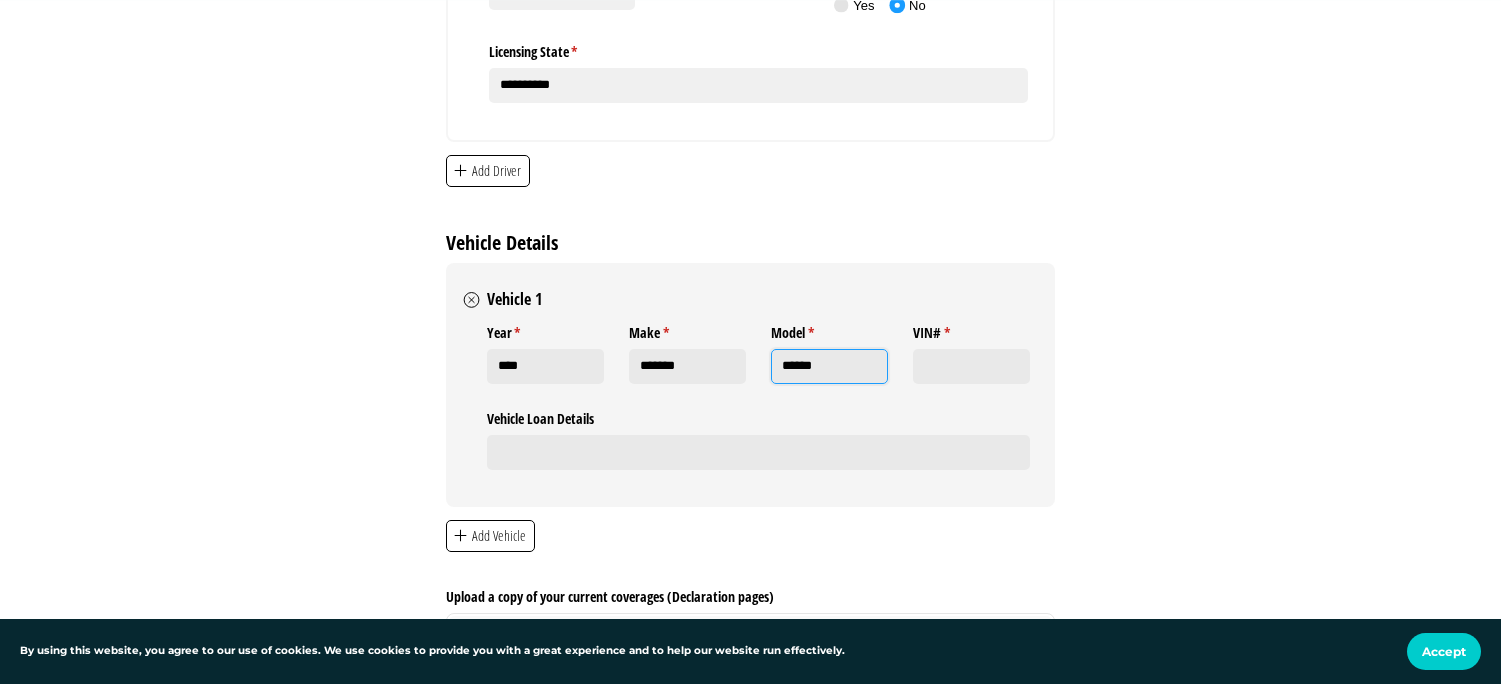 type on "******" 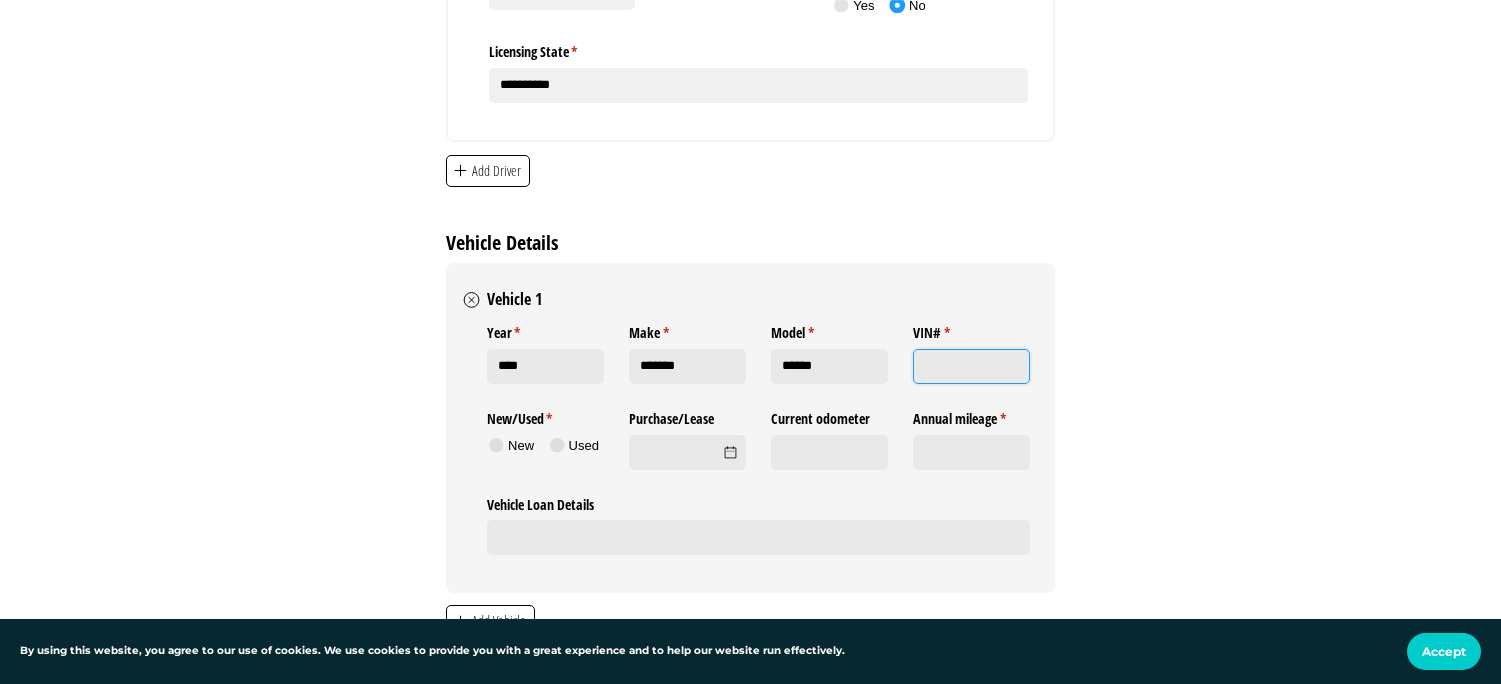 paste on "**********" 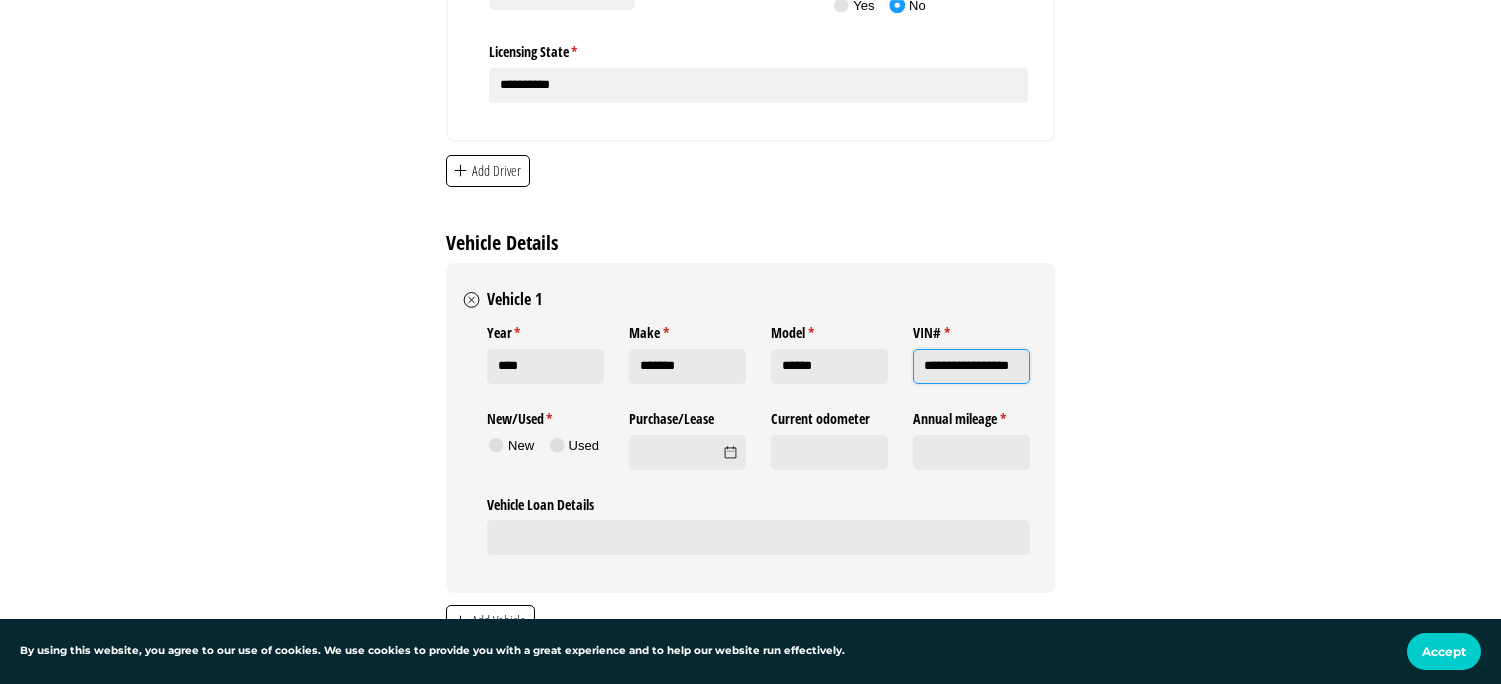 scroll, scrollTop: 0, scrollLeft: 37, axis: horizontal 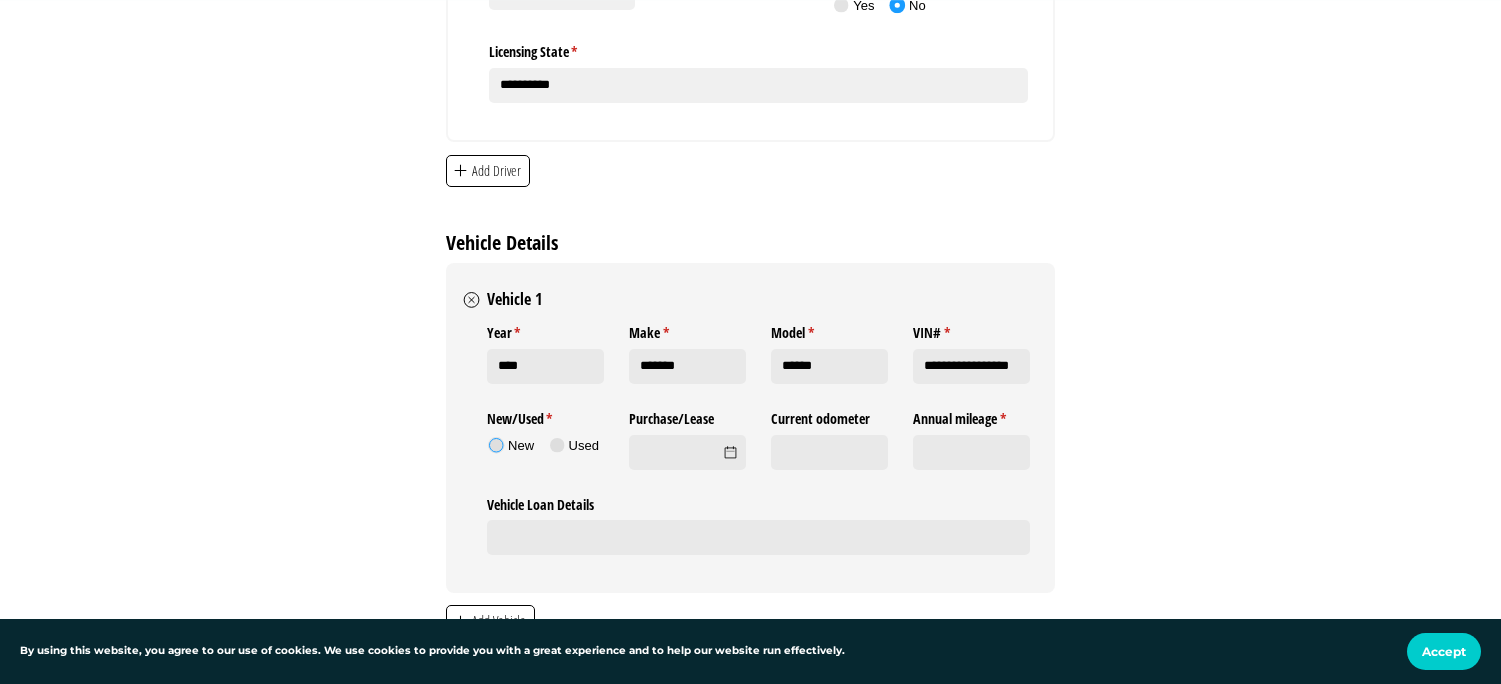 click 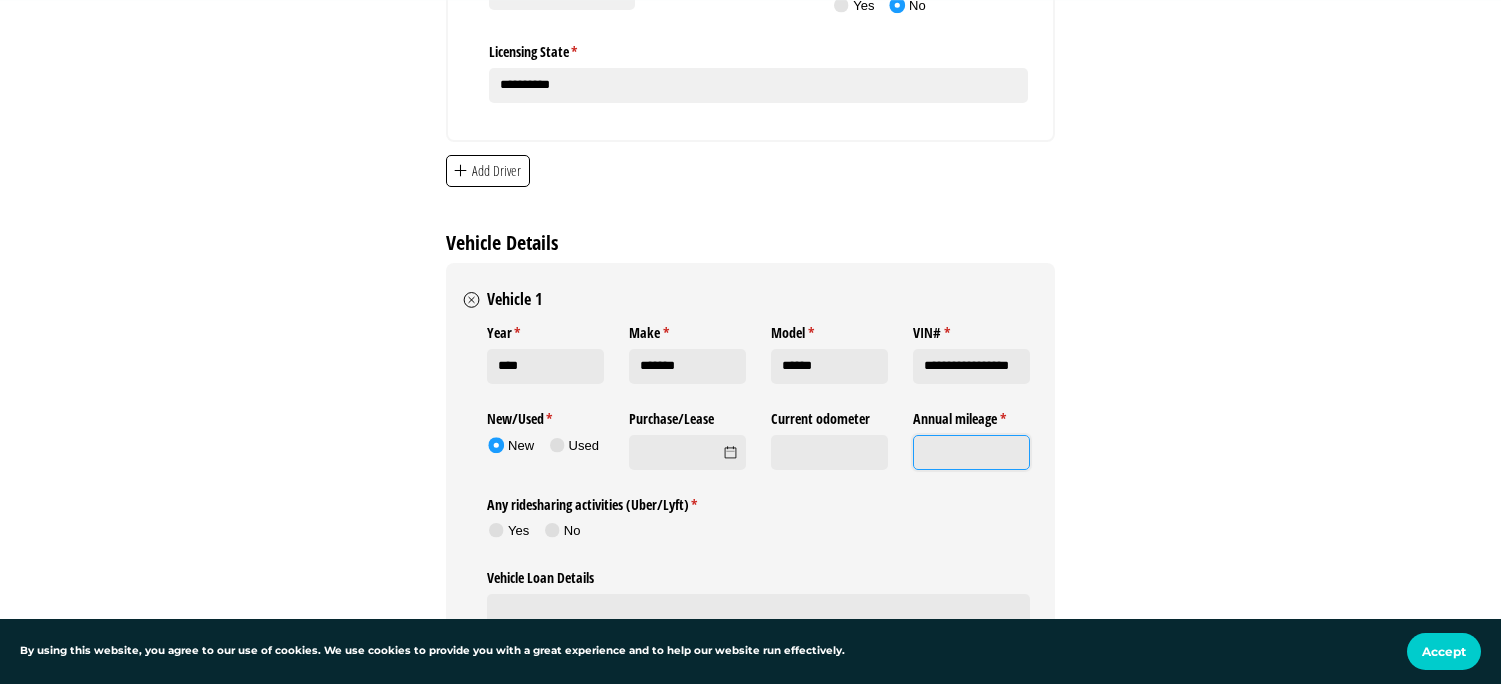 click on "Annual mileage *   (required)" 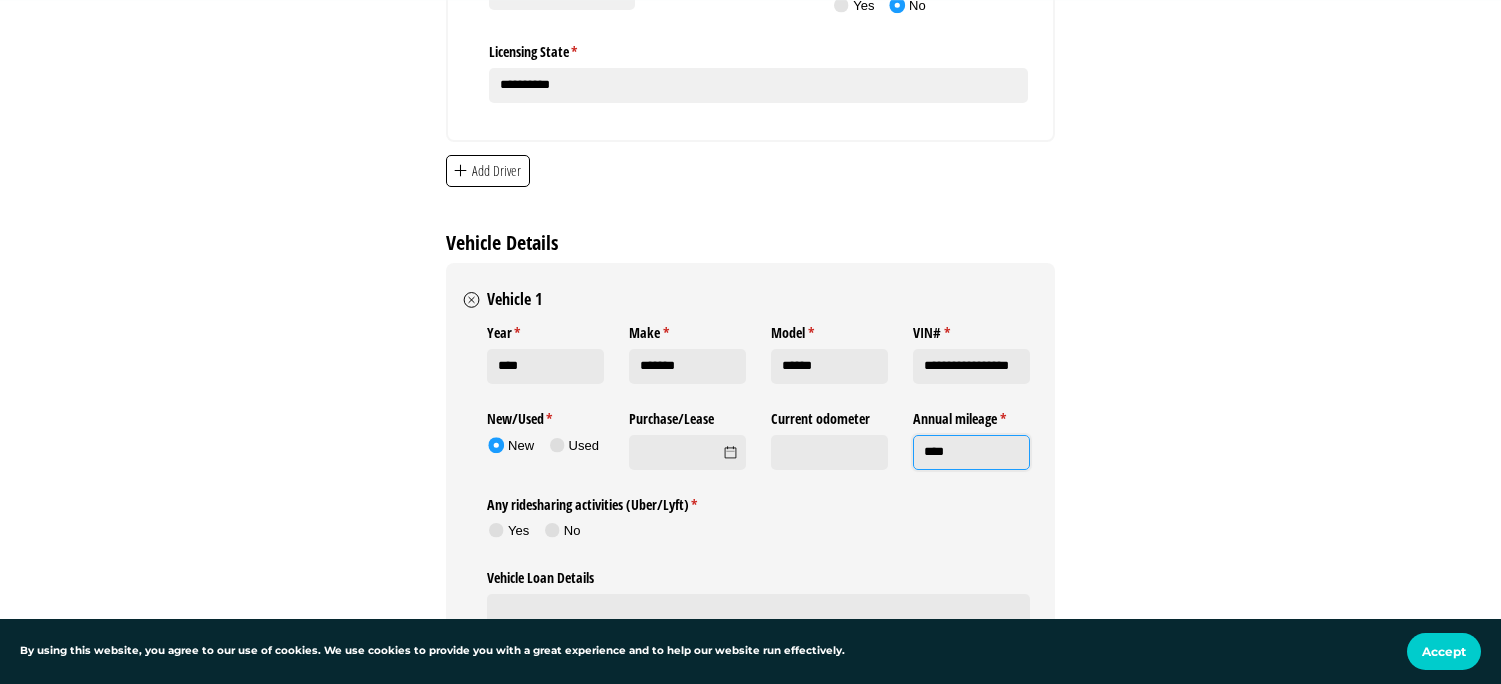 scroll, scrollTop: 3700, scrollLeft: 0, axis: vertical 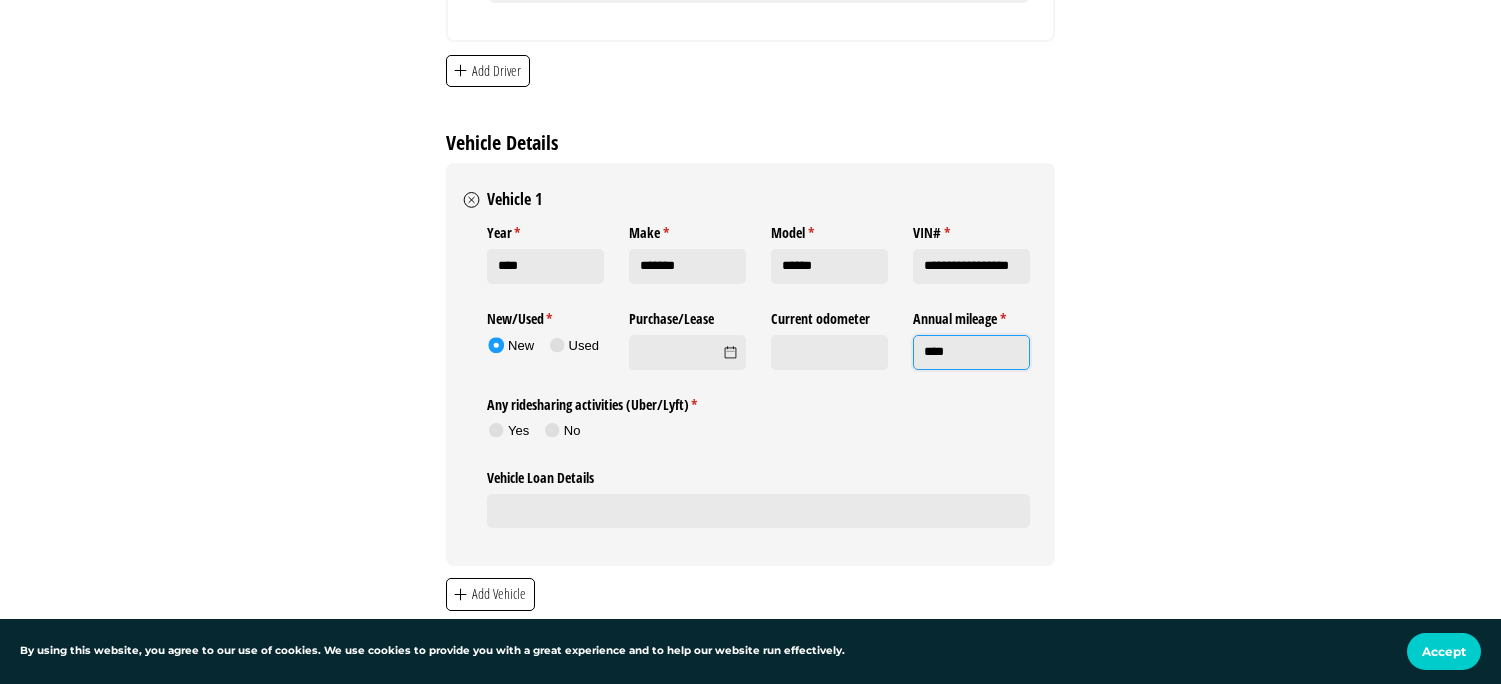 type on "****" 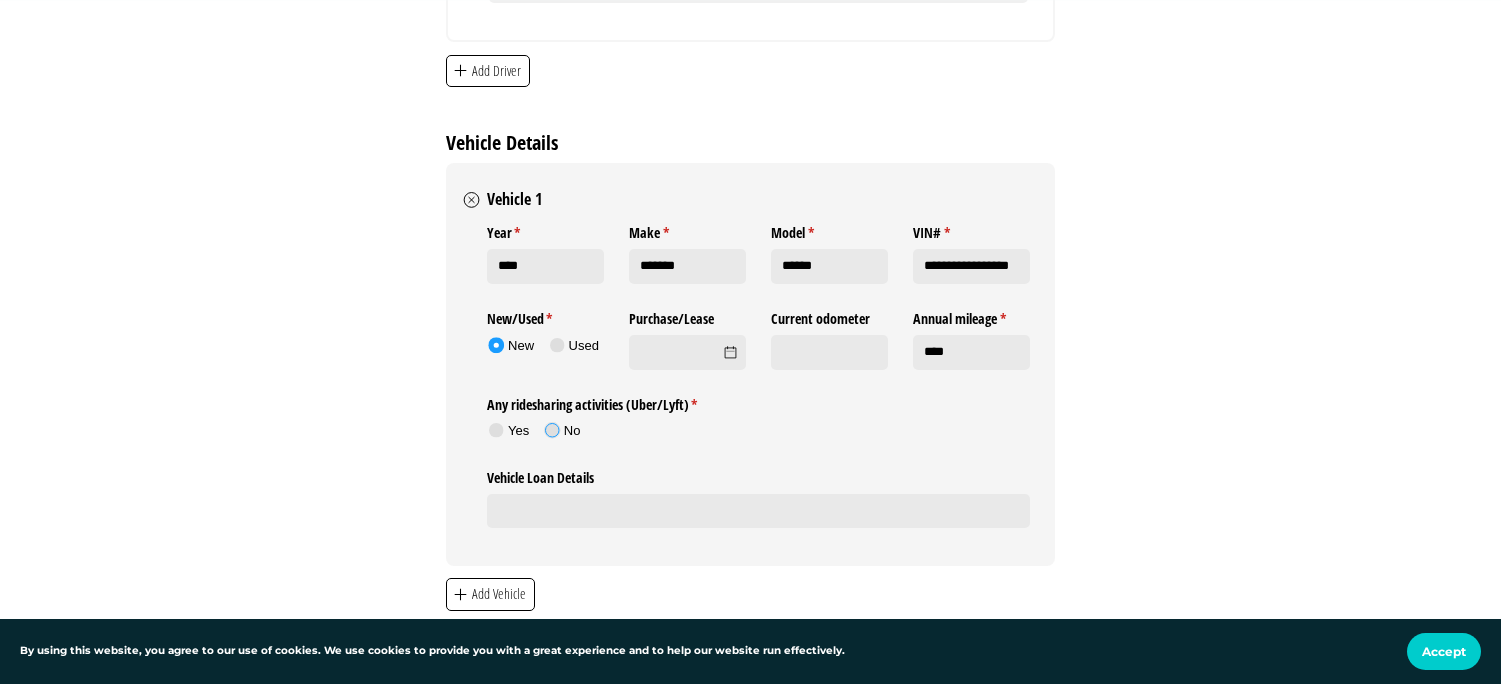 click 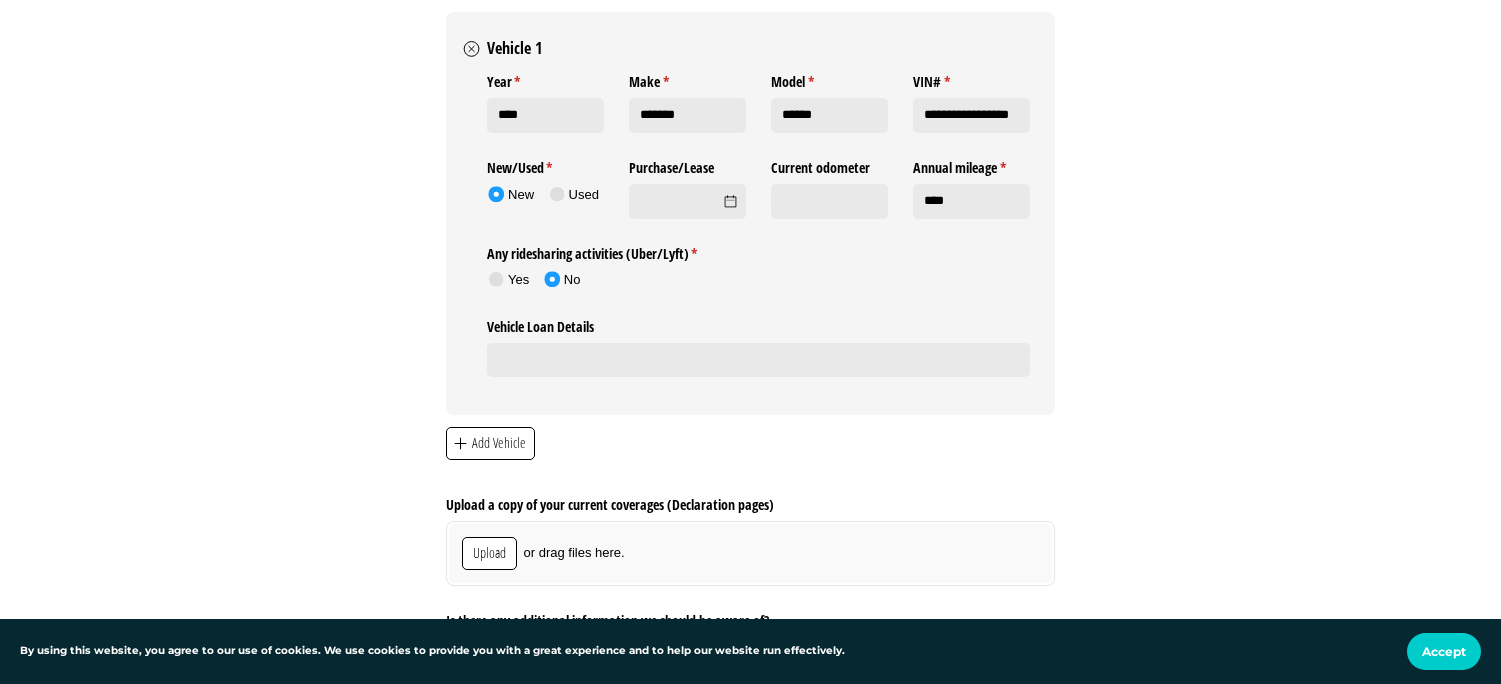 scroll, scrollTop: 3900, scrollLeft: 0, axis: vertical 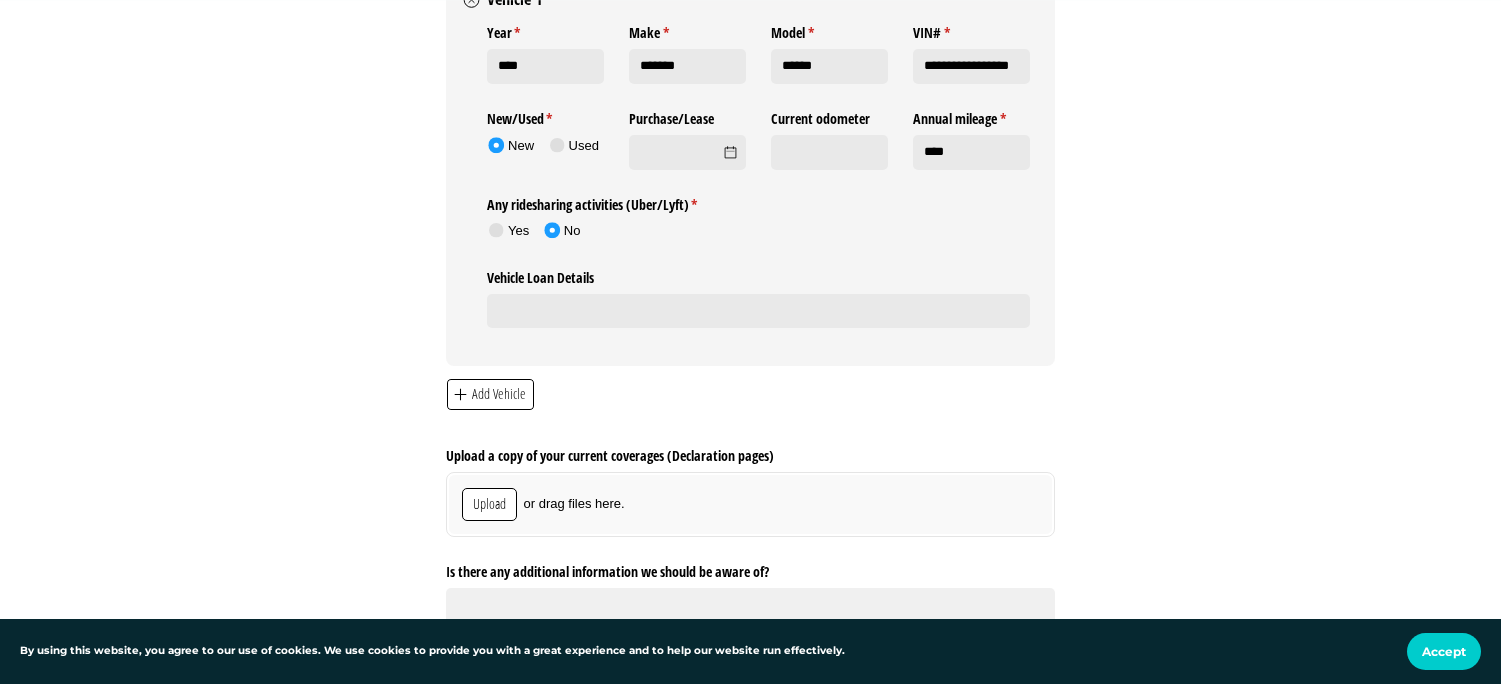 click on "Add Vehicle" 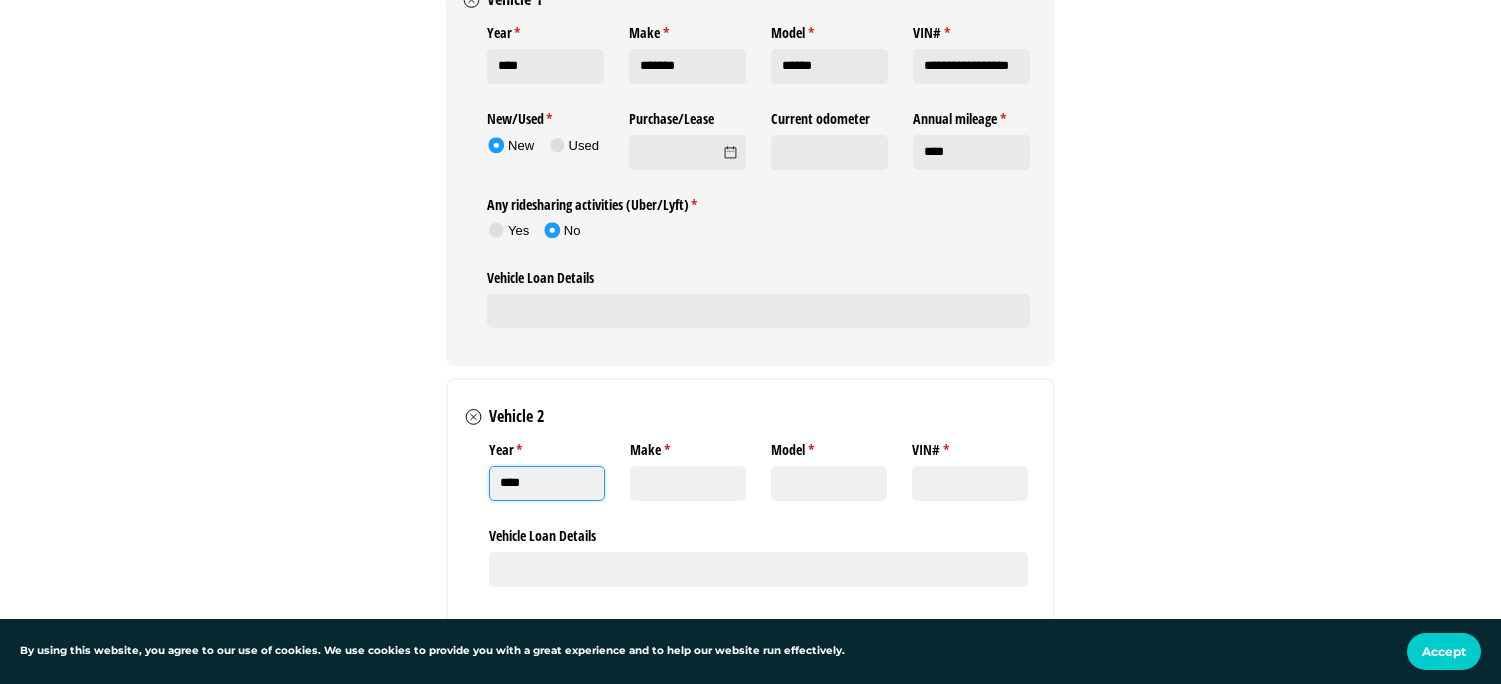 type on "****" 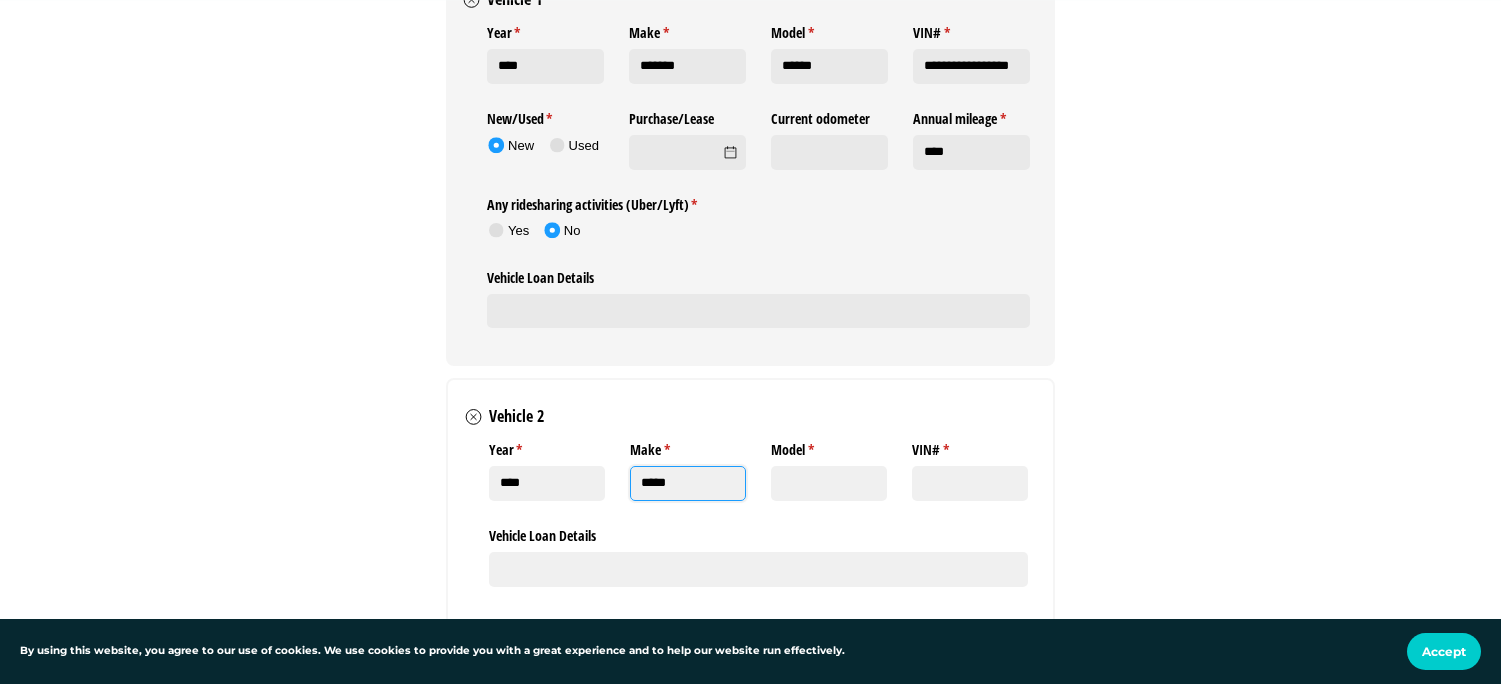 type on "*****" 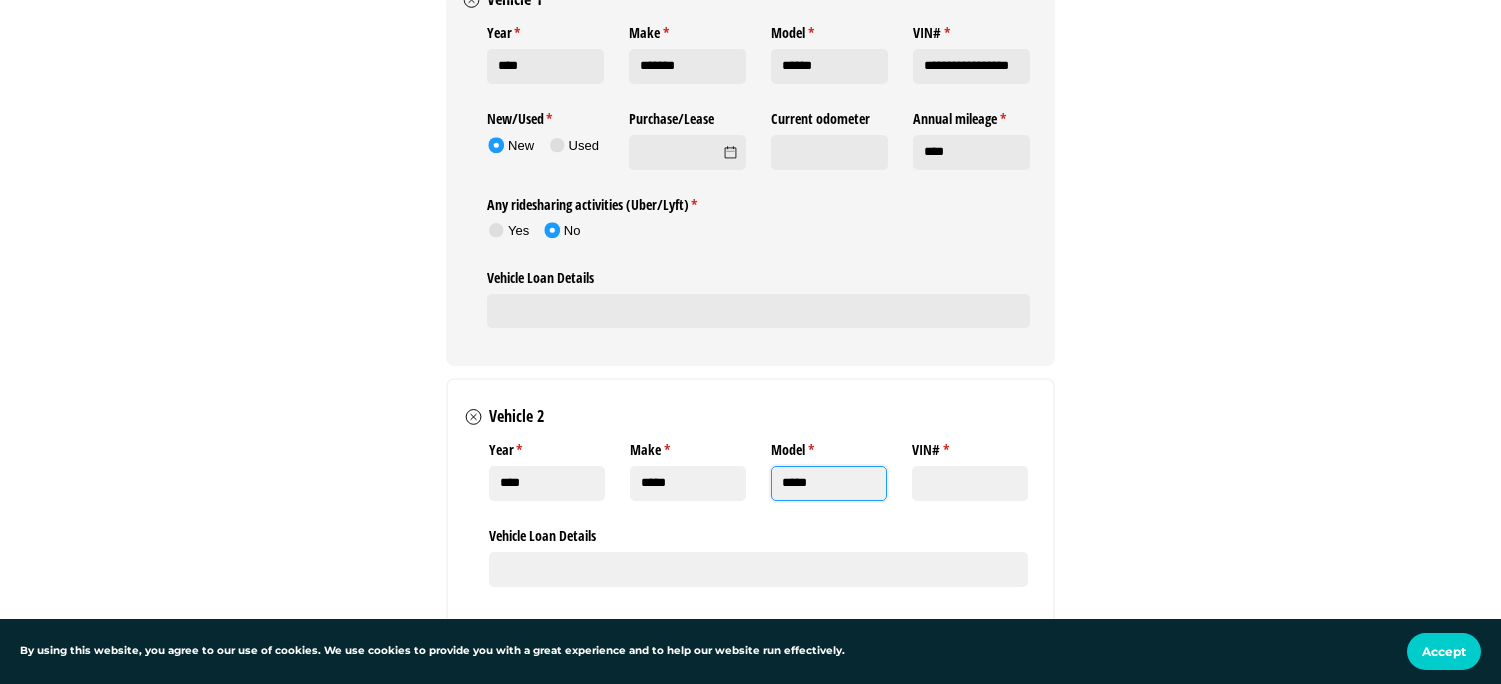 type on "*****" 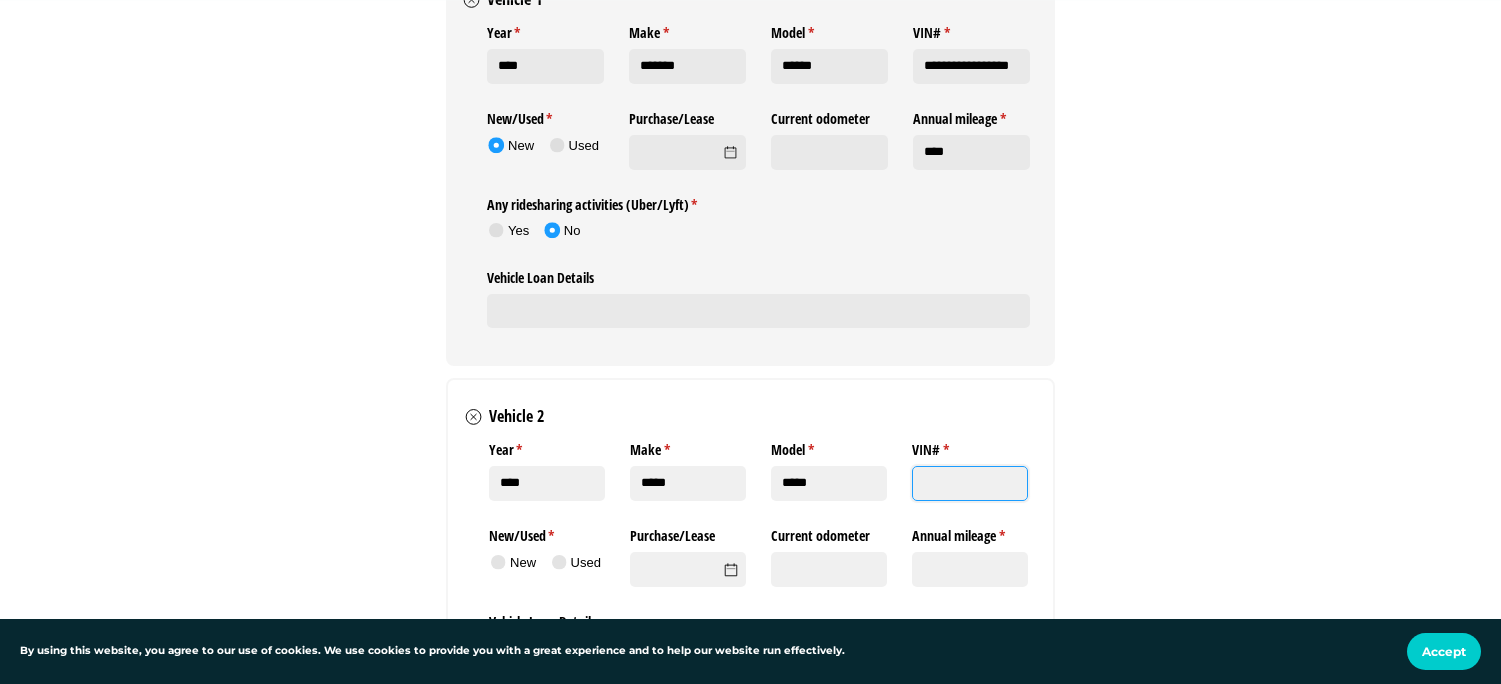paste on "**********" 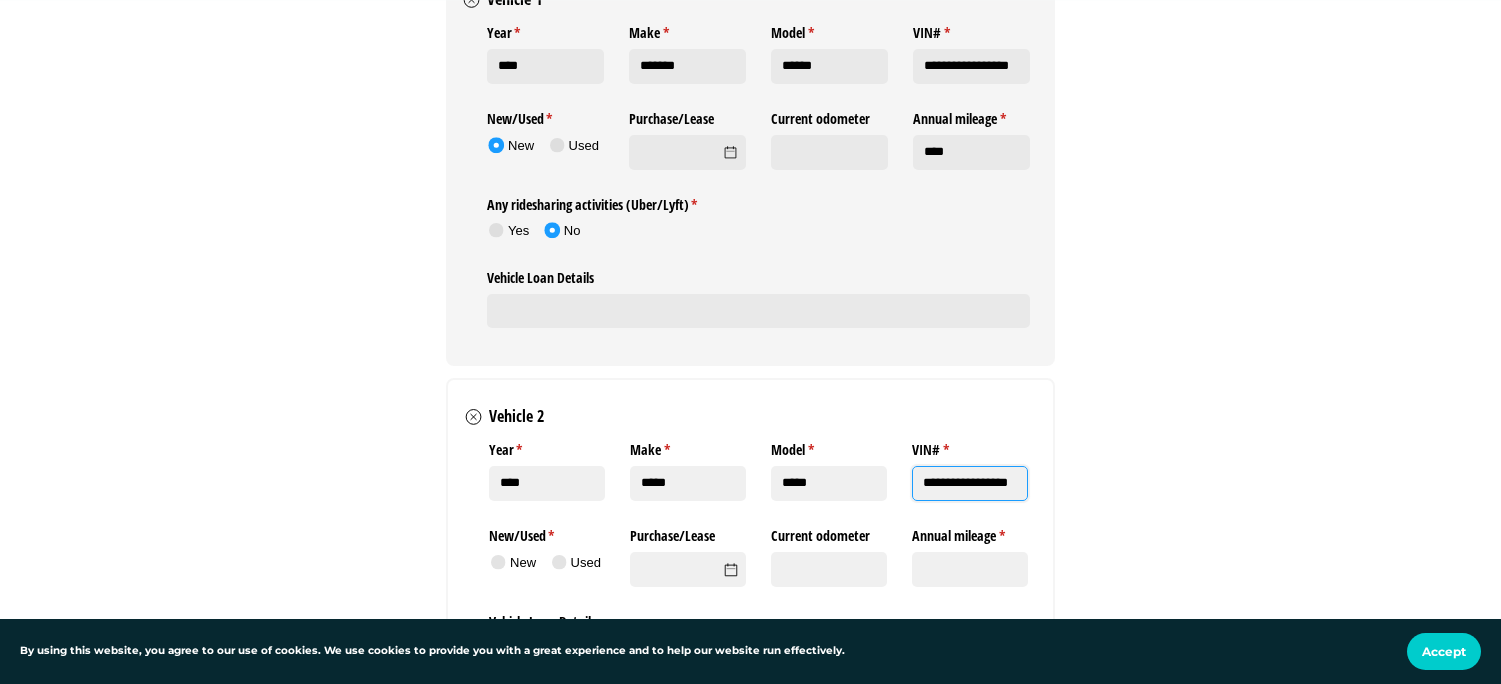 scroll, scrollTop: 0, scrollLeft: 35, axis: horizontal 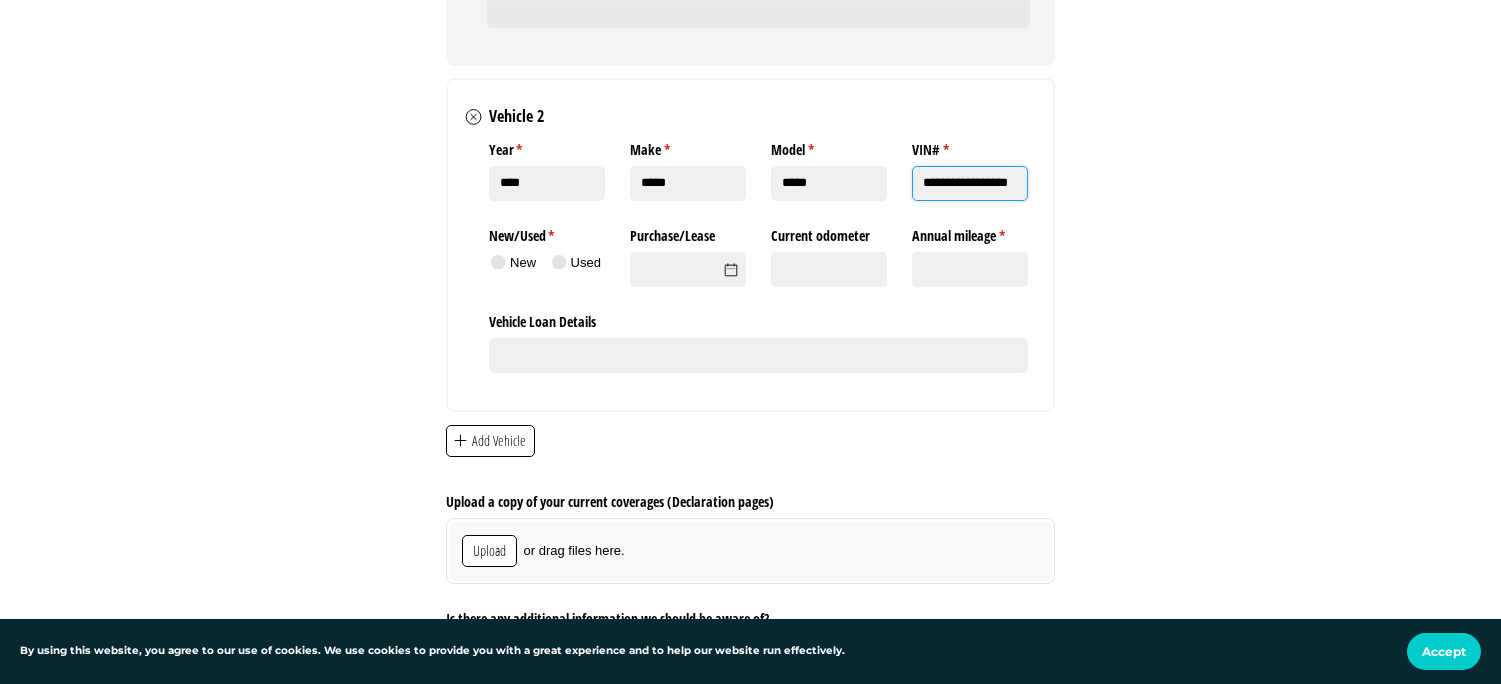 type on "**********" 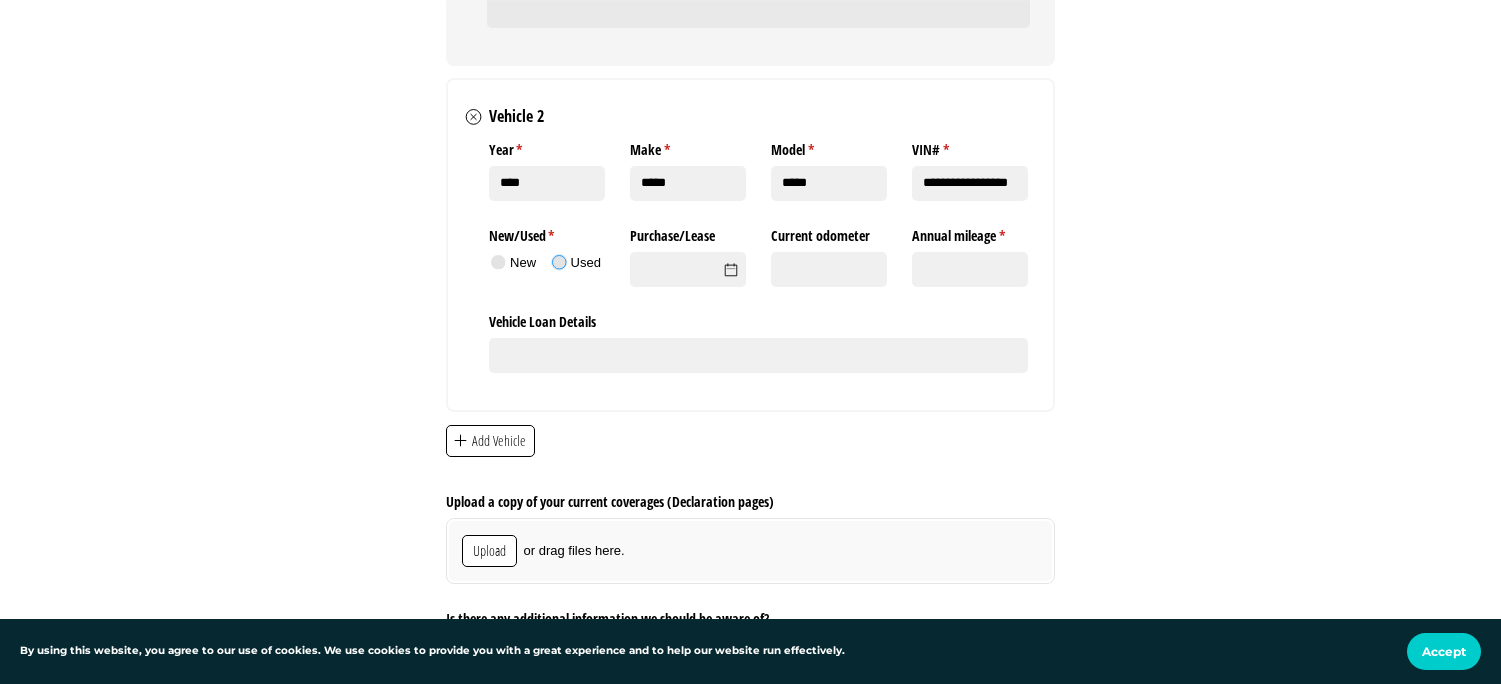 click 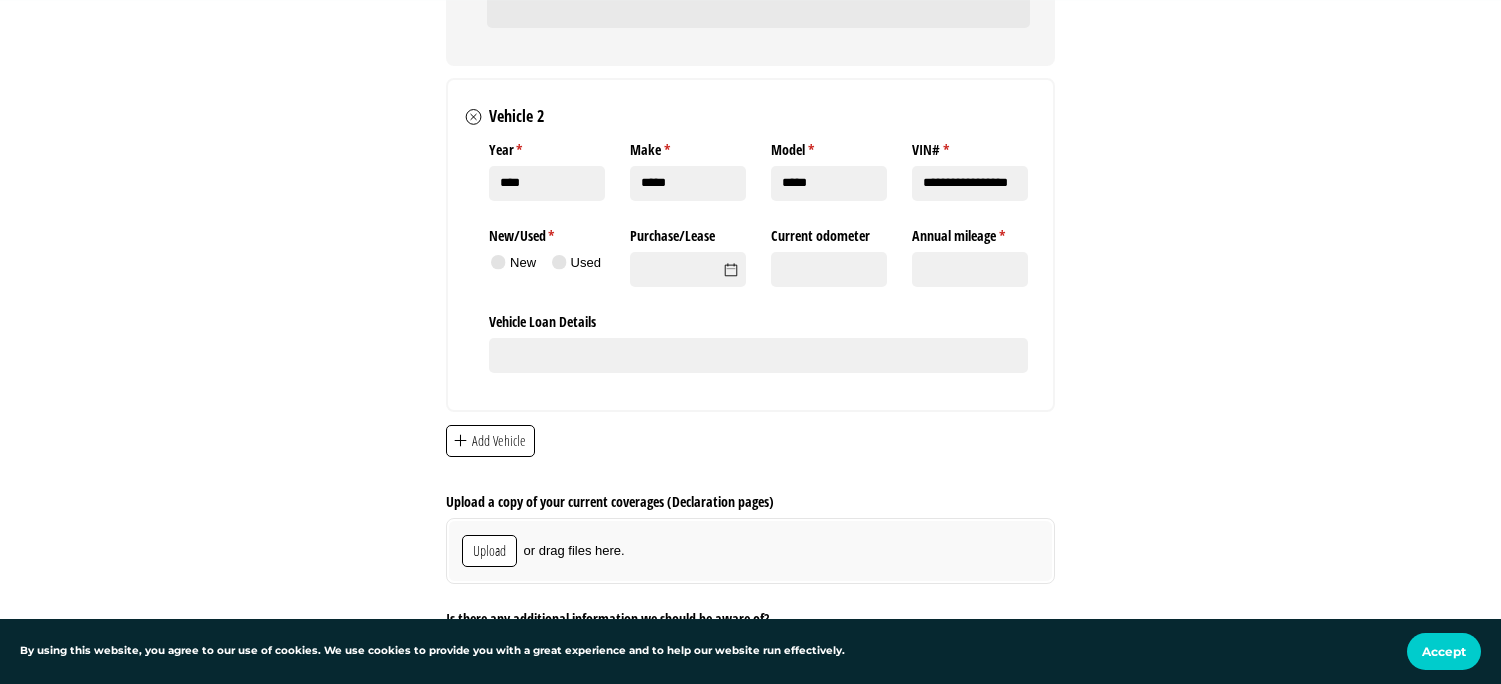 scroll, scrollTop: 0, scrollLeft: 0, axis: both 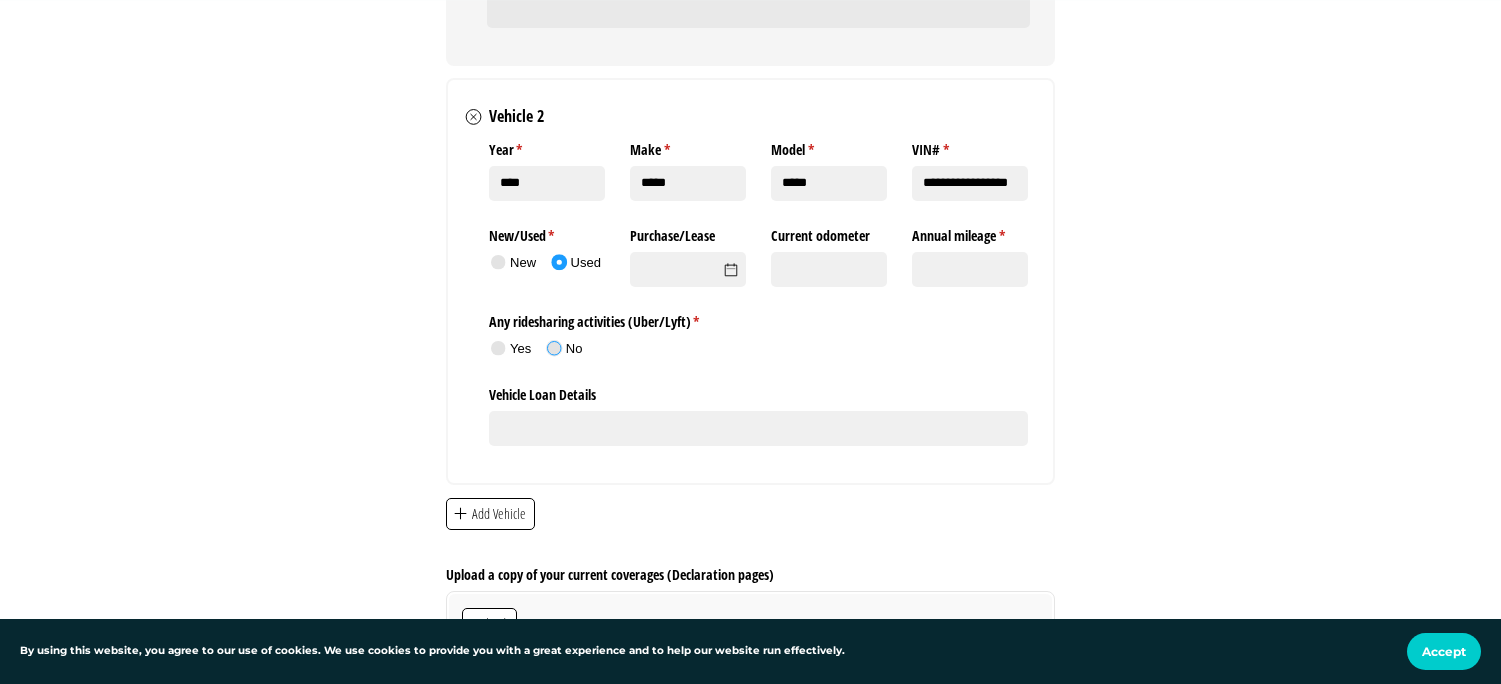 click 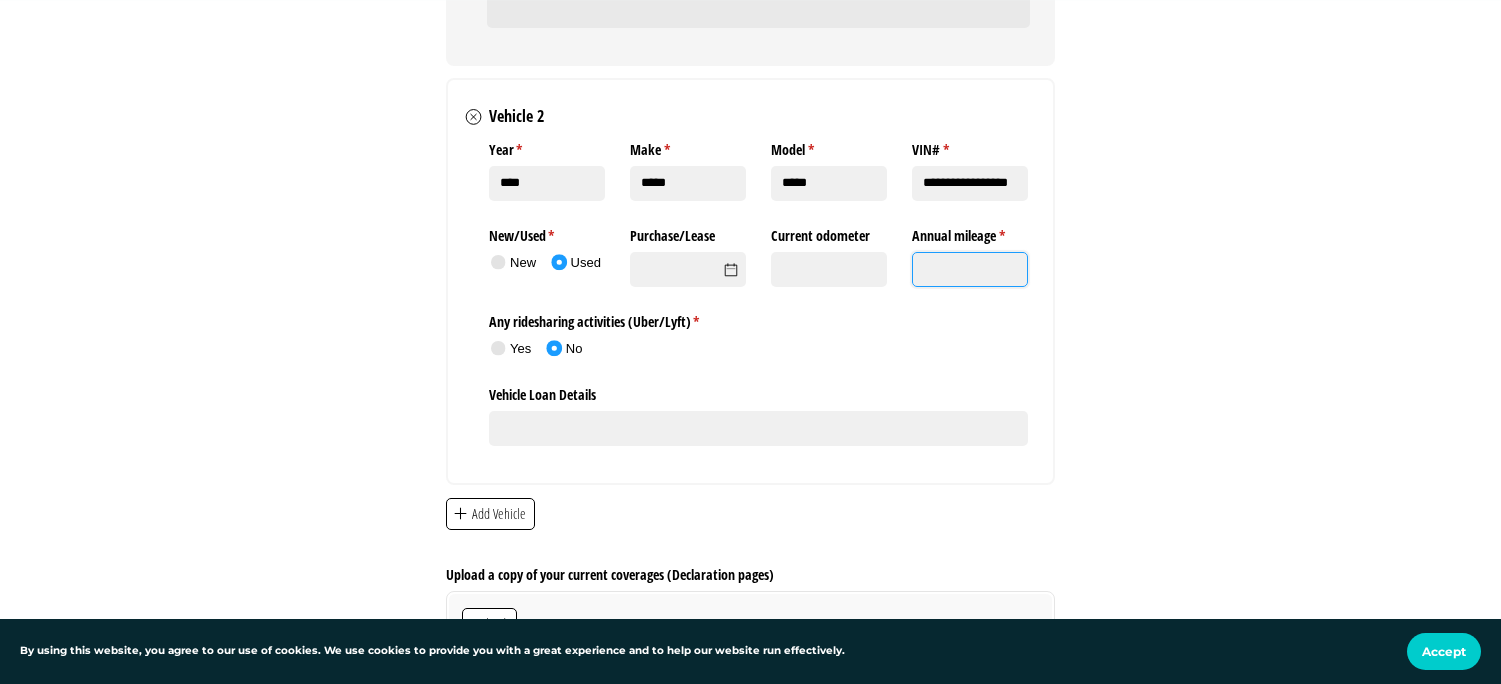 click on "Annual mileage *   (required)" 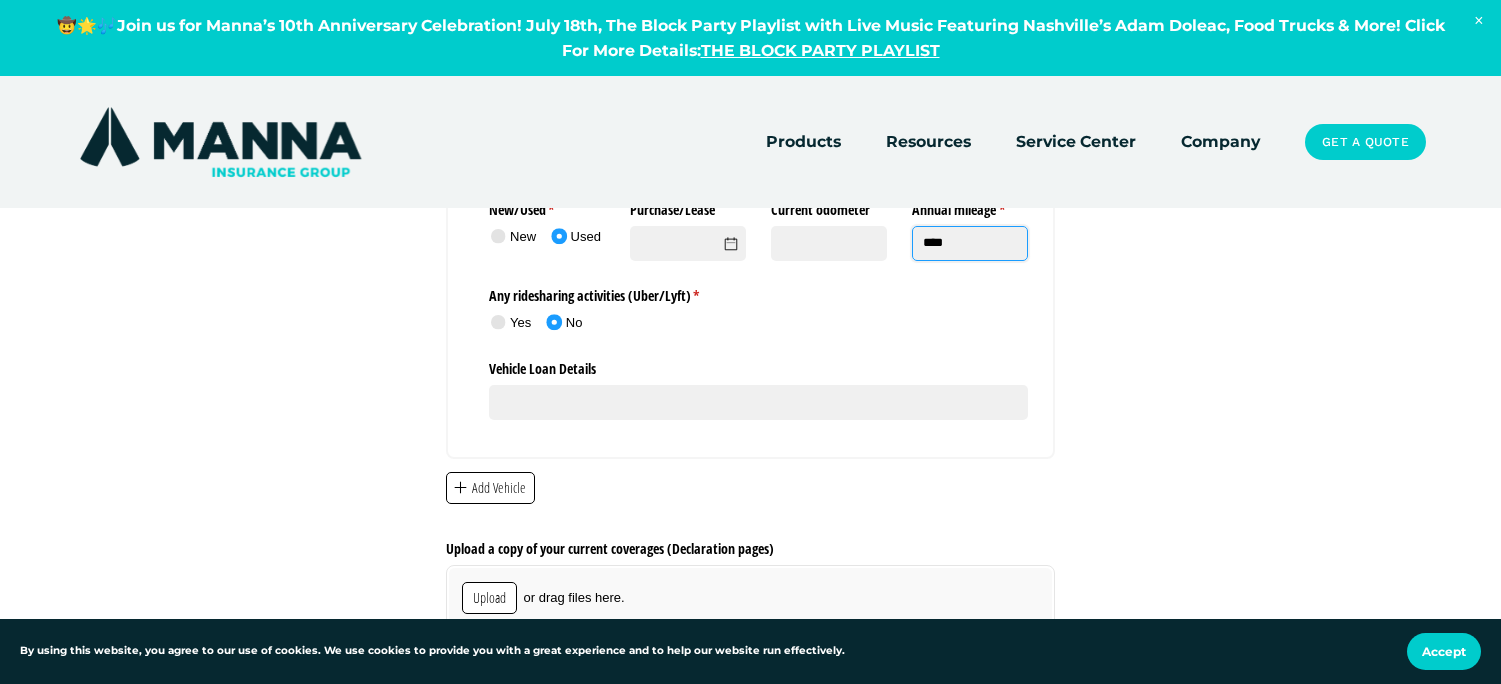 scroll, scrollTop: 4200, scrollLeft: 0, axis: vertical 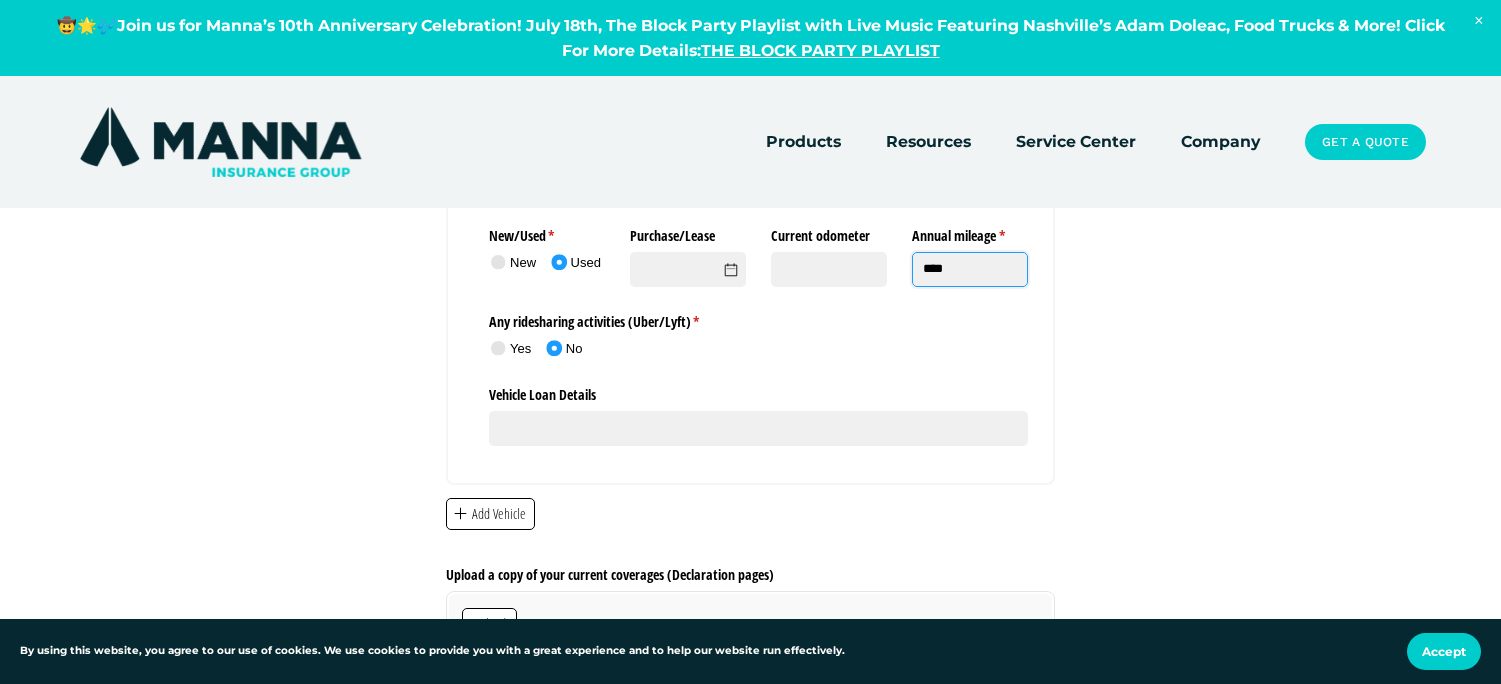 type on "****" 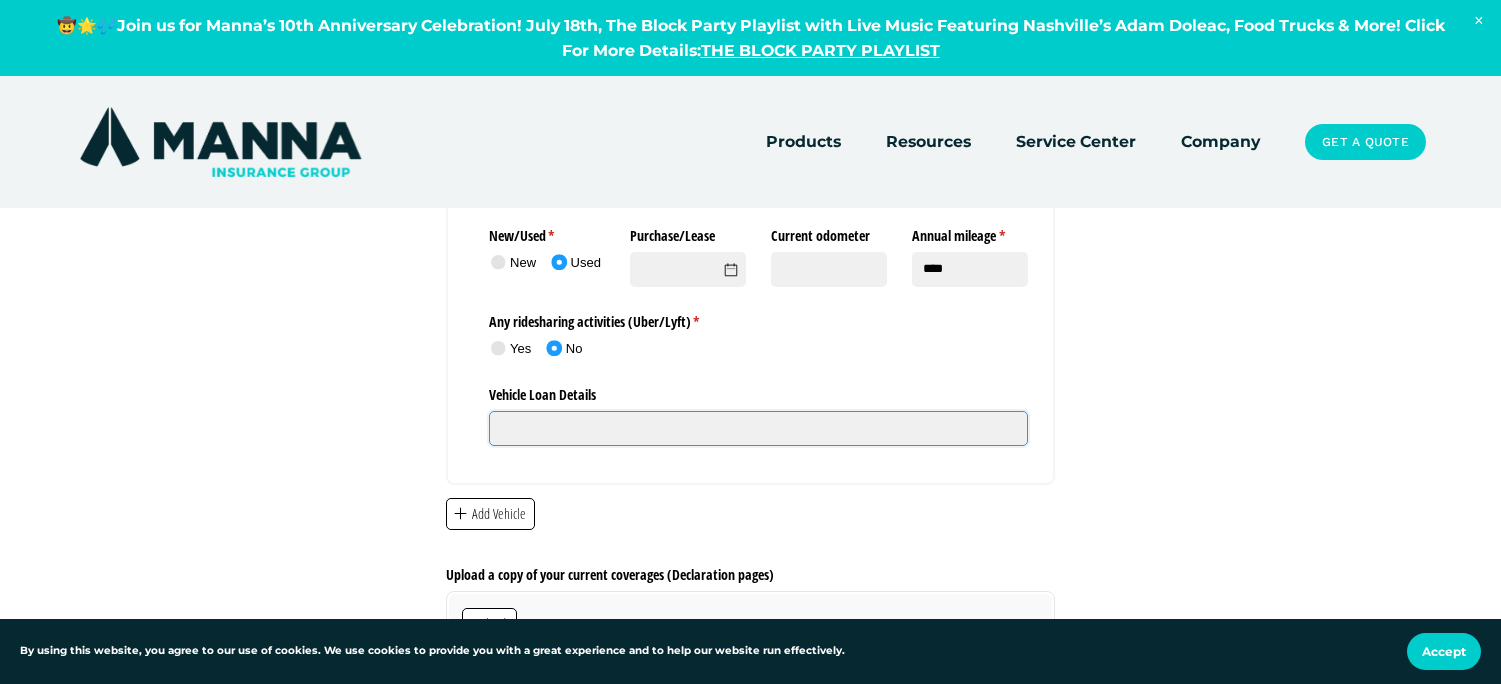 click on "Vehicle Loan Details" 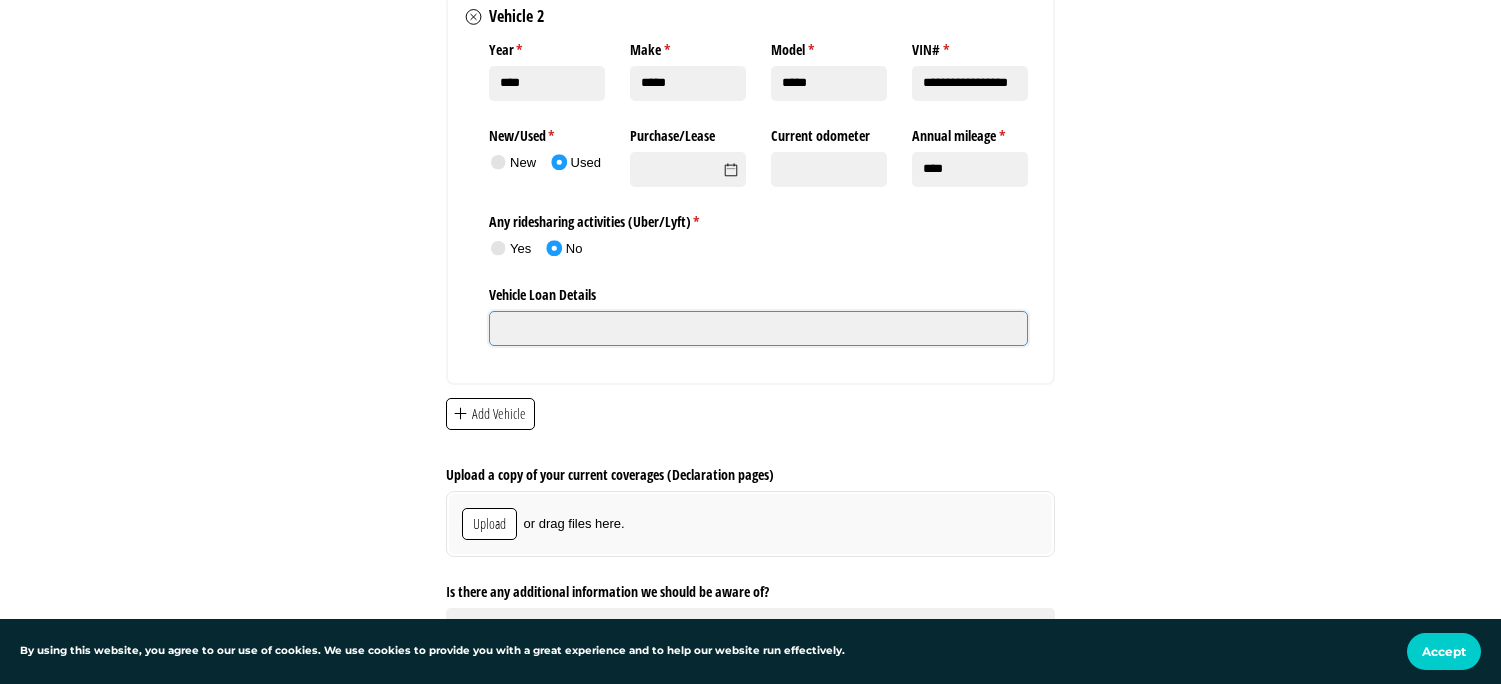 scroll, scrollTop: 4400, scrollLeft: 0, axis: vertical 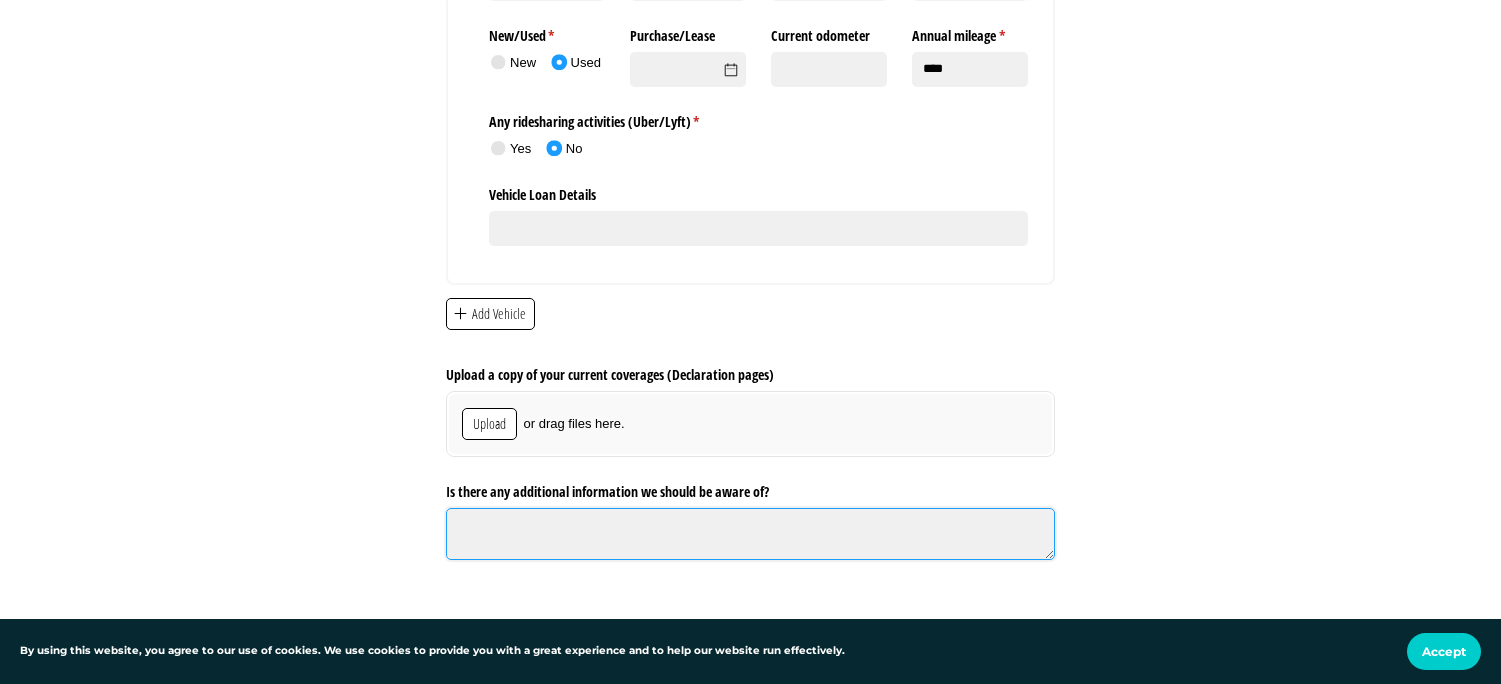 click on "Is there any additional information we should be aware of?" 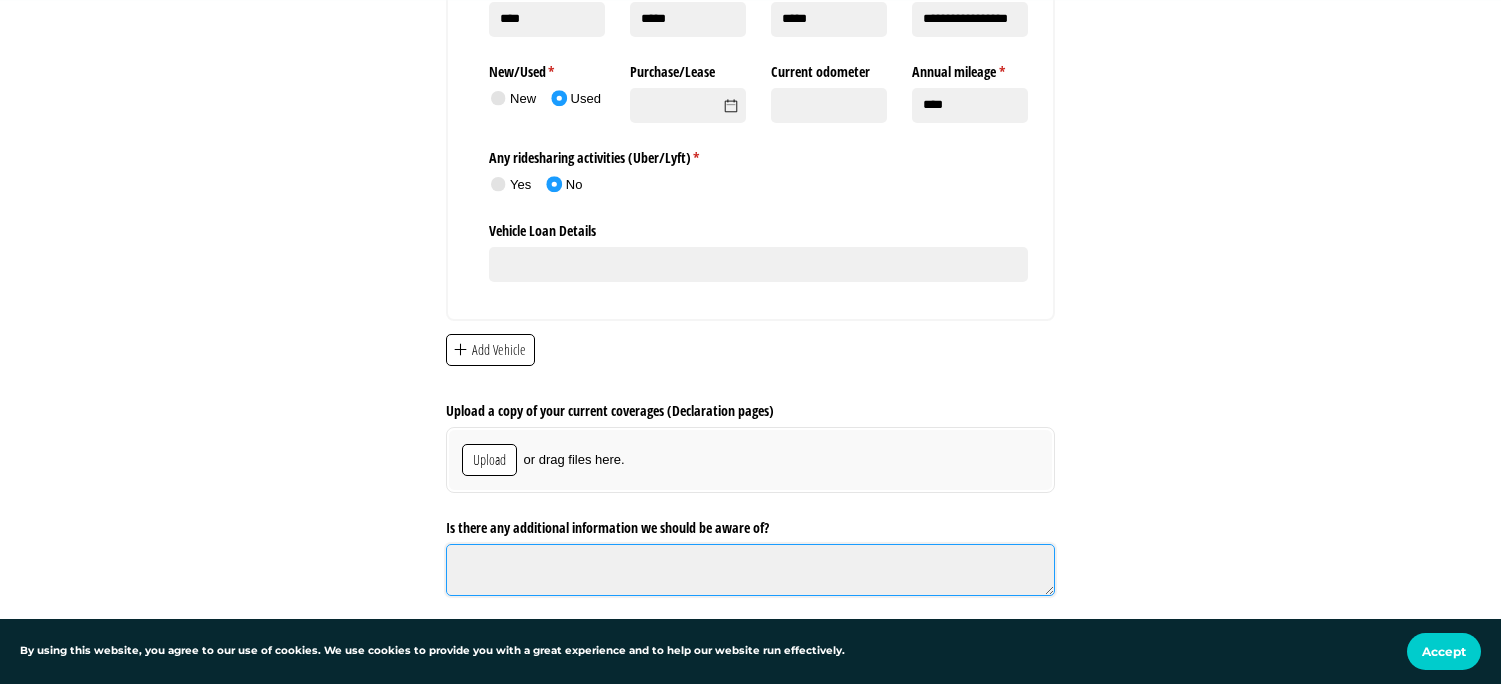 scroll, scrollTop: 4400, scrollLeft: 0, axis: vertical 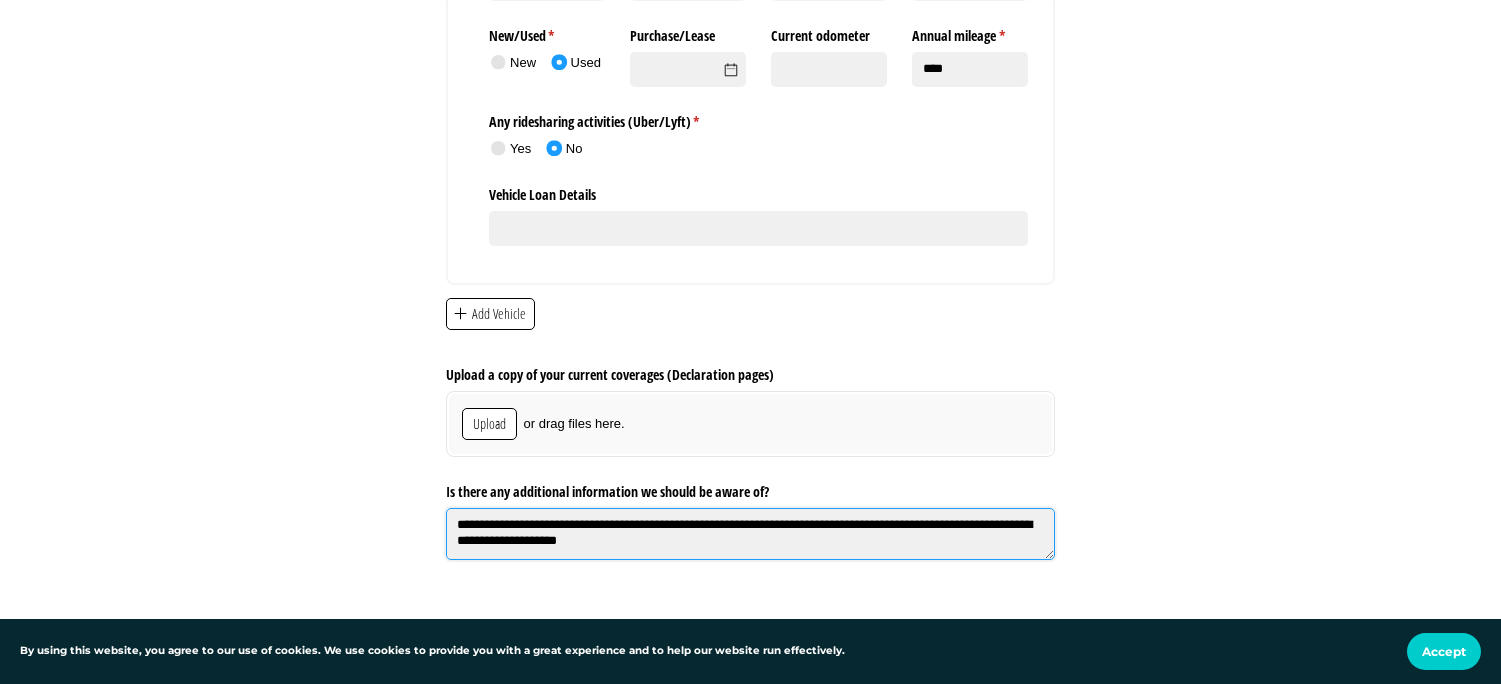 drag, startPoint x: 904, startPoint y: 526, endPoint x: 835, endPoint y: 524, distance: 69.02898 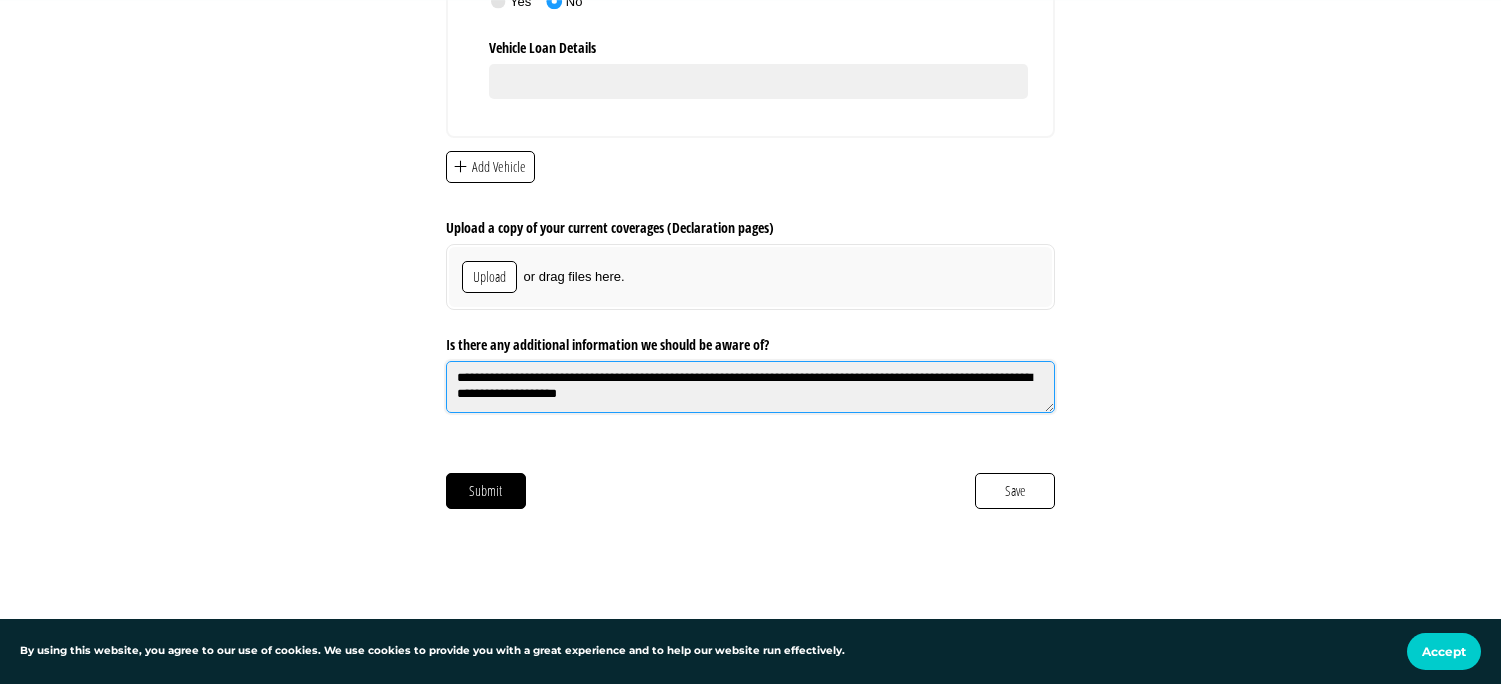 scroll, scrollTop: 4700, scrollLeft: 0, axis: vertical 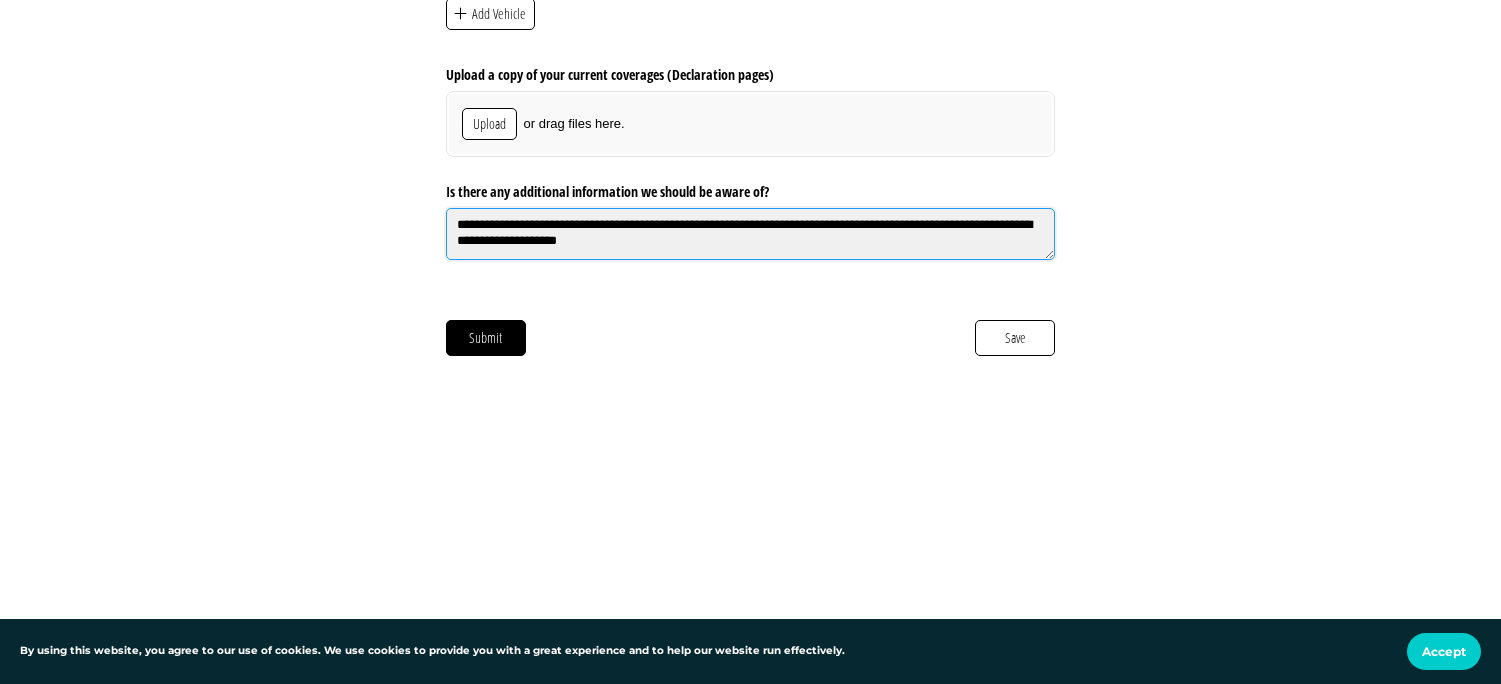 type on "**********" 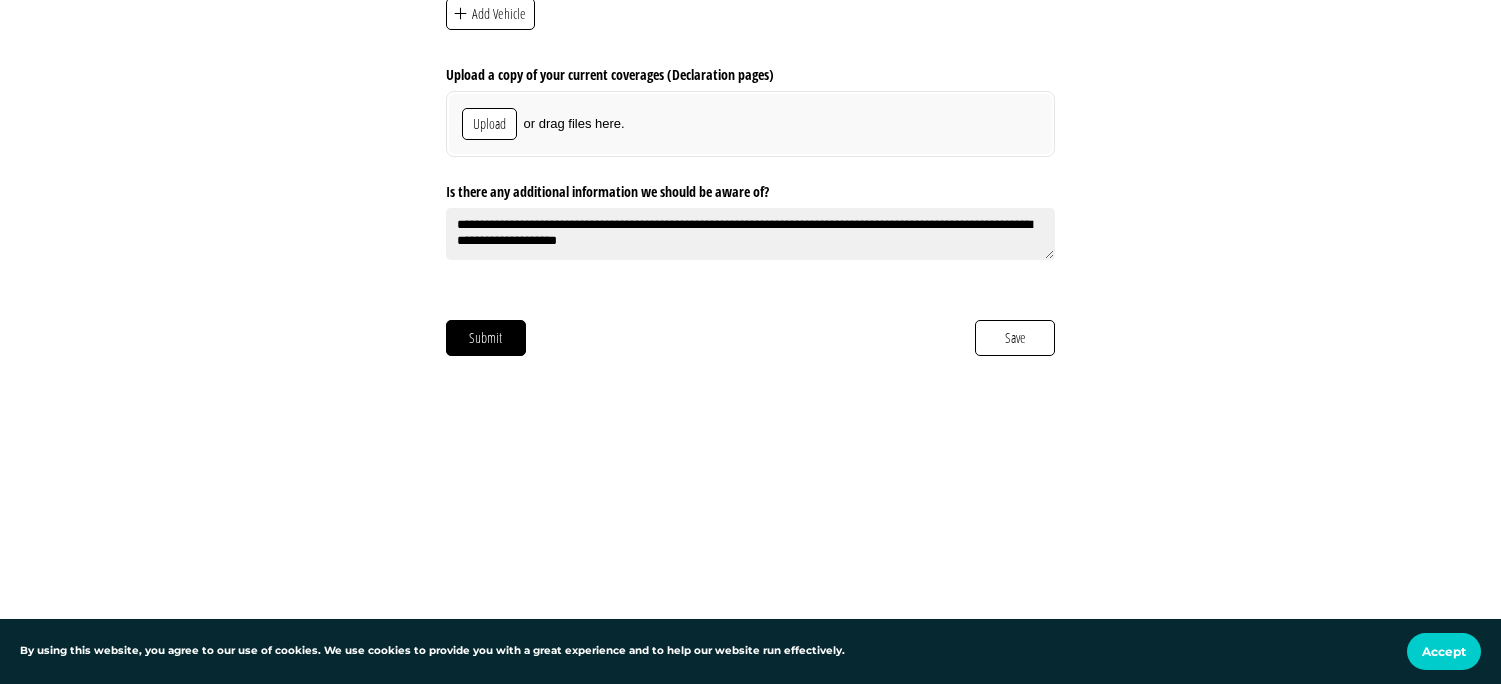 click on "Personal Fast App
Named Insured (You) *   (required)       [NAME]
Email *   (required)     [EMAIL]
Phone *   (required)     [PHONE]
Birthdate *   (required)     [DATE]
Gender *   (required)     [GENDER]
Marital status *   (required)     [MARITAL_STATUS]
Occupation *   (required)     [OCCUPATION]
Employment/​Position
Company/​School Name
Address *   (required)     [ADDRESS]       [CITY]   [STATE]     [POSTAL_CODE]
Spouse/​Significant Other *   (required)       [NAME]
Gender *   (required)     [GENDER]
Spouse/​Significant Other DOB *   (required)     [DATE]" at bounding box center (750, -2004) 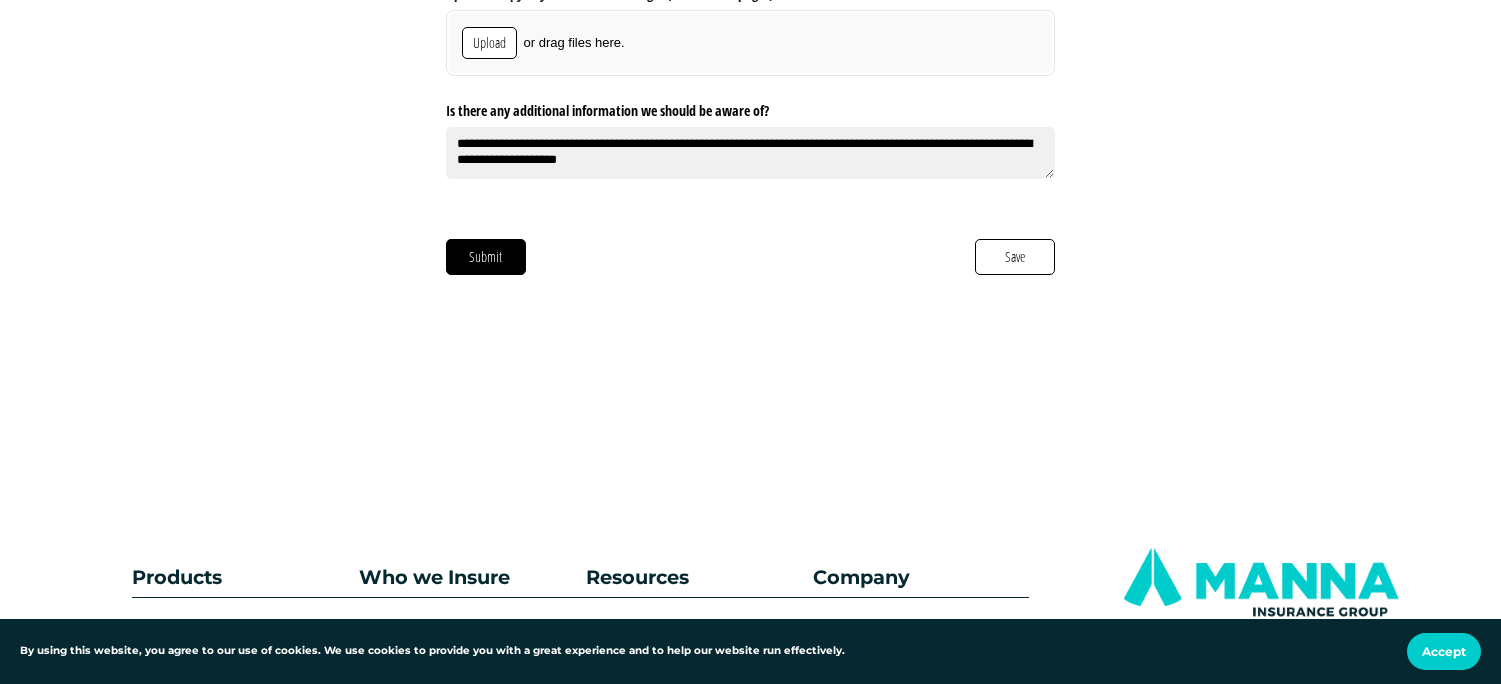 scroll, scrollTop: 4800, scrollLeft: 0, axis: vertical 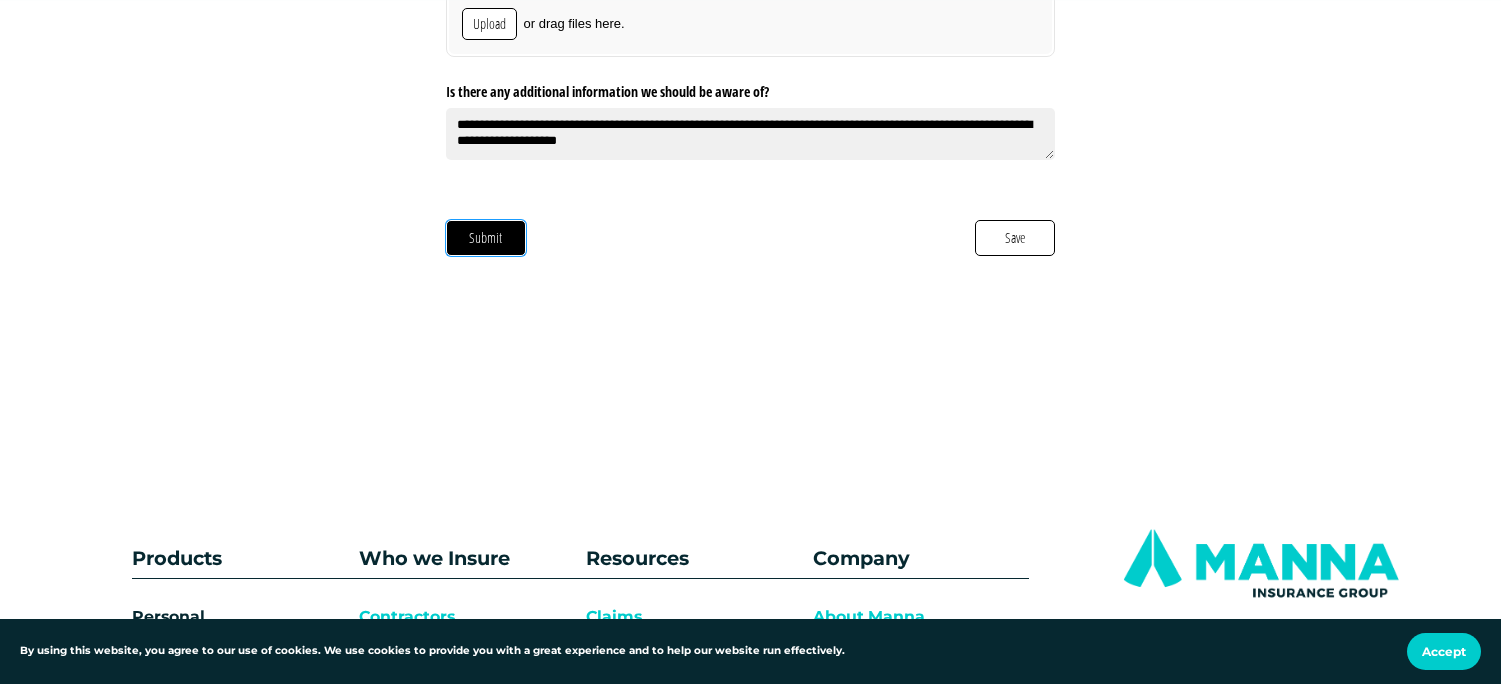 click on "Submit" 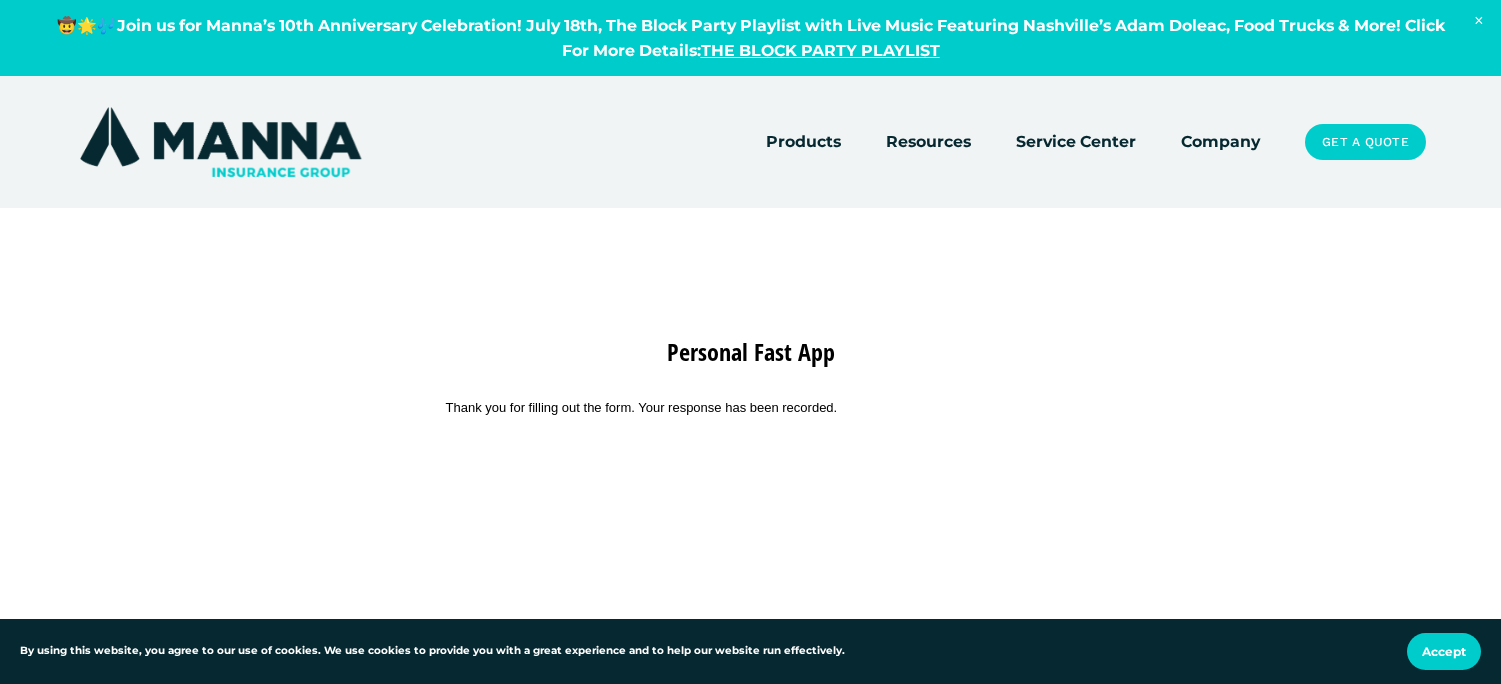scroll, scrollTop: 0, scrollLeft: 0, axis: both 